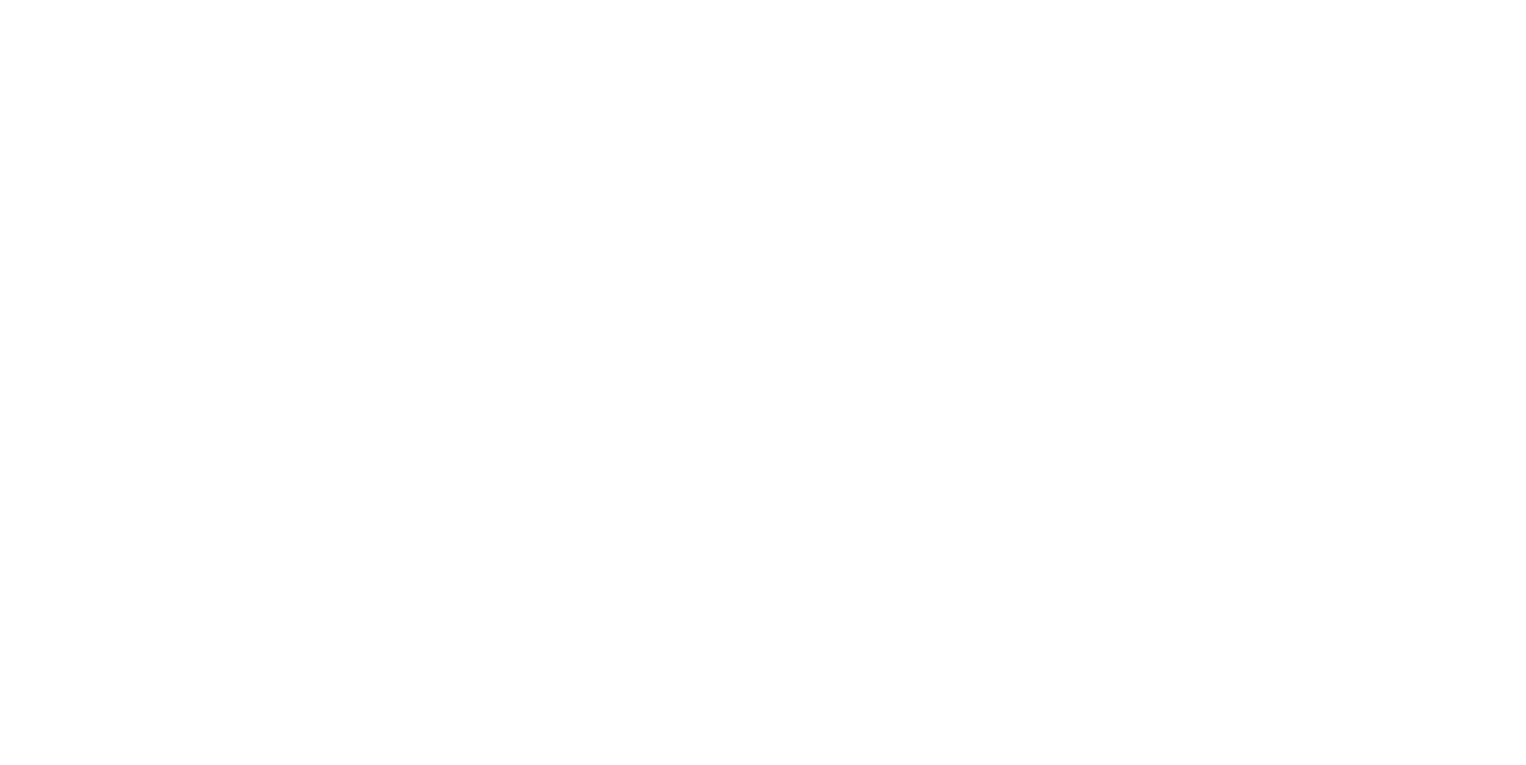 scroll, scrollTop: 0, scrollLeft: 0, axis: both 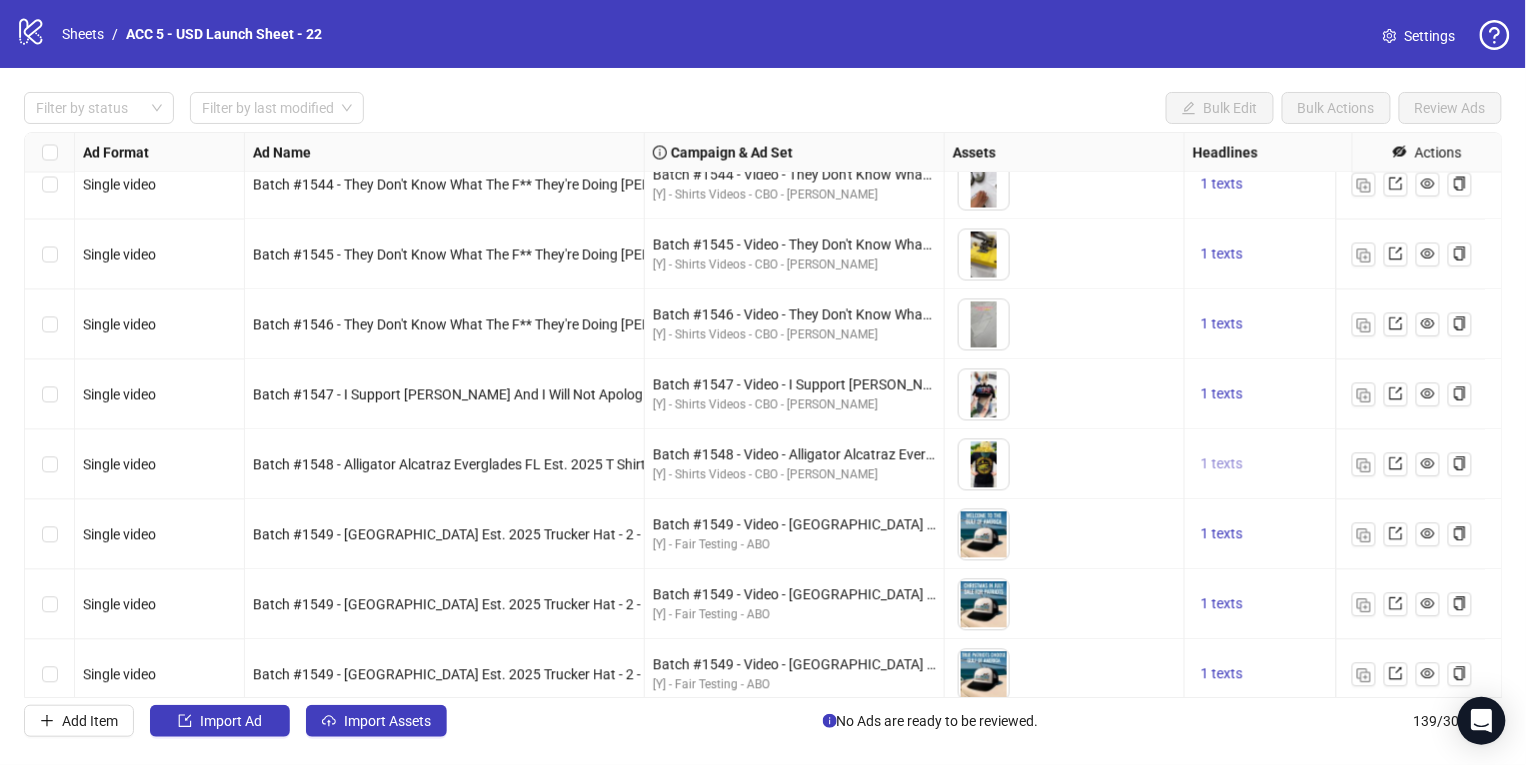click on "1 texts" at bounding box center [1222, 464] 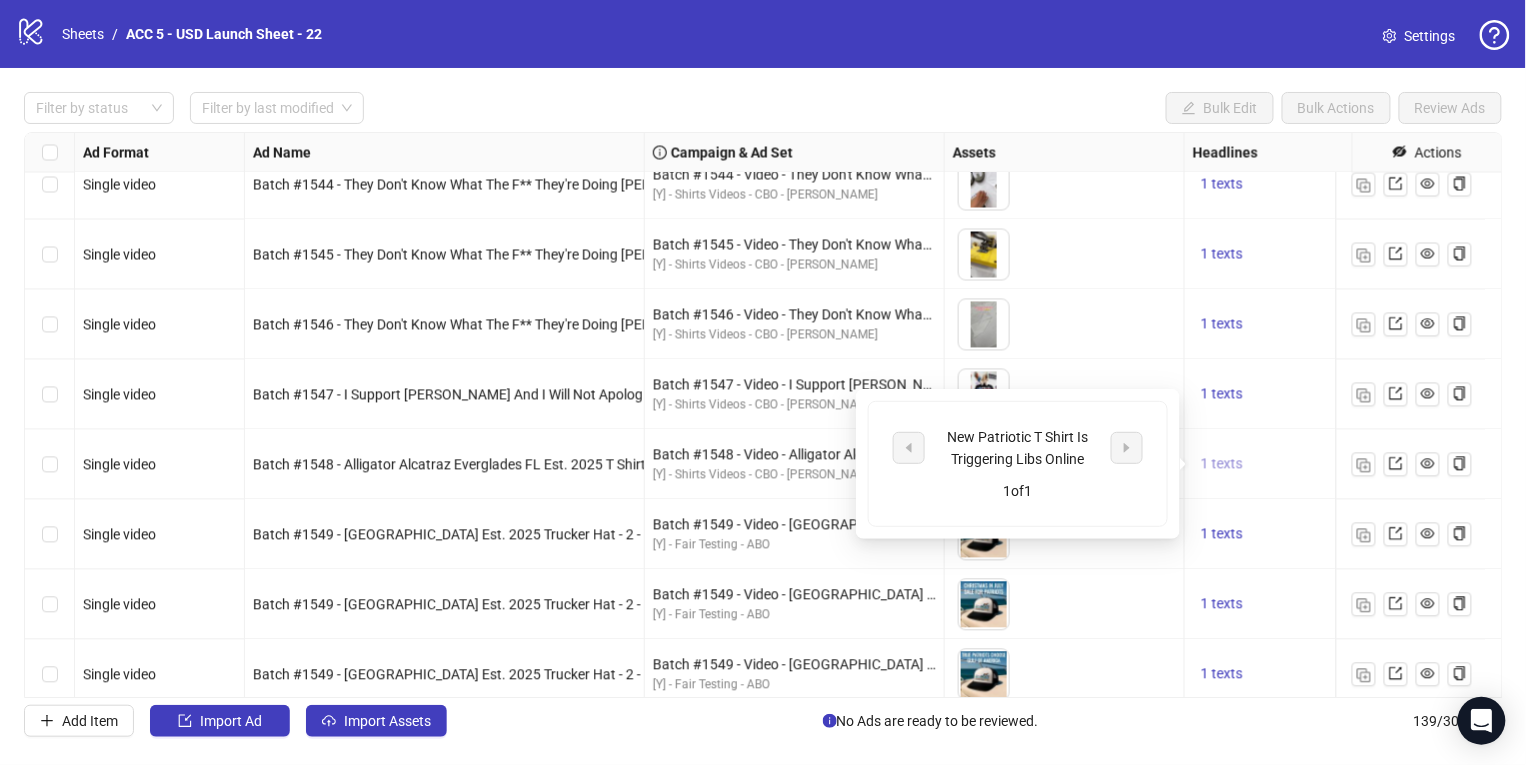 click on "1 texts" at bounding box center [1222, 464] 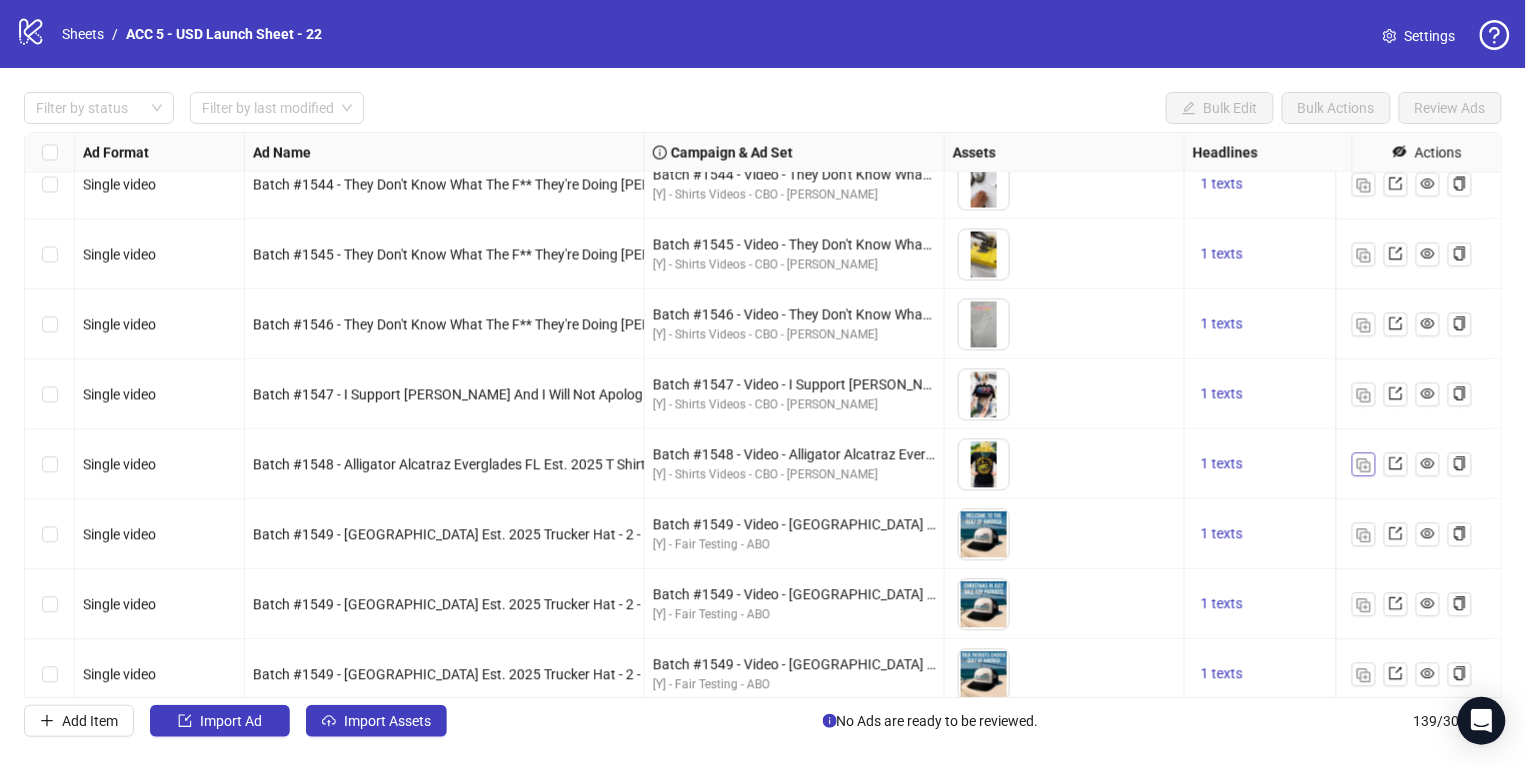 click at bounding box center (1364, 466) 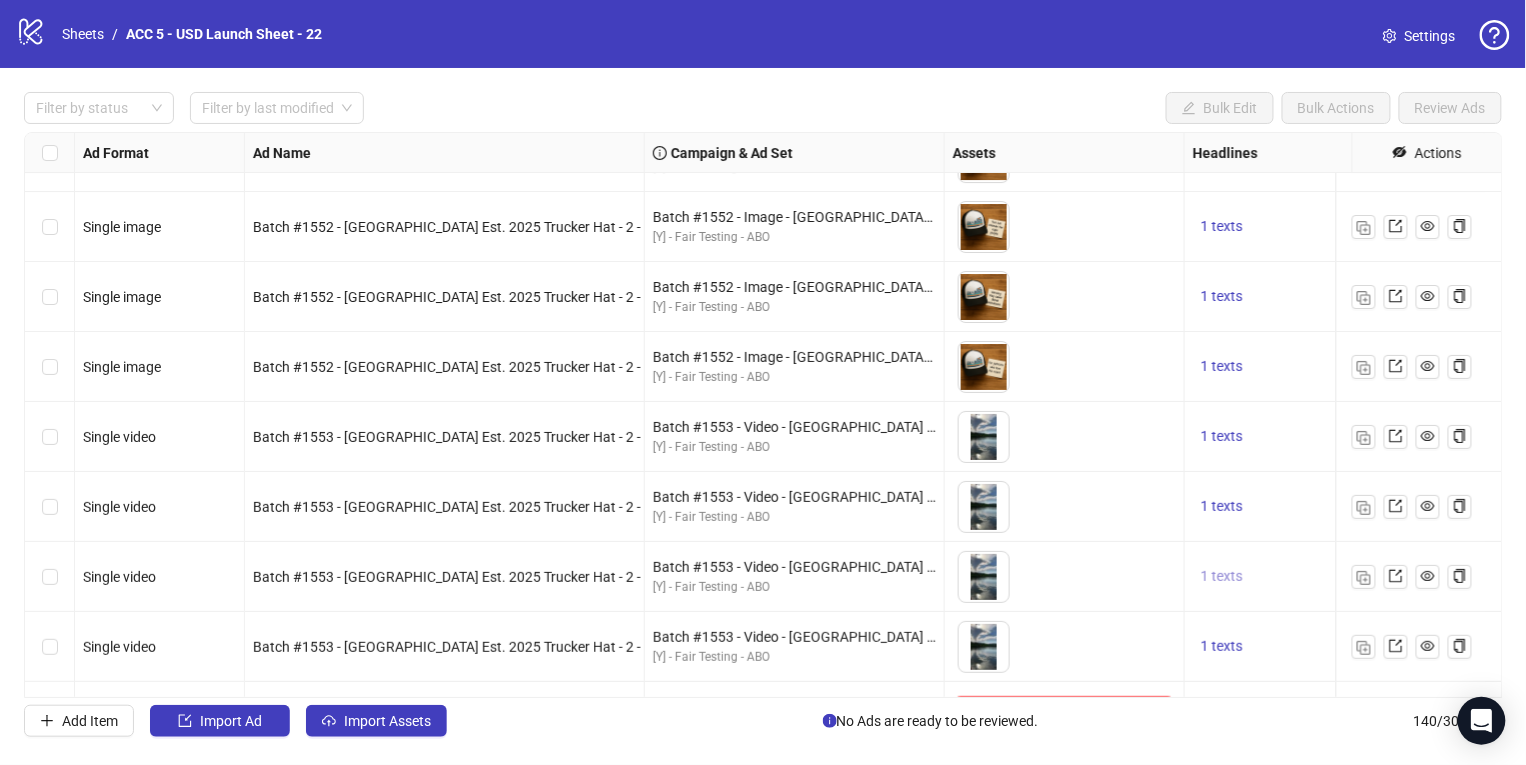 scroll, scrollTop: 9291, scrollLeft: 0, axis: vertical 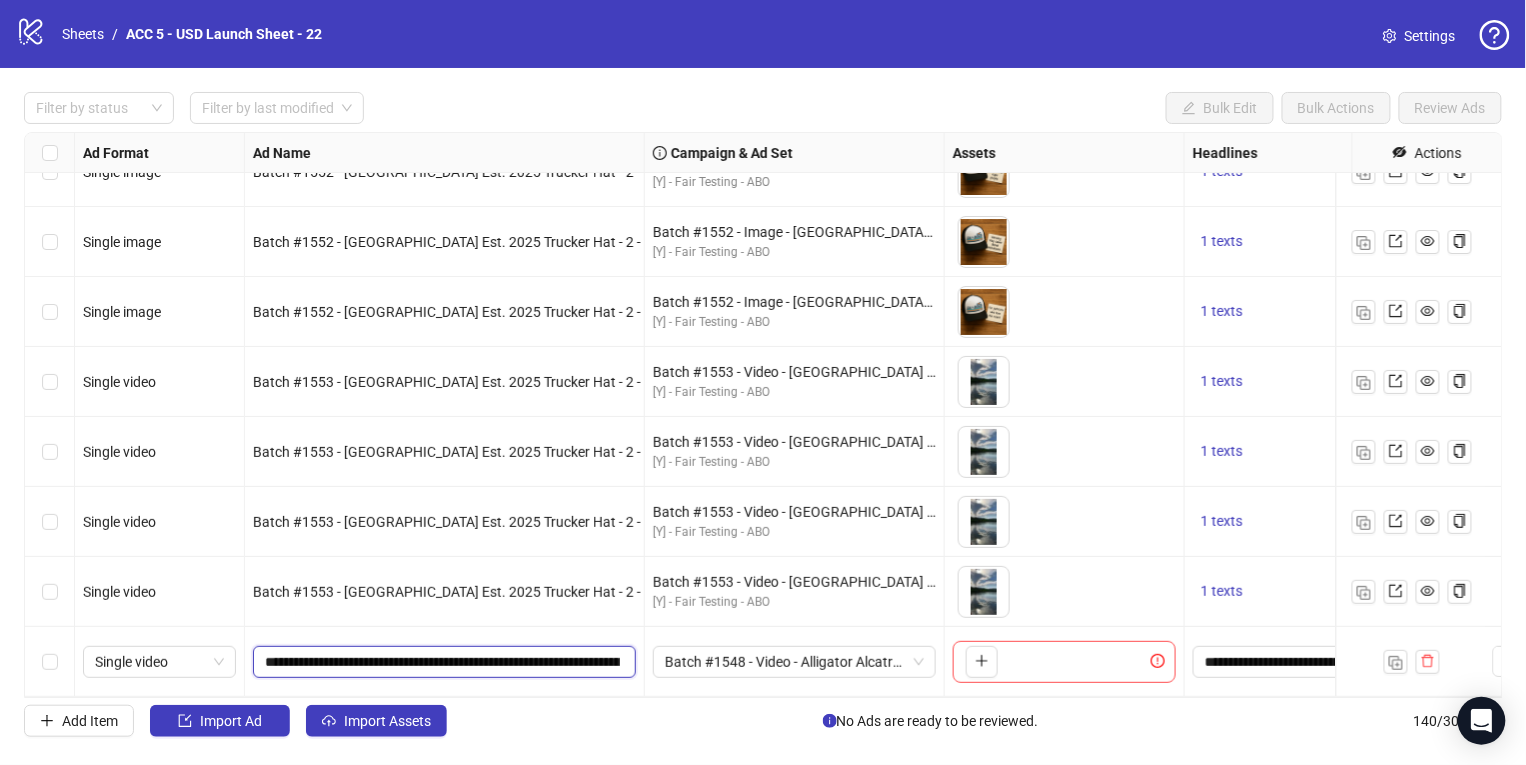 click on "**********" at bounding box center (442, 662) 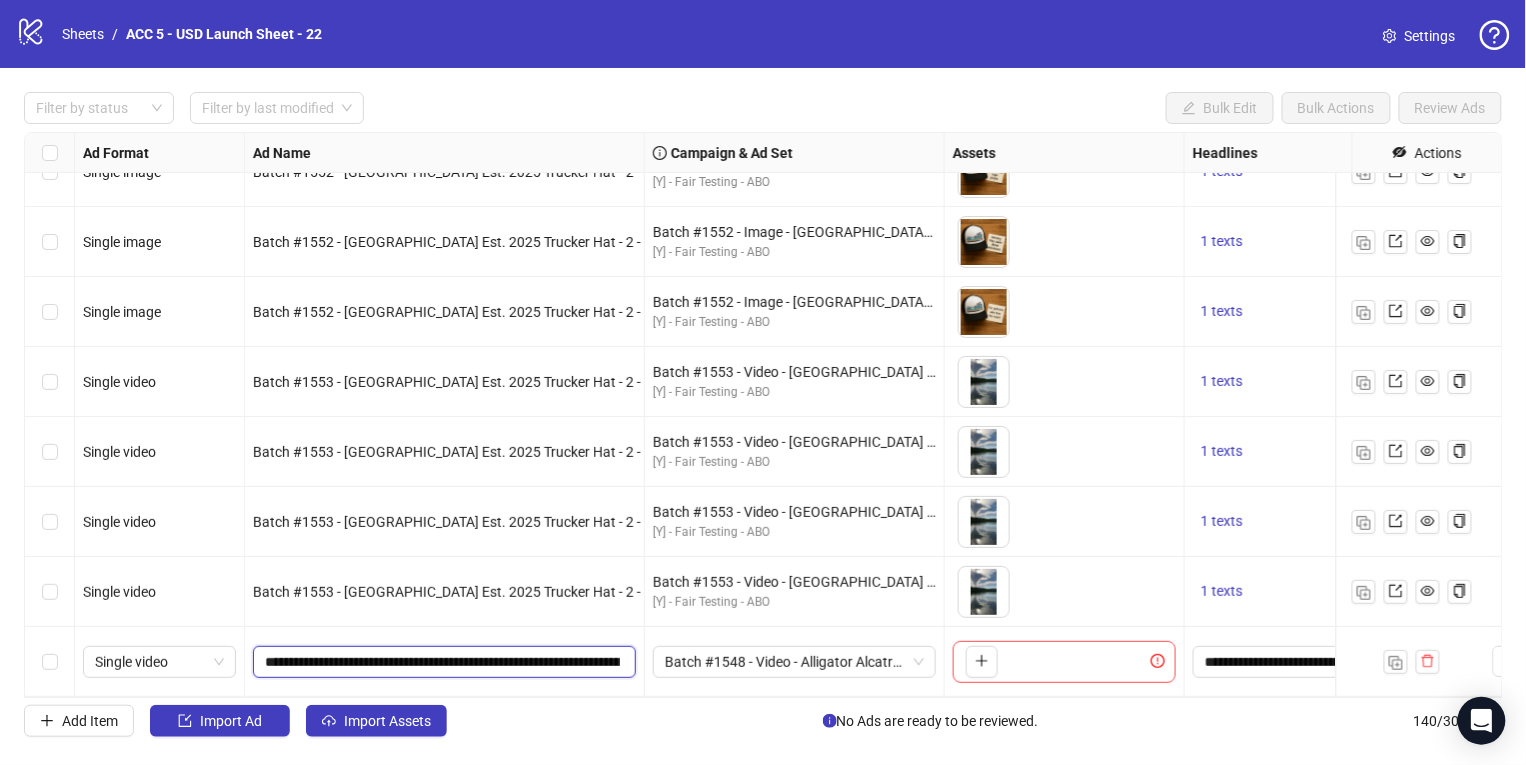 paste 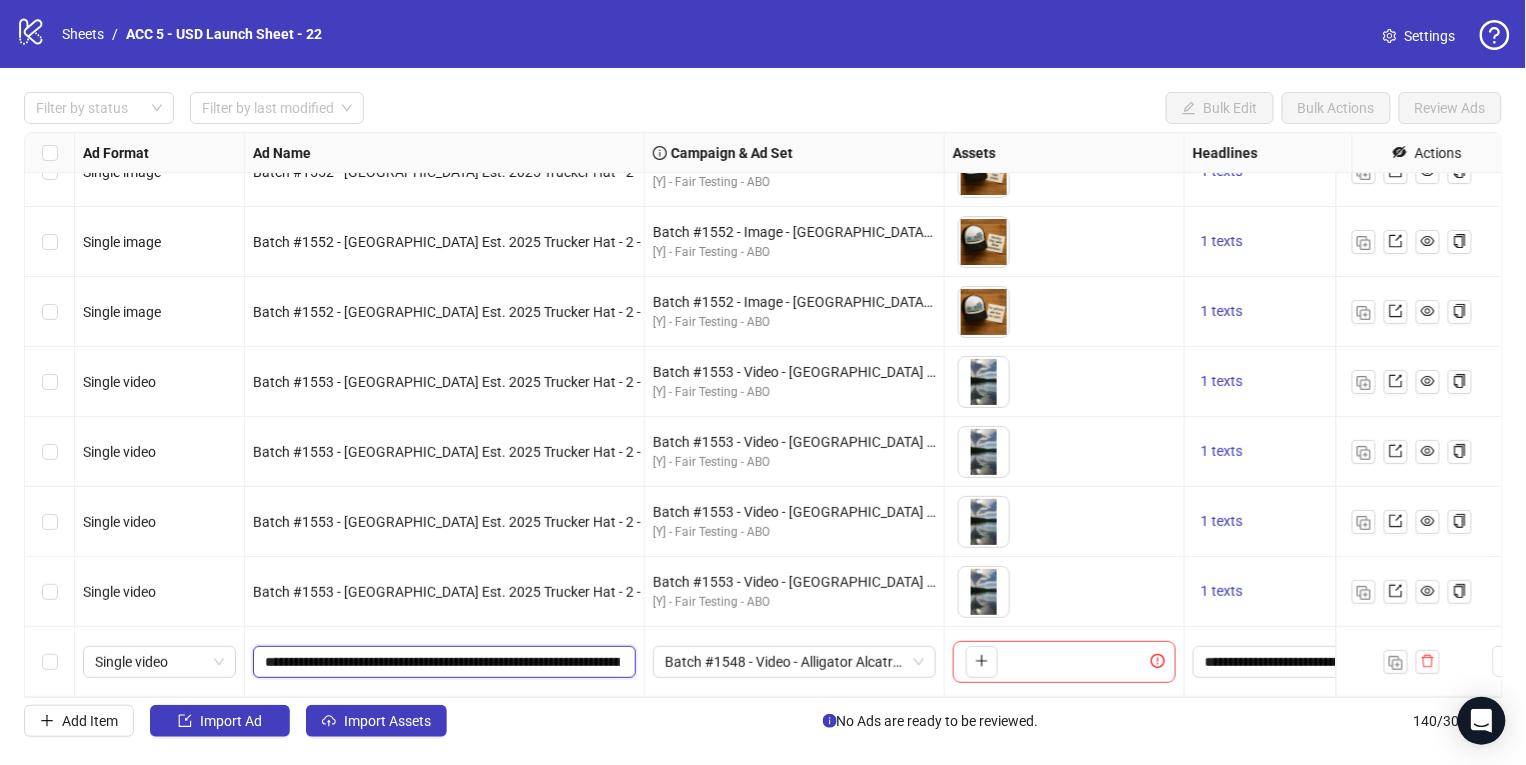 scroll, scrollTop: 0, scrollLeft: 223, axis: horizontal 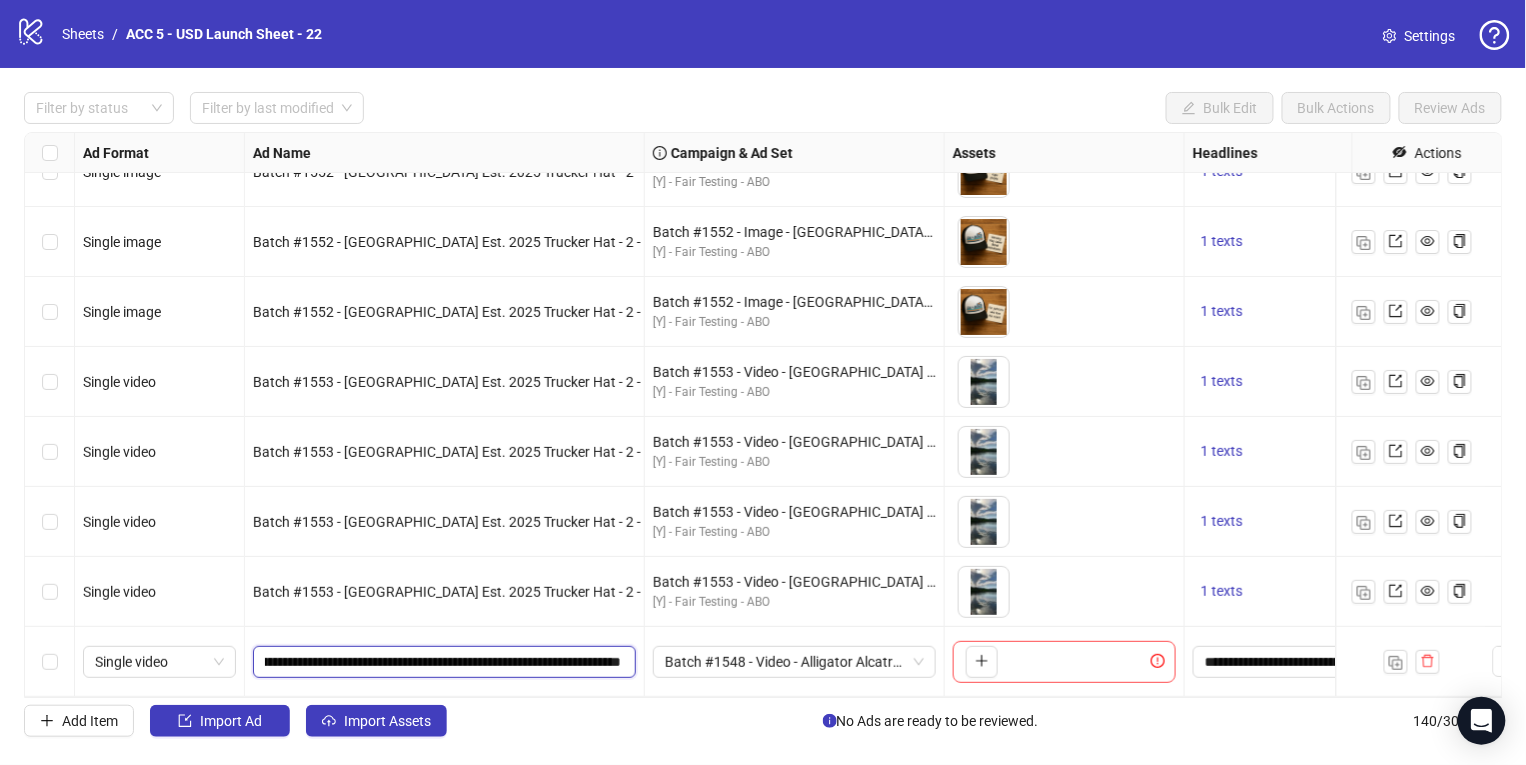 drag, startPoint x: 577, startPoint y: 647, endPoint x: 690, endPoint y: 663, distance: 114.12712 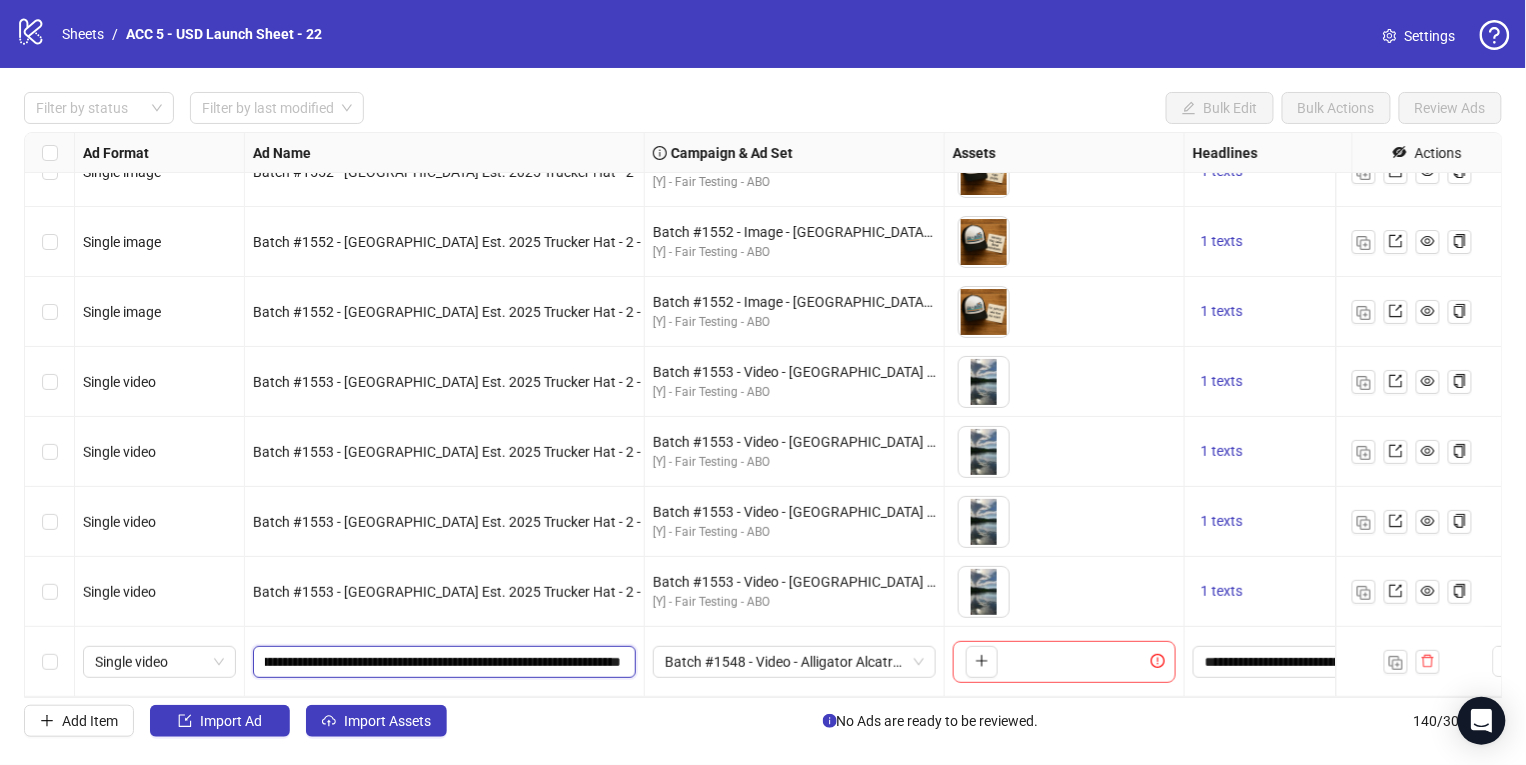 scroll, scrollTop: 0, scrollLeft: 0, axis: both 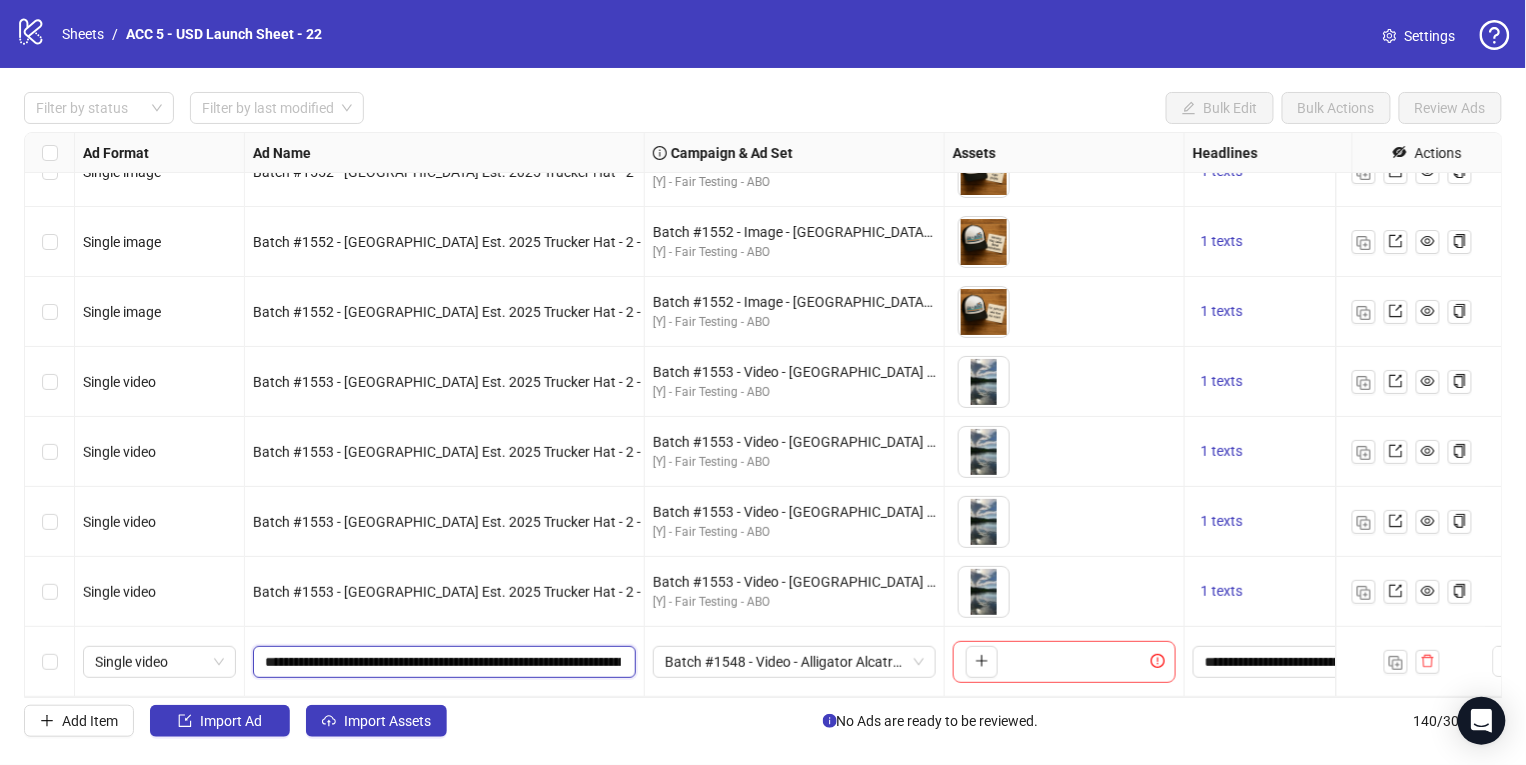 drag, startPoint x: 389, startPoint y: 645, endPoint x: 350, endPoint y: 643, distance: 39.051247 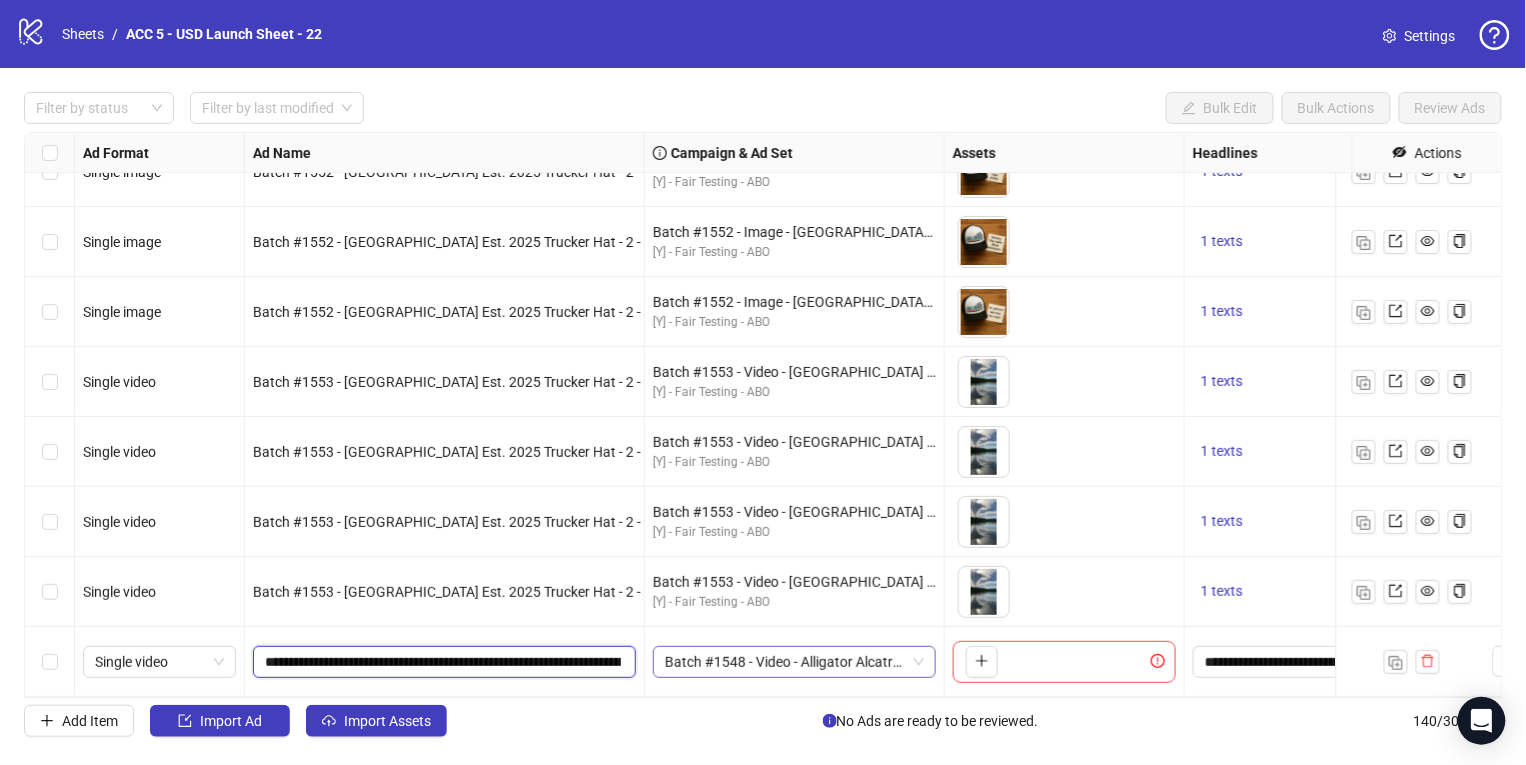 click on "Batch #1548 - Video - Alligator Alcatraz Everglades FL Est. 2025 T Shirt - 2 - [PERSON_NAME] Videos - [DATE]" at bounding box center [794, 662] 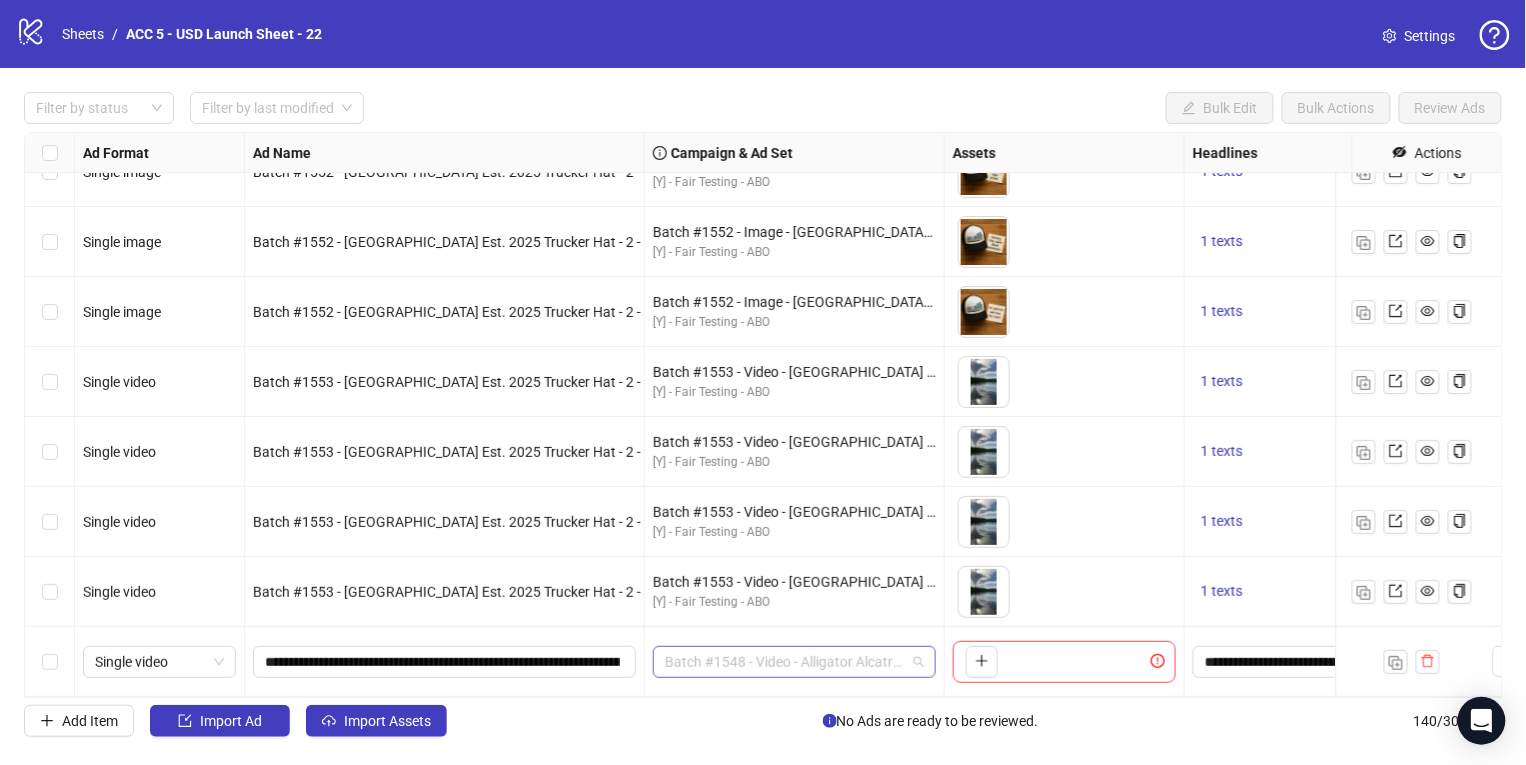 click on "Batch #1548 - Video - Alligator Alcatraz Everglades FL Est. 2025 T Shirt - 2 - [PERSON_NAME] Videos - [DATE]" at bounding box center (794, 662) 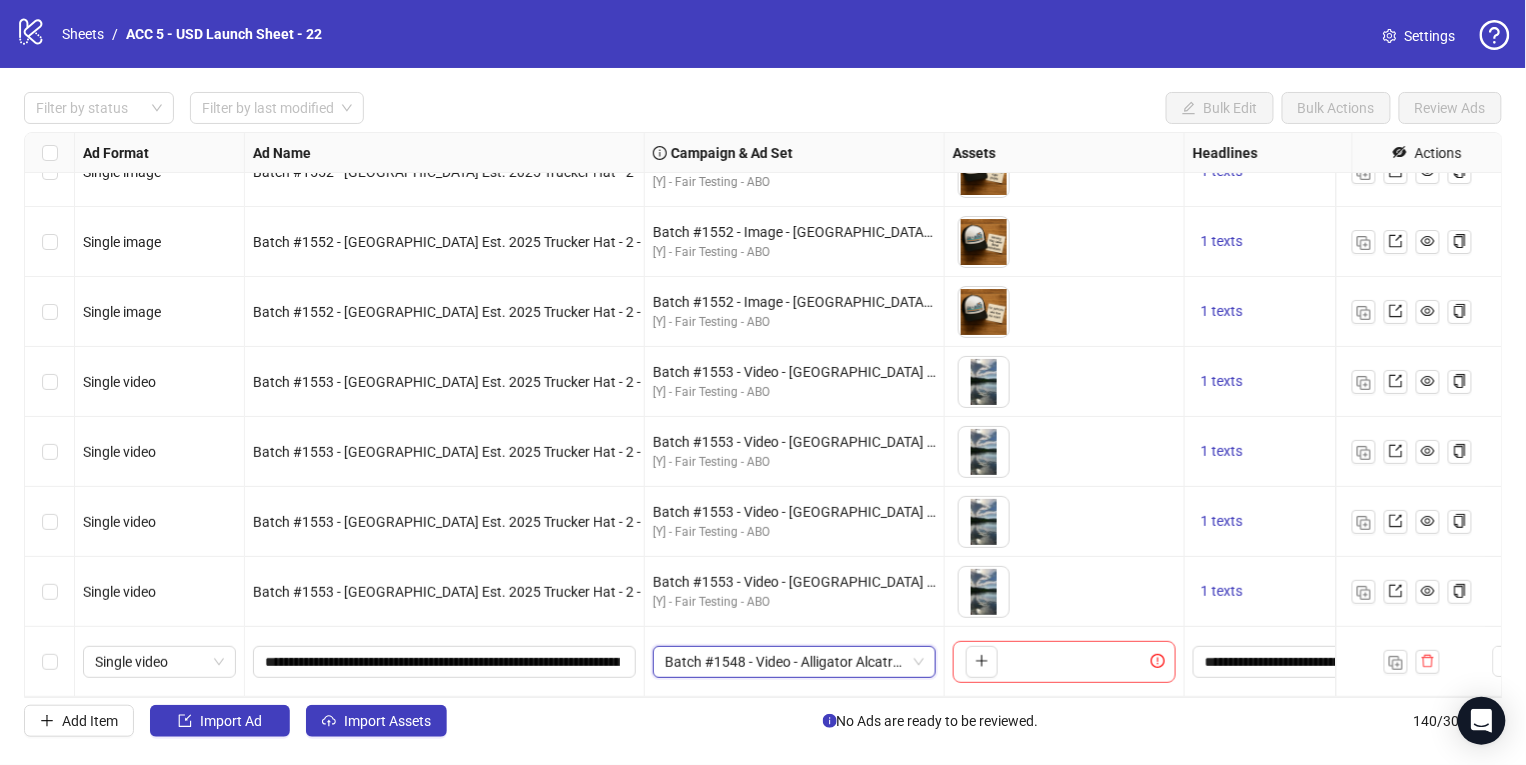 scroll, scrollTop: 151, scrollLeft: 0, axis: vertical 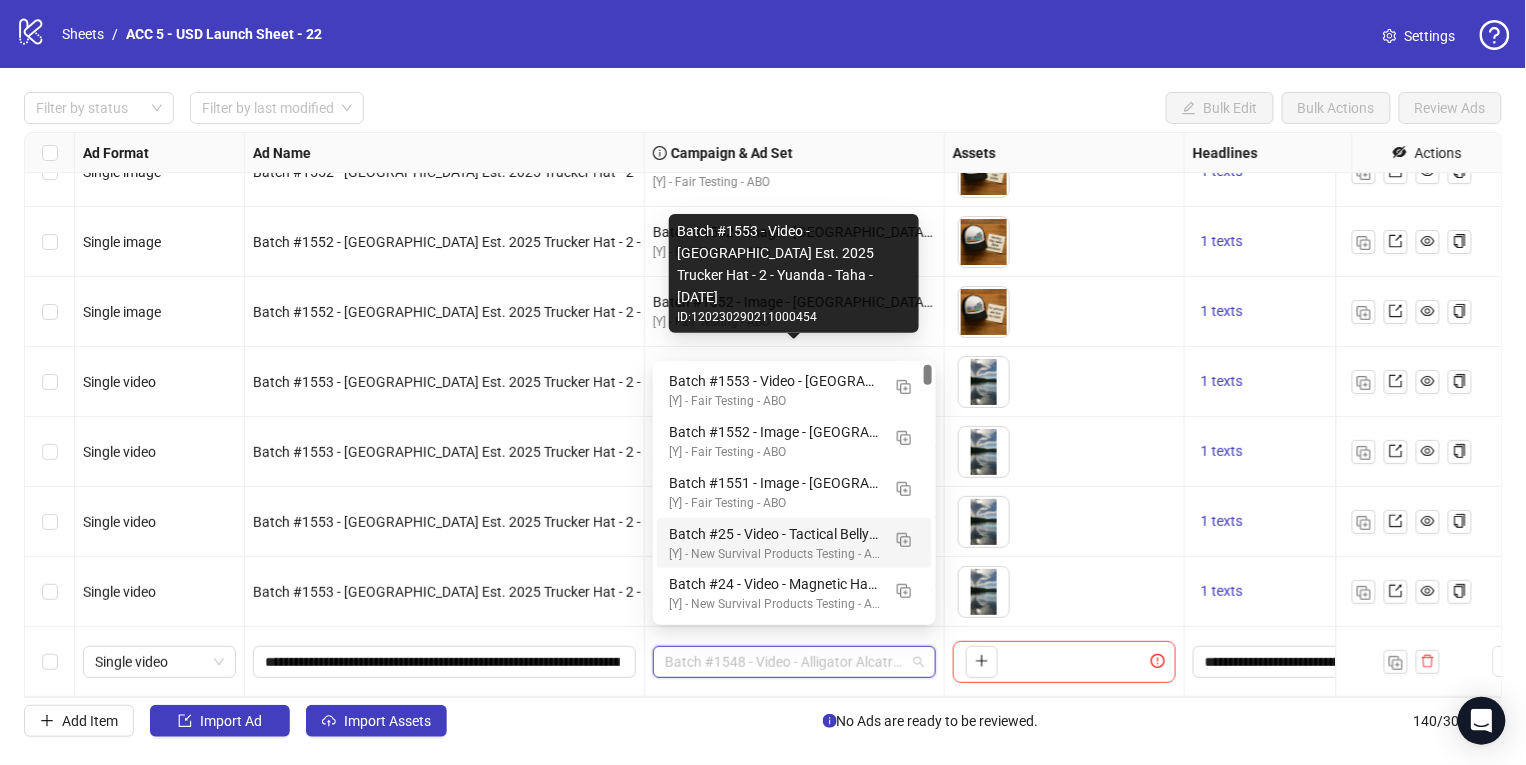 drag, startPoint x: 929, startPoint y: 373, endPoint x: 929, endPoint y: 355, distance: 18 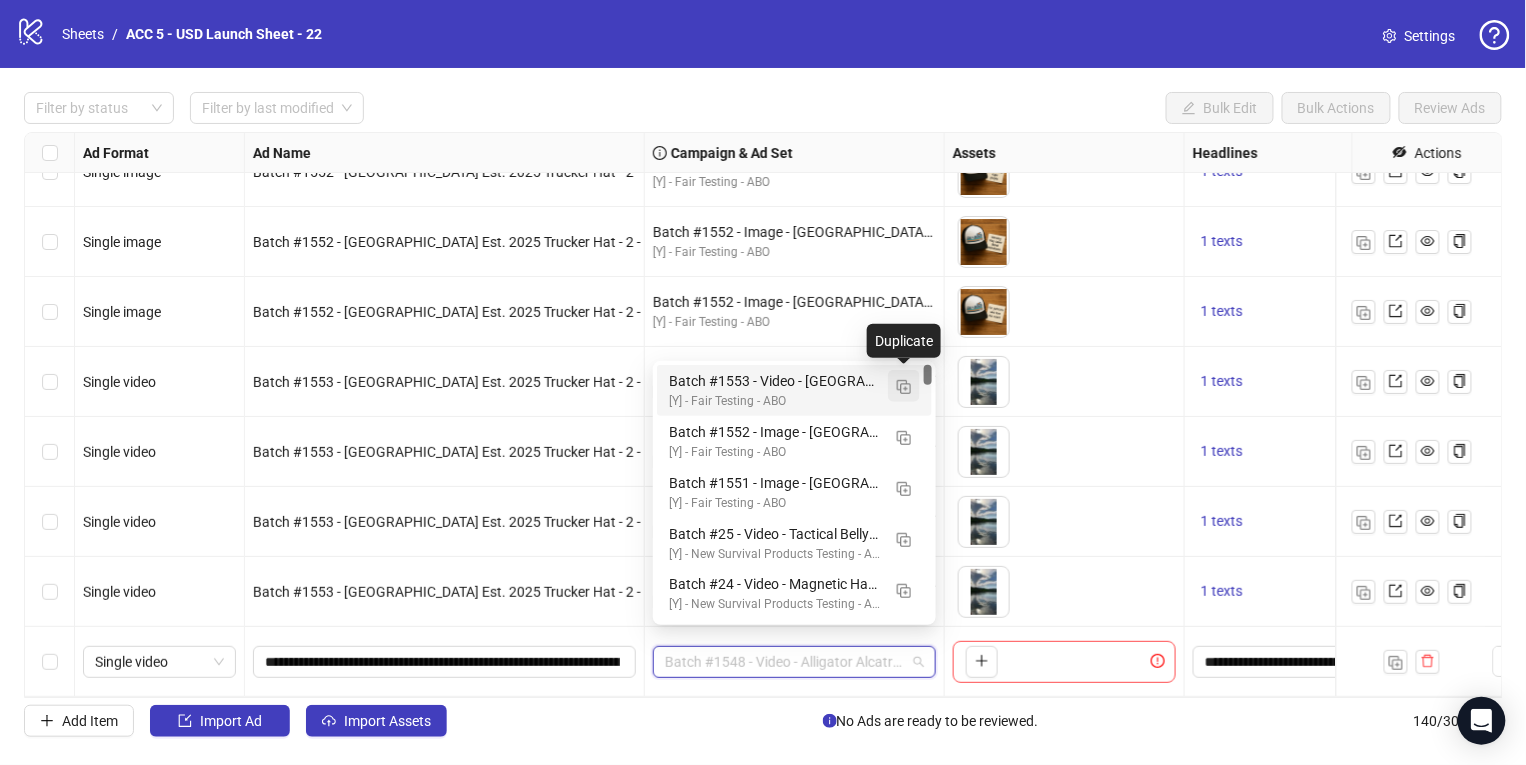 click at bounding box center (904, 387) 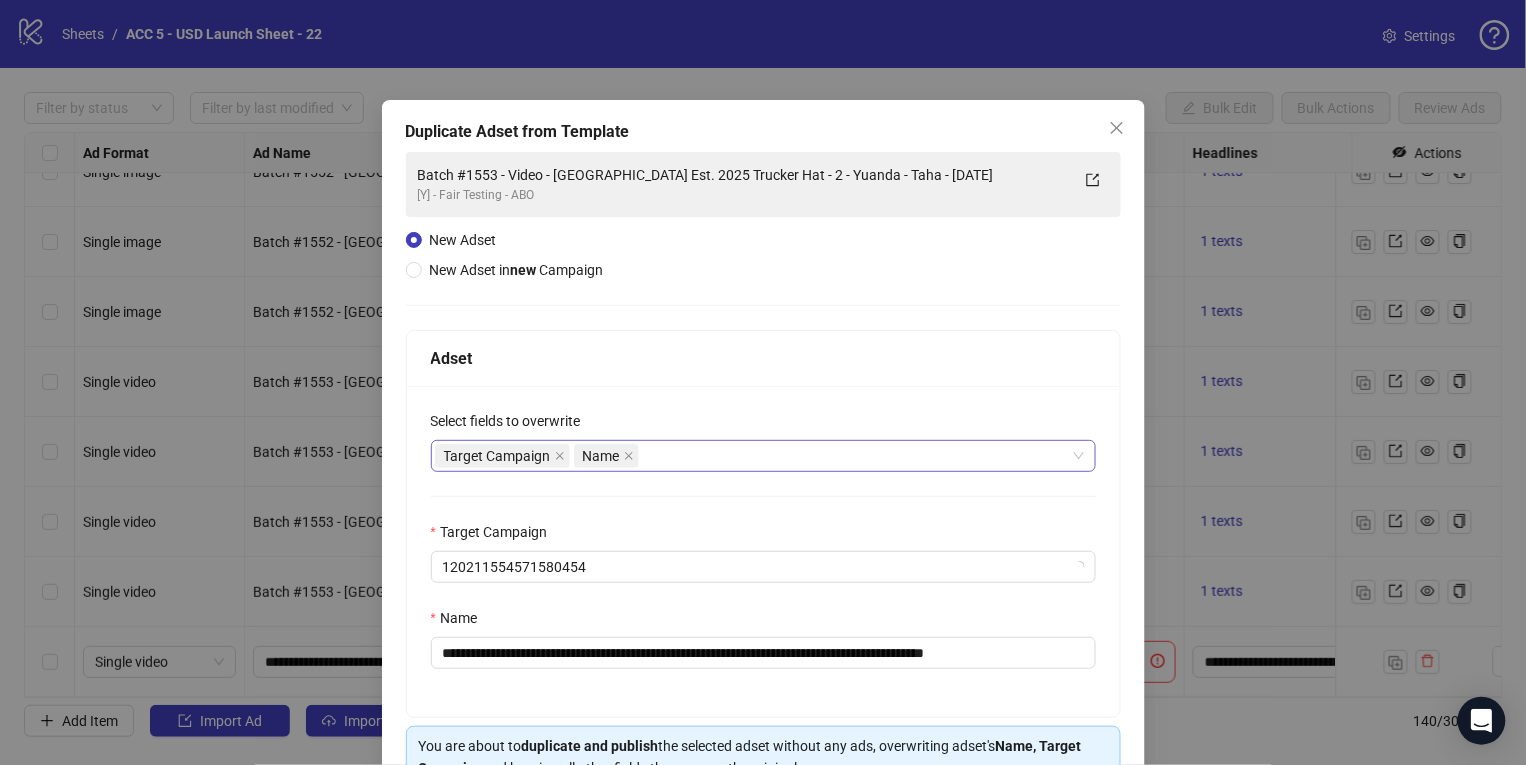 click on "Target Campaign Name" at bounding box center (753, 456) 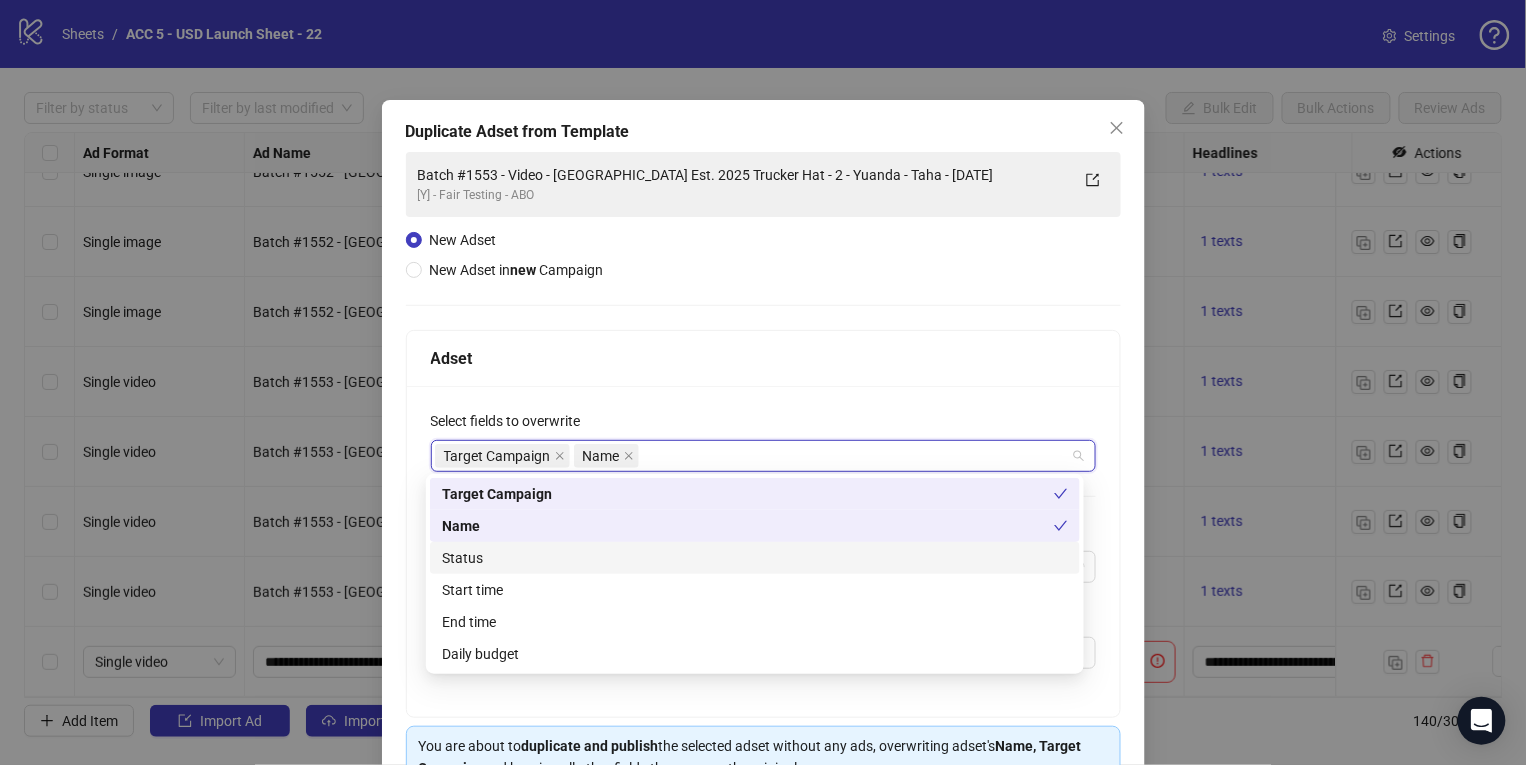 click on "Status" at bounding box center [755, 558] 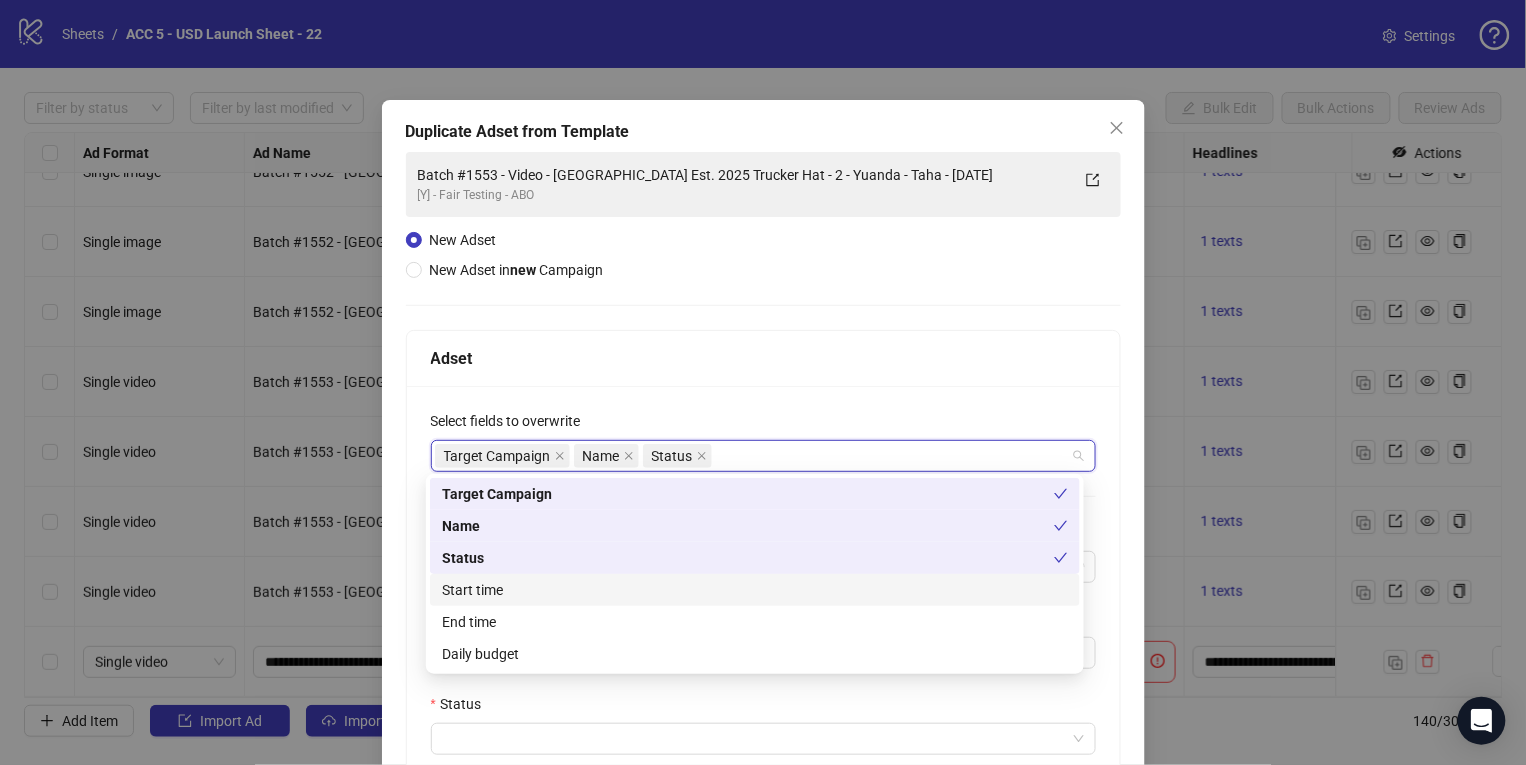click on "Start time" at bounding box center [755, 590] 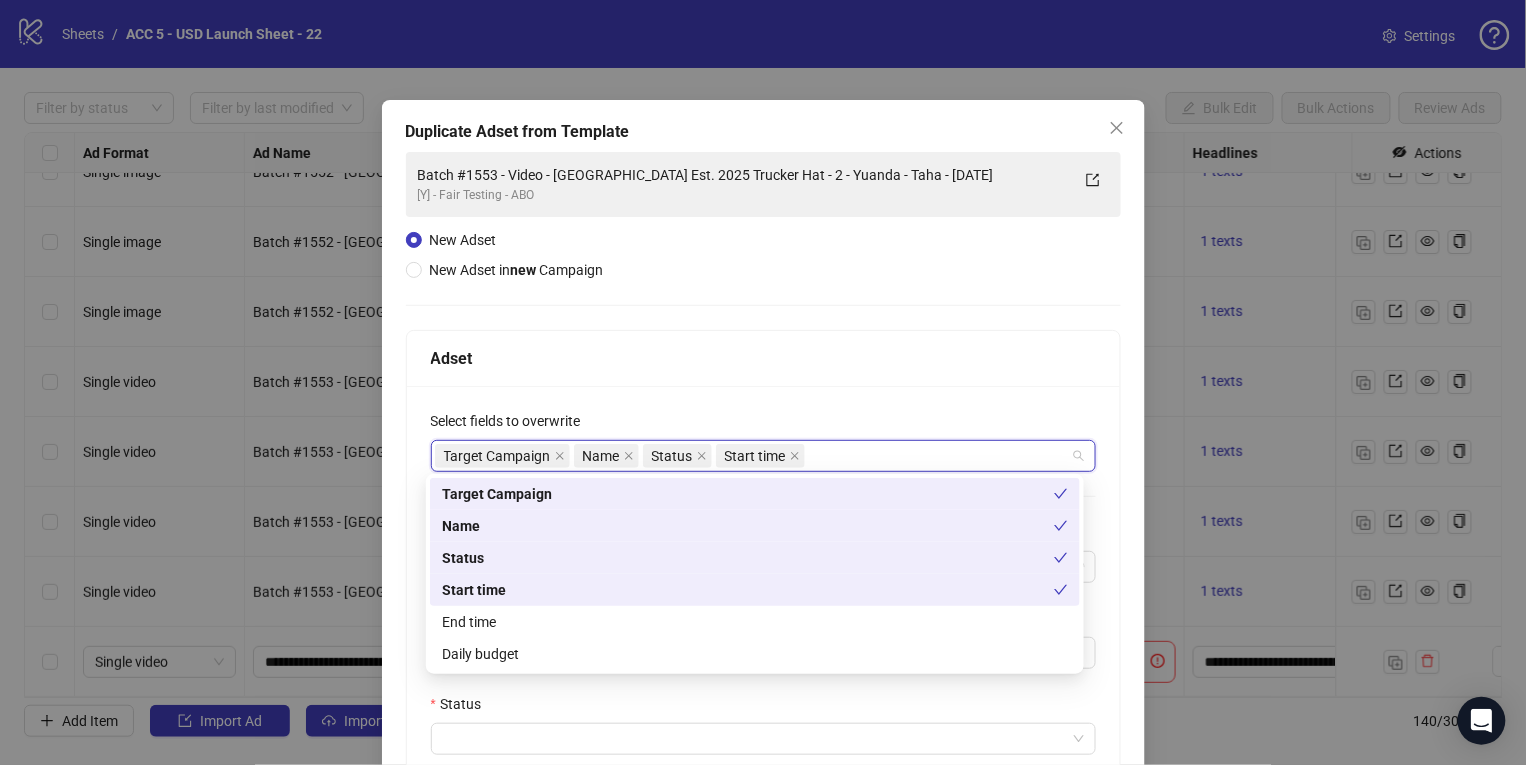 click on "End time" at bounding box center (755, 622) 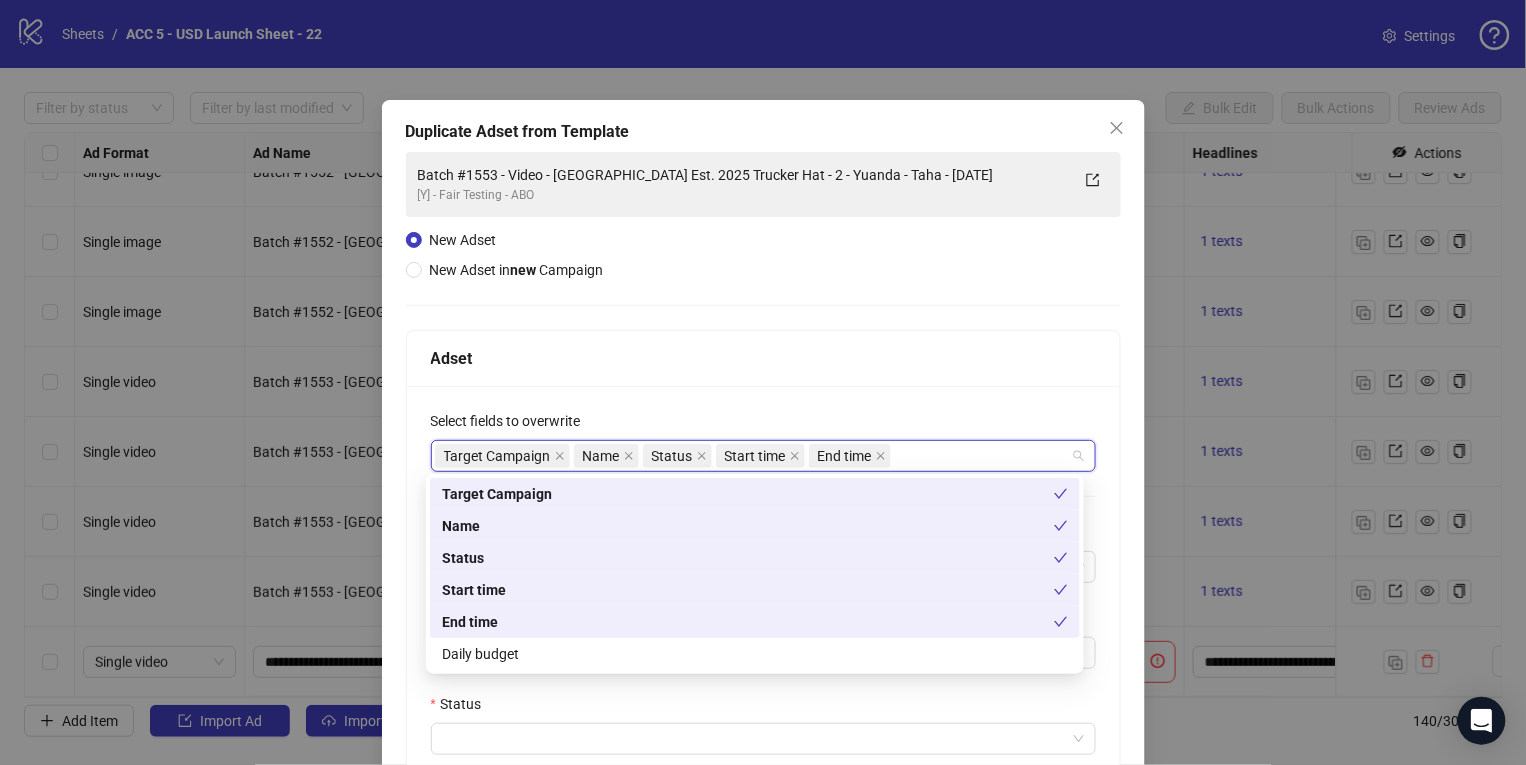 click on "Daily budget" at bounding box center [755, 654] 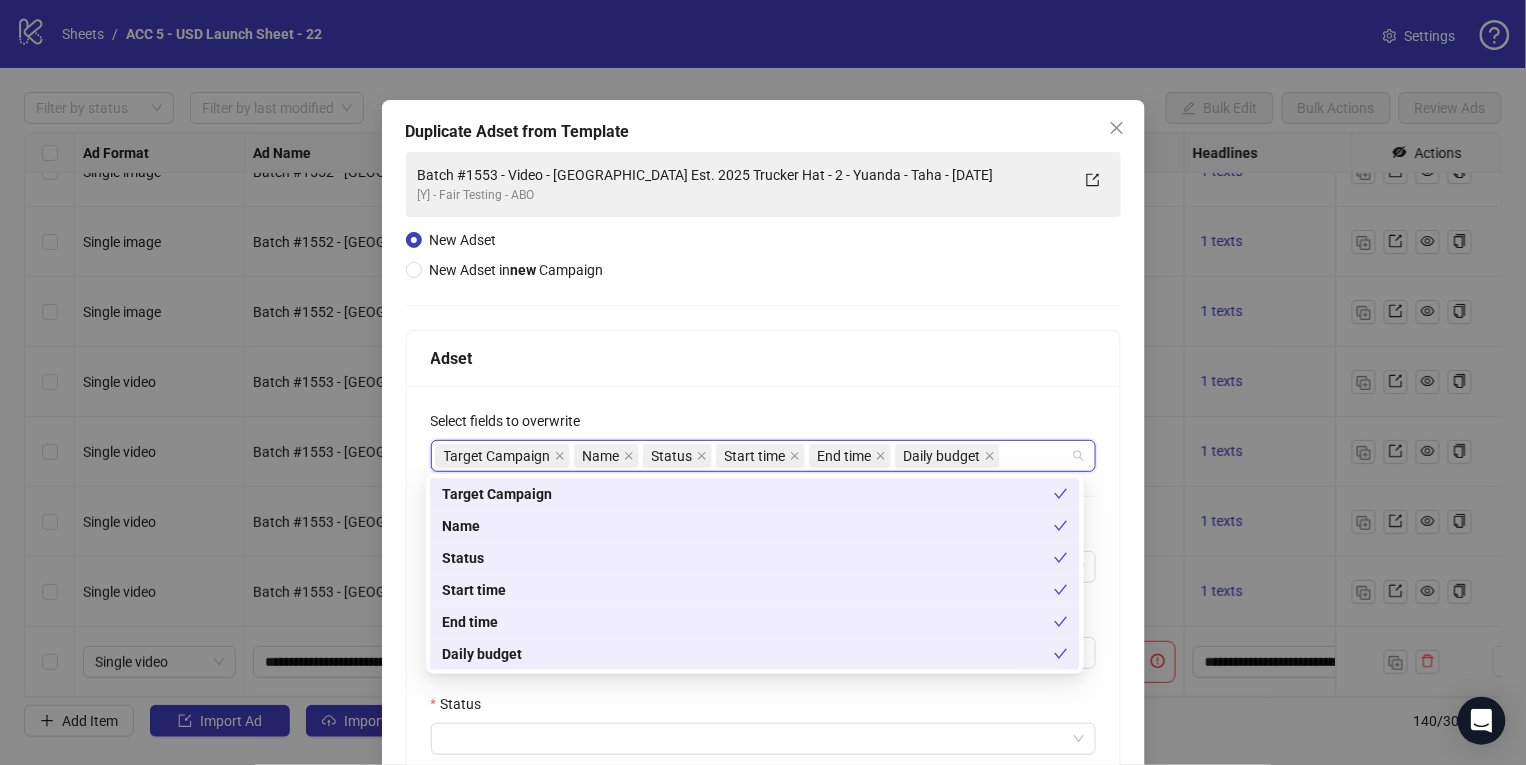 click on "Status" at bounding box center (763, 708) 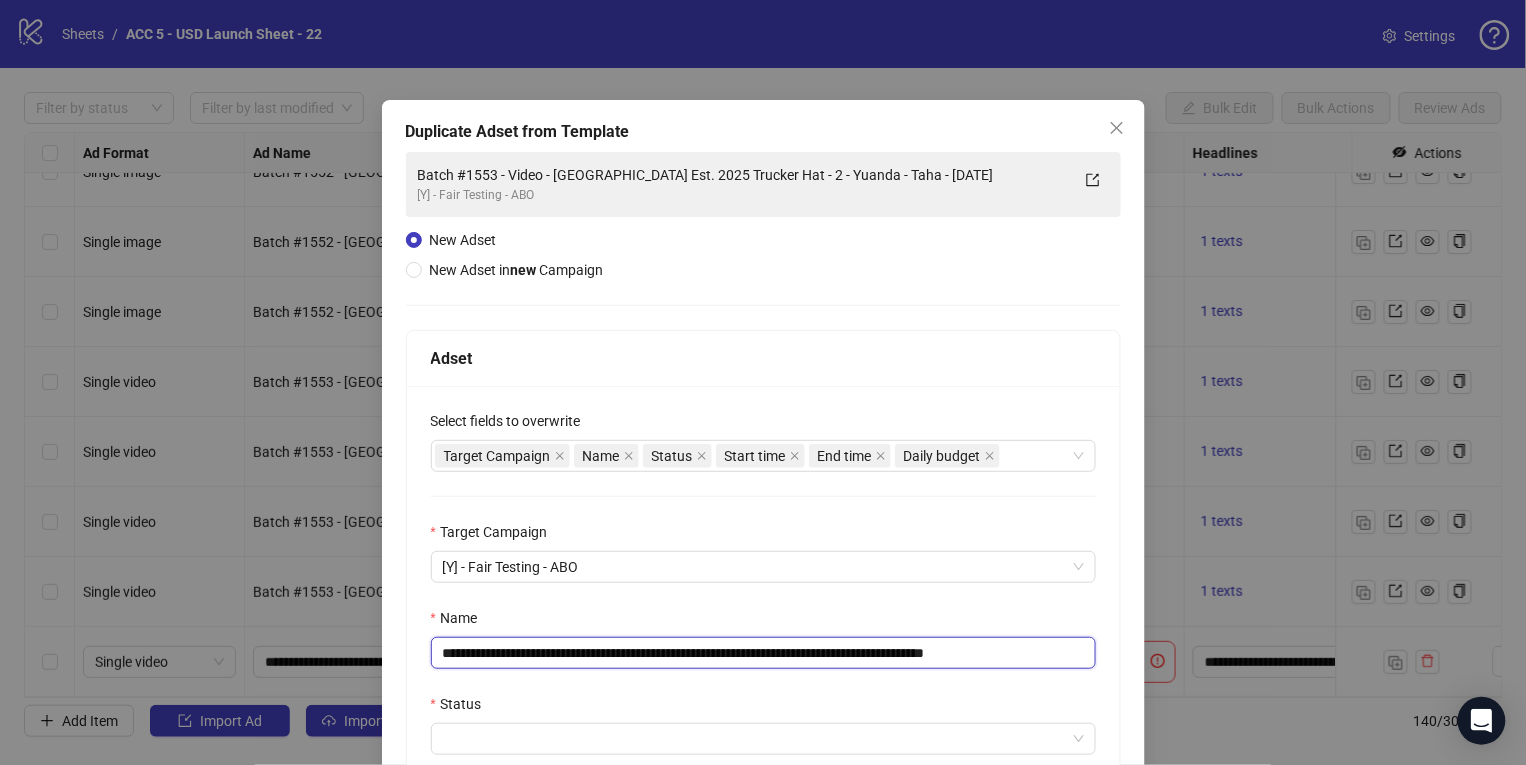 click on "**********" at bounding box center [763, 653] 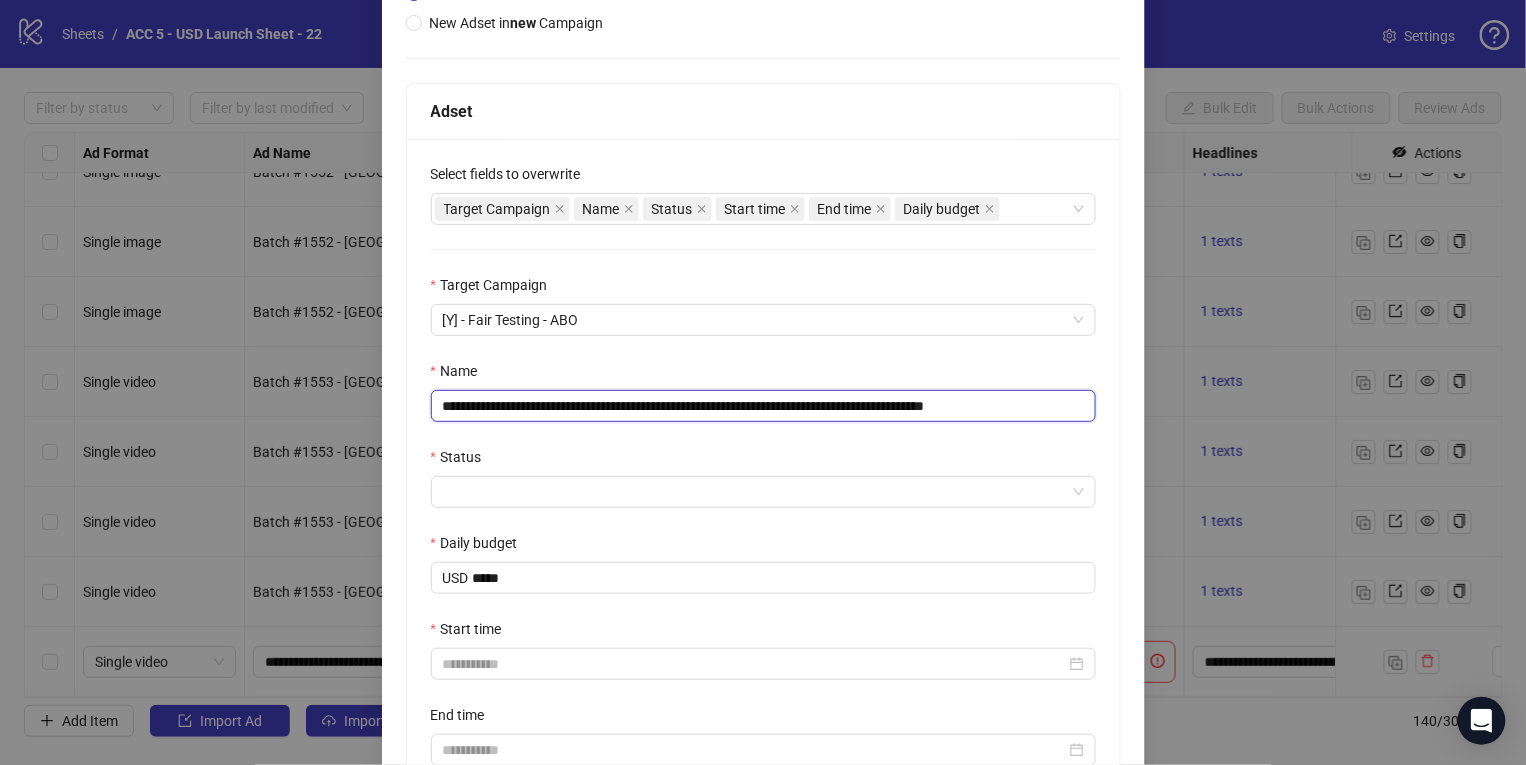 scroll, scrollTop: 254, scrollLeft: 0, axis: vertical 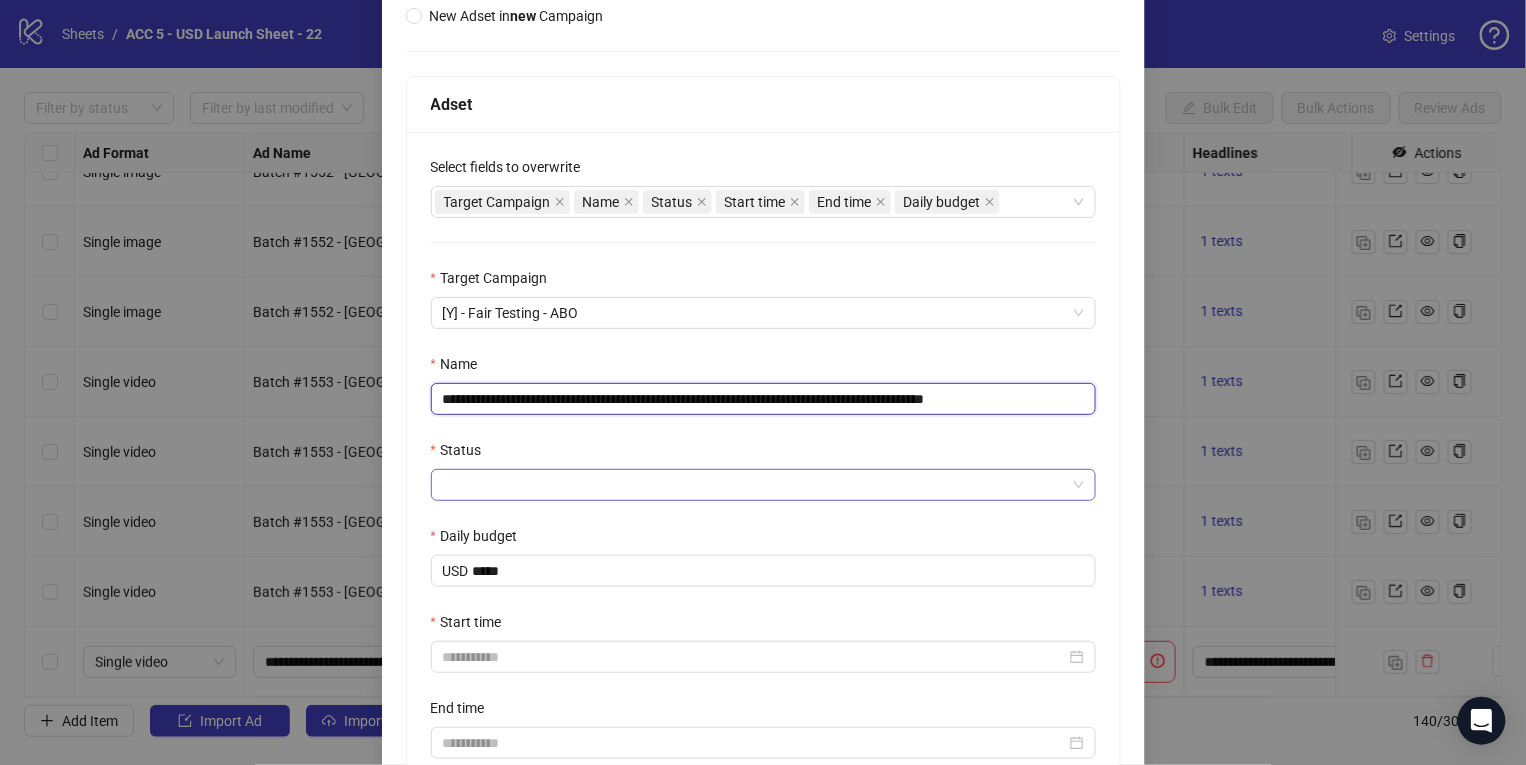 type on "**********" 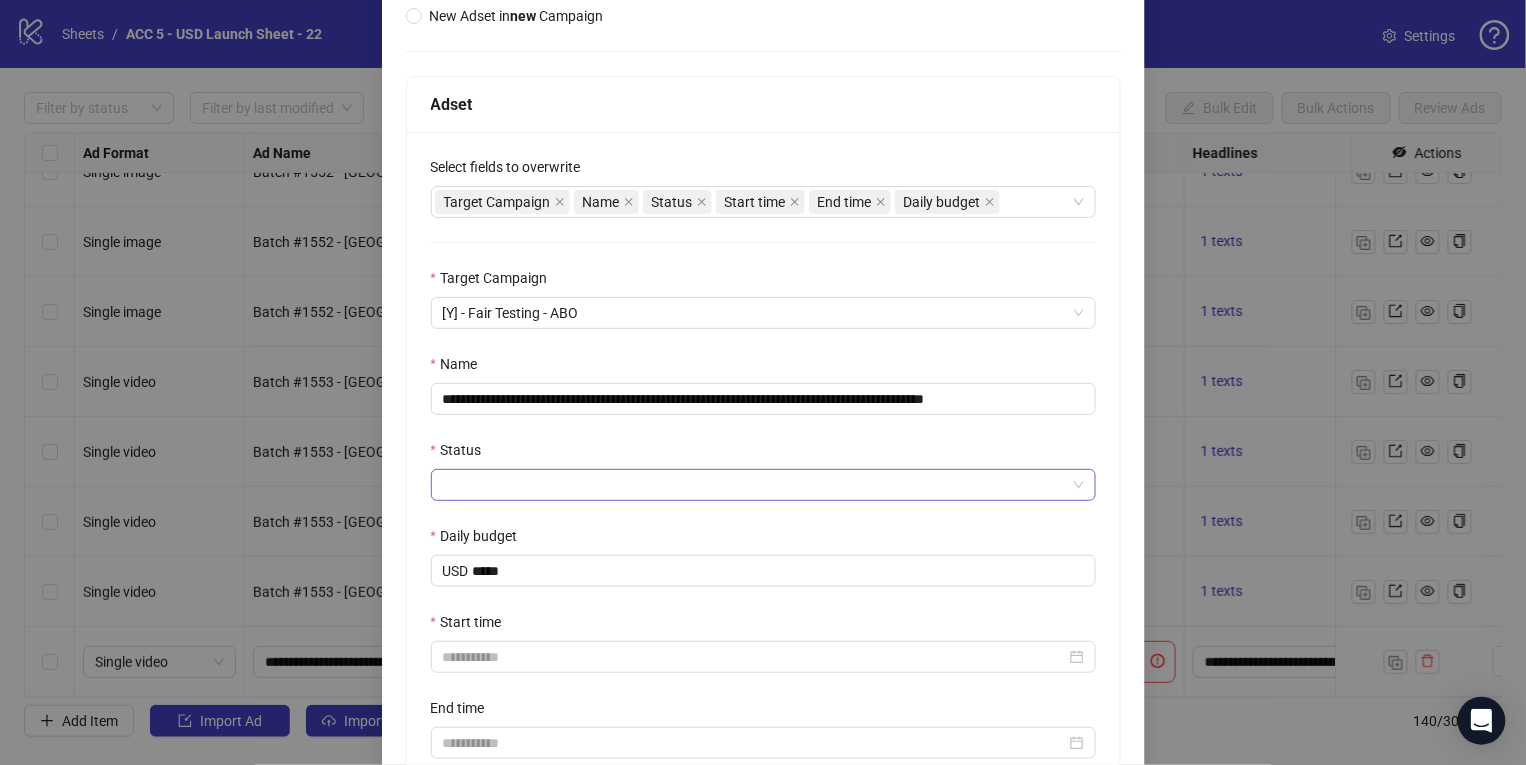 click on "Status" at bounding box center (754, 485) 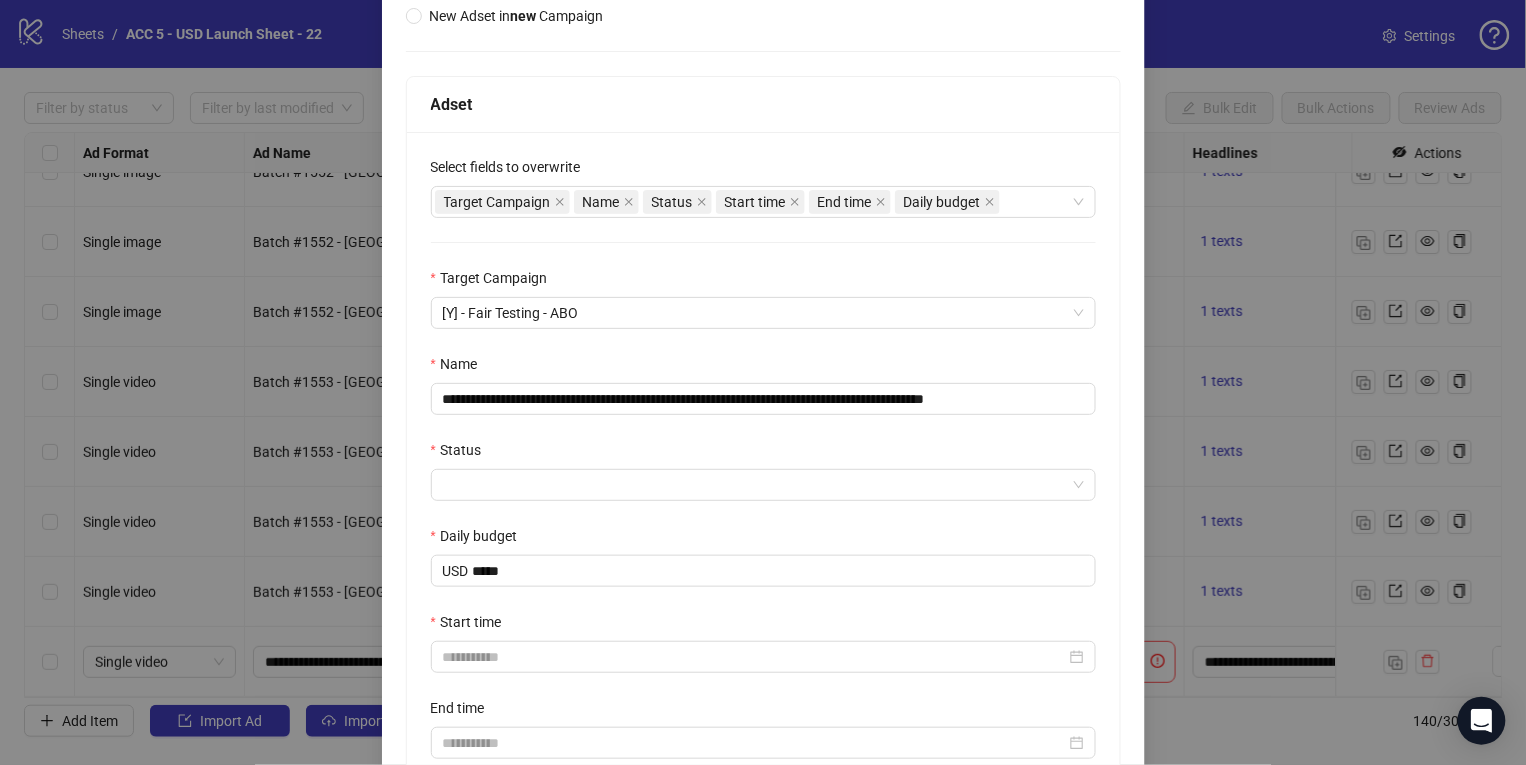 click on "ACTIVE PAUSED" at bounding box center [426, 503] 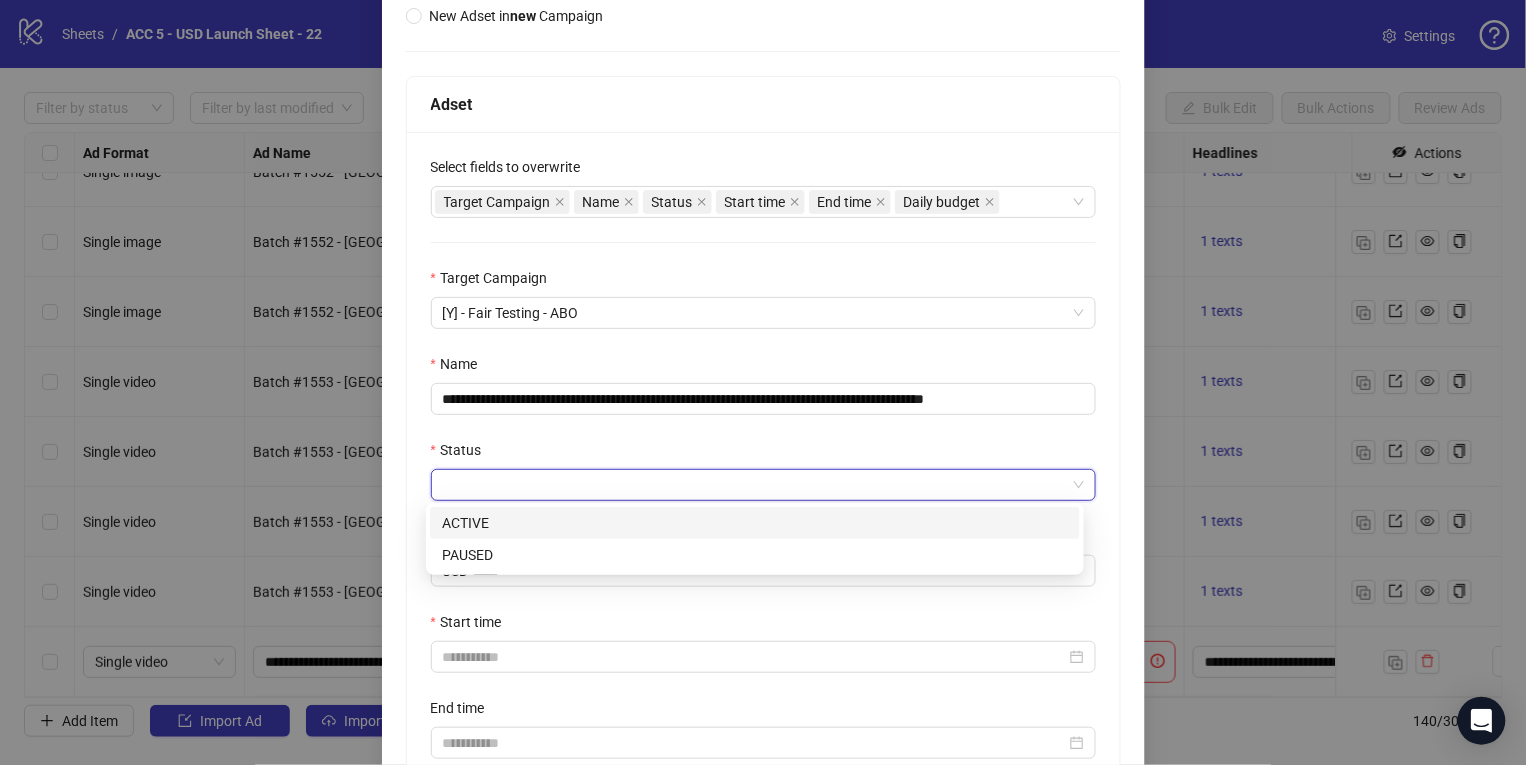 click on "ACTIVE" at bounding box center [755, 523] 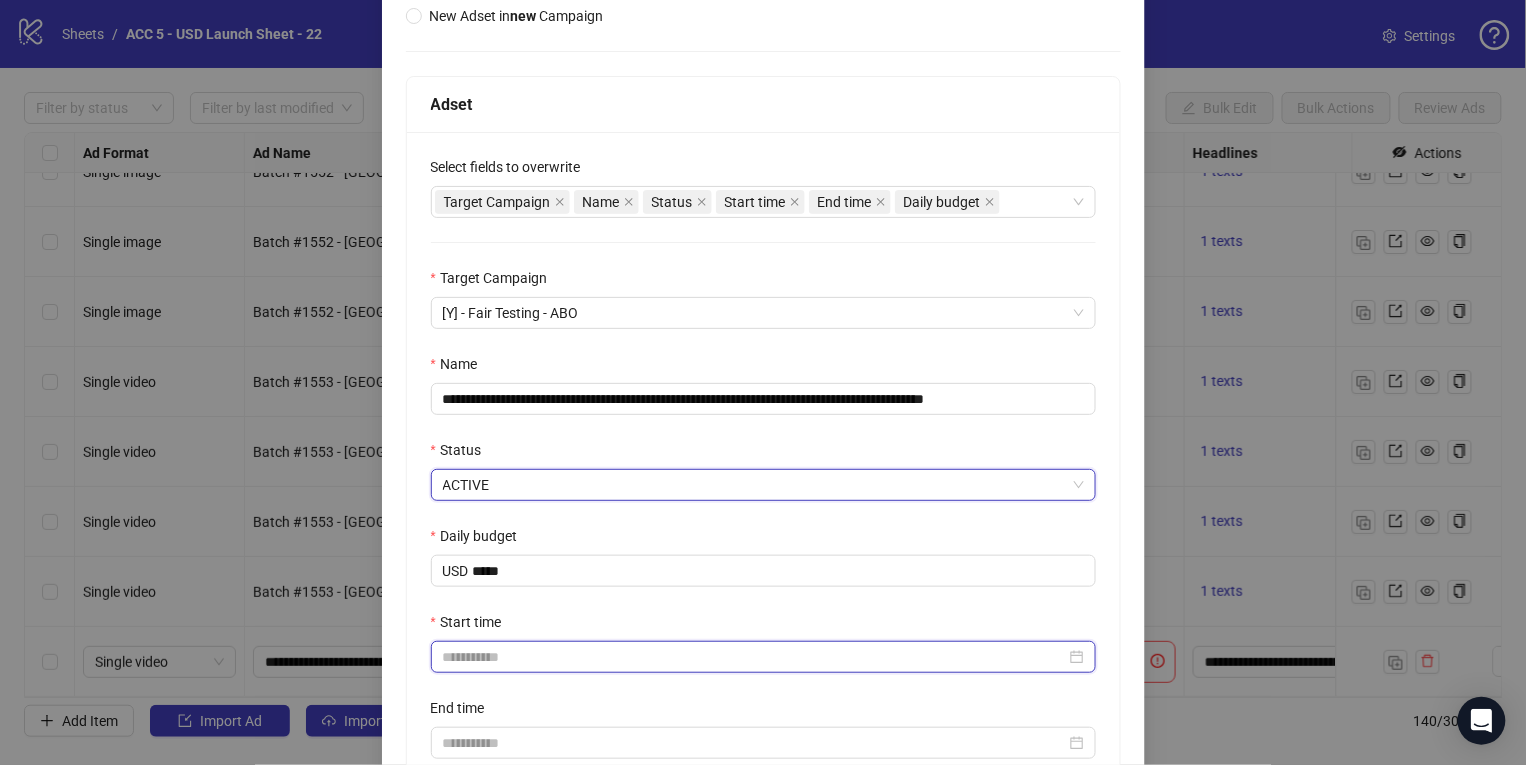 click on "Start time" at bounding box center (754, 657) 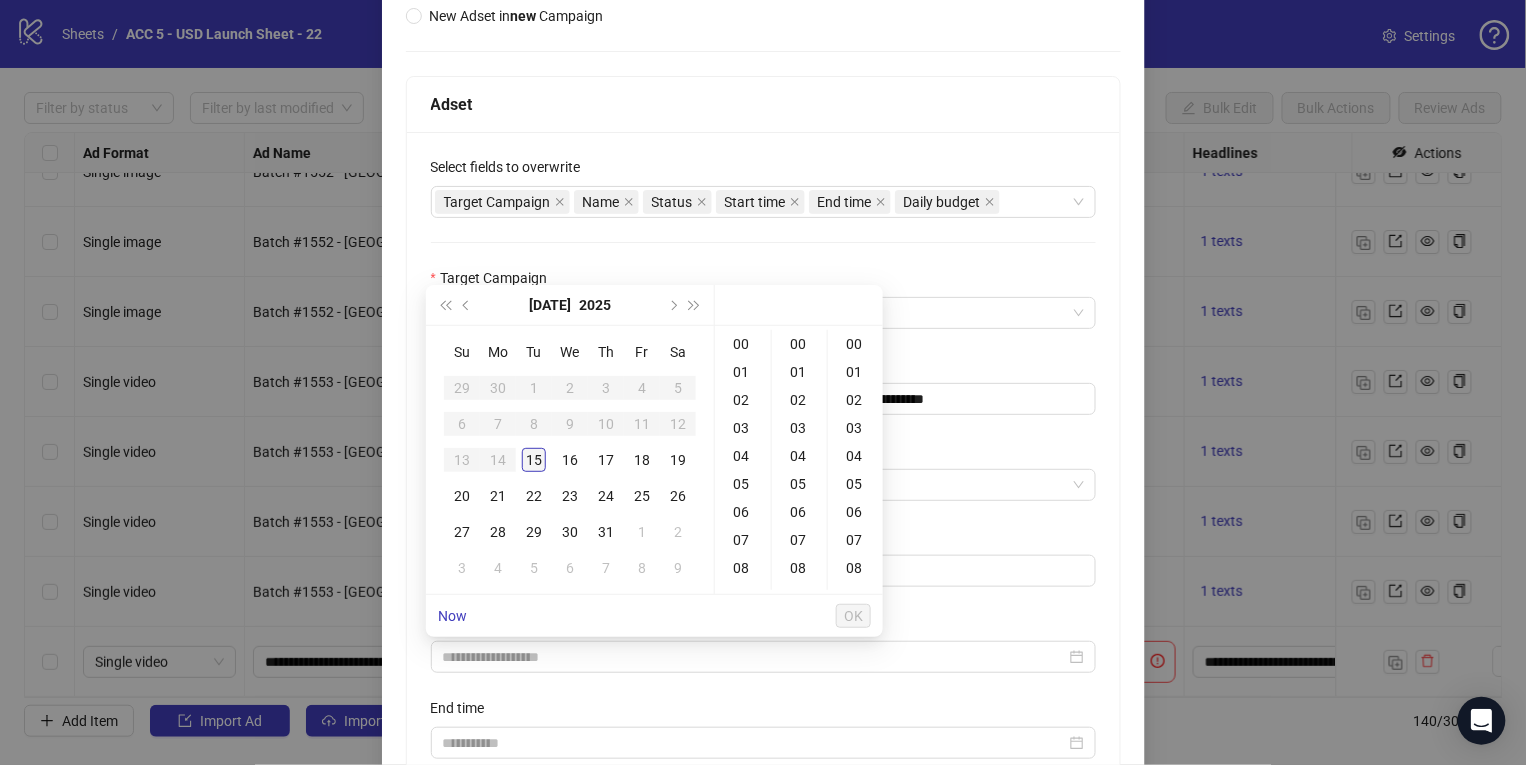 click on "15" at bounding box center (534, 460) 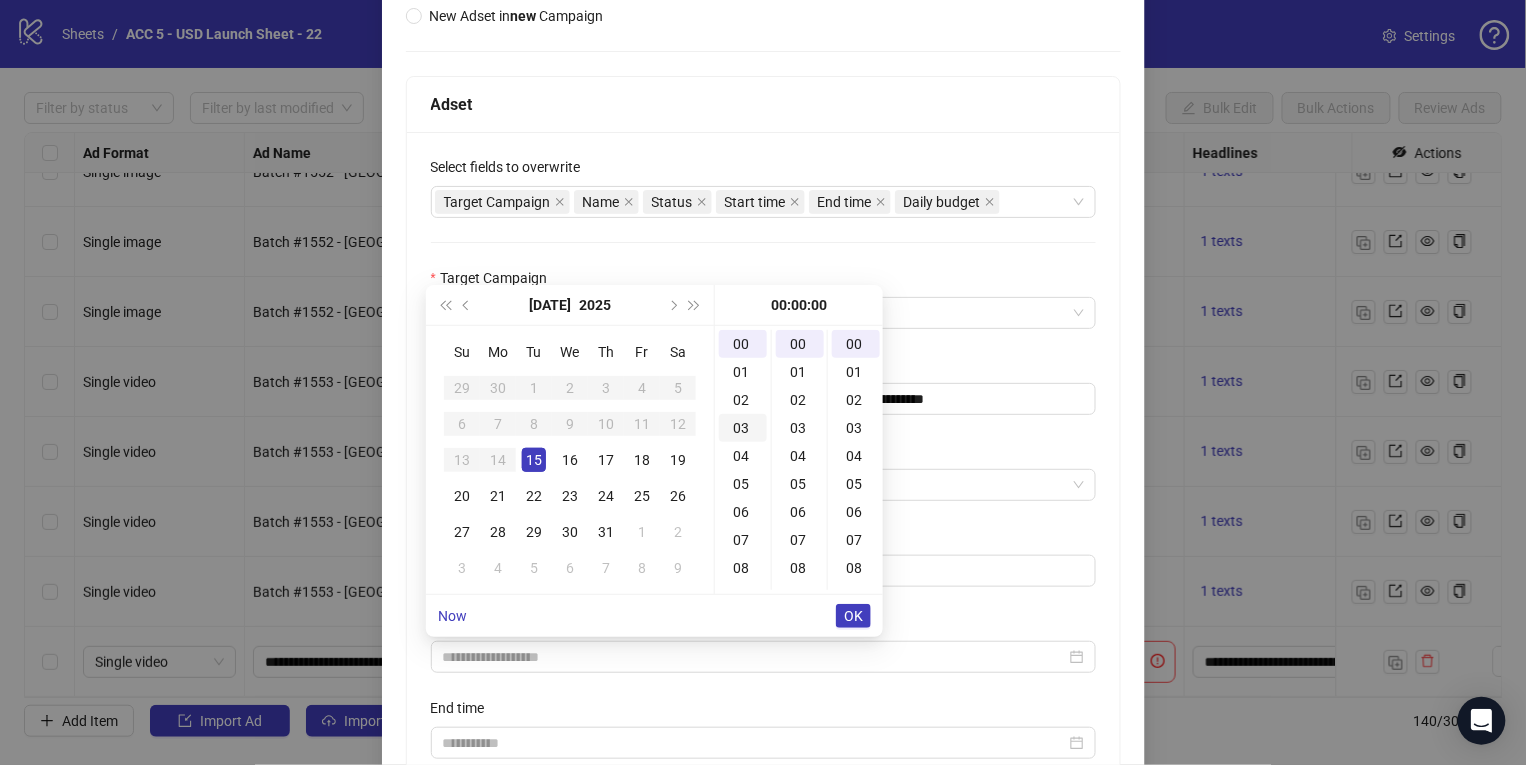 click on "03" at bounding box center [743, 428] 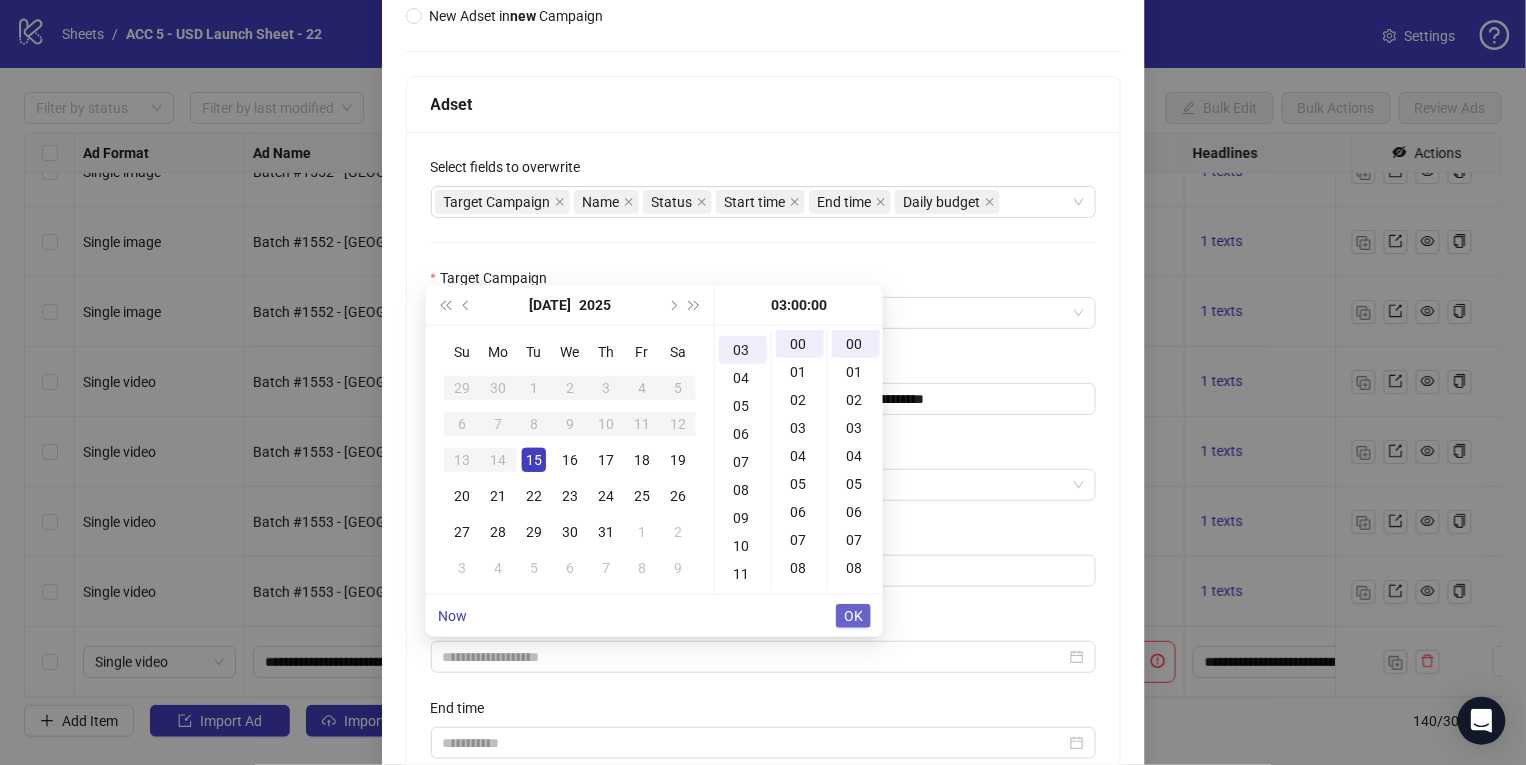 scroll, scrollTop: 83, scrollLeft: 0, axis: vertical 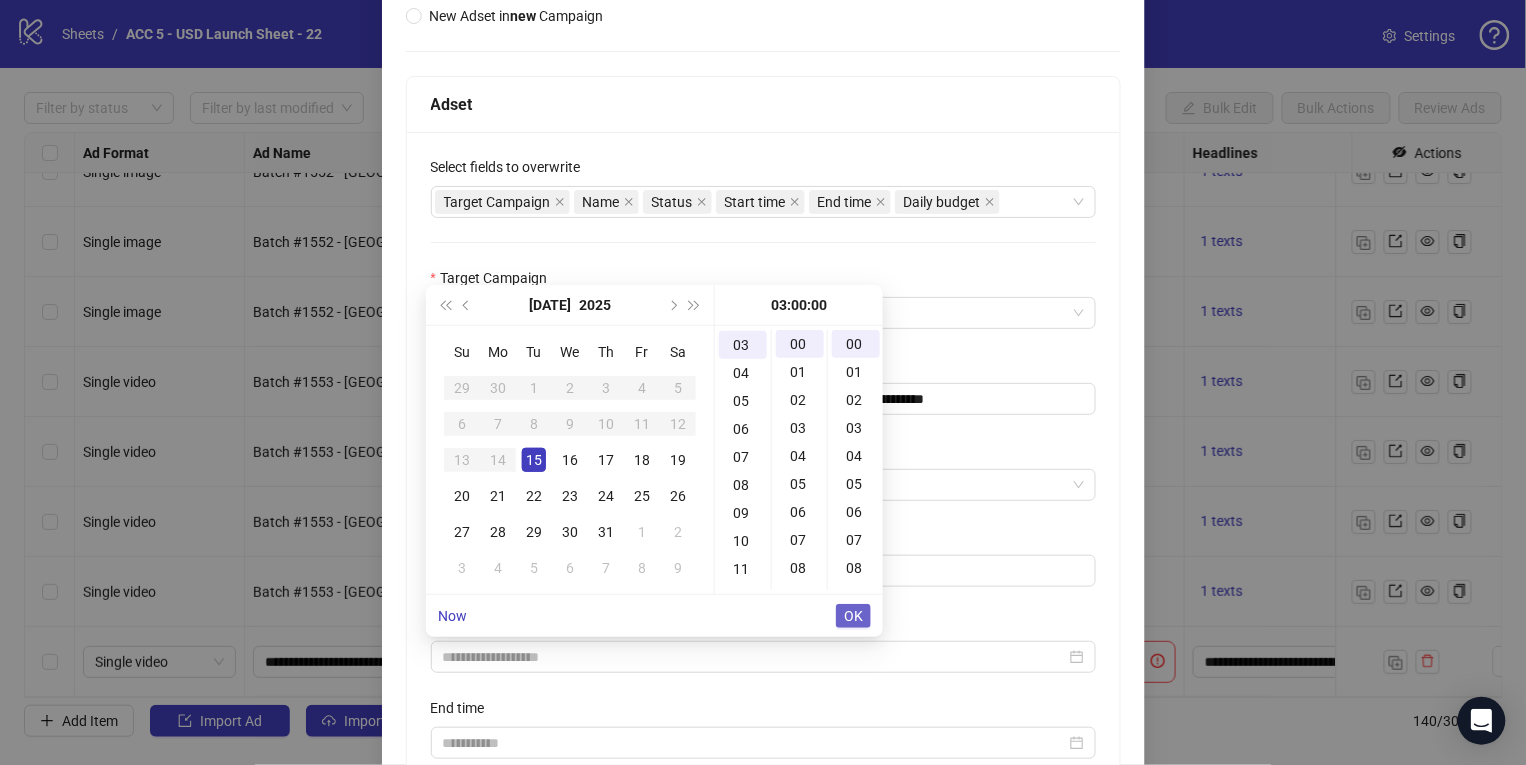 type on "**********" 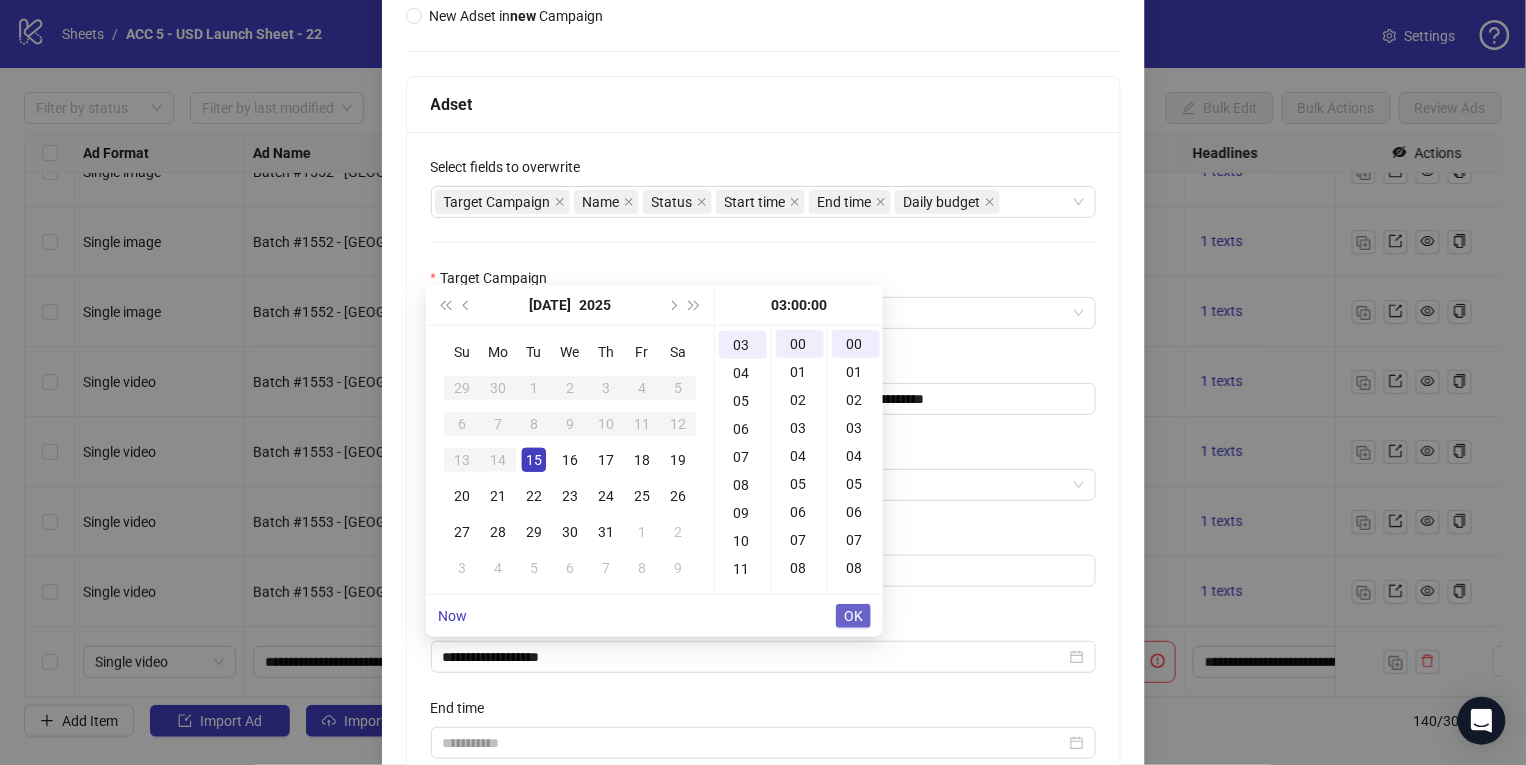 click on "OK" at bounding box center [853, 616] 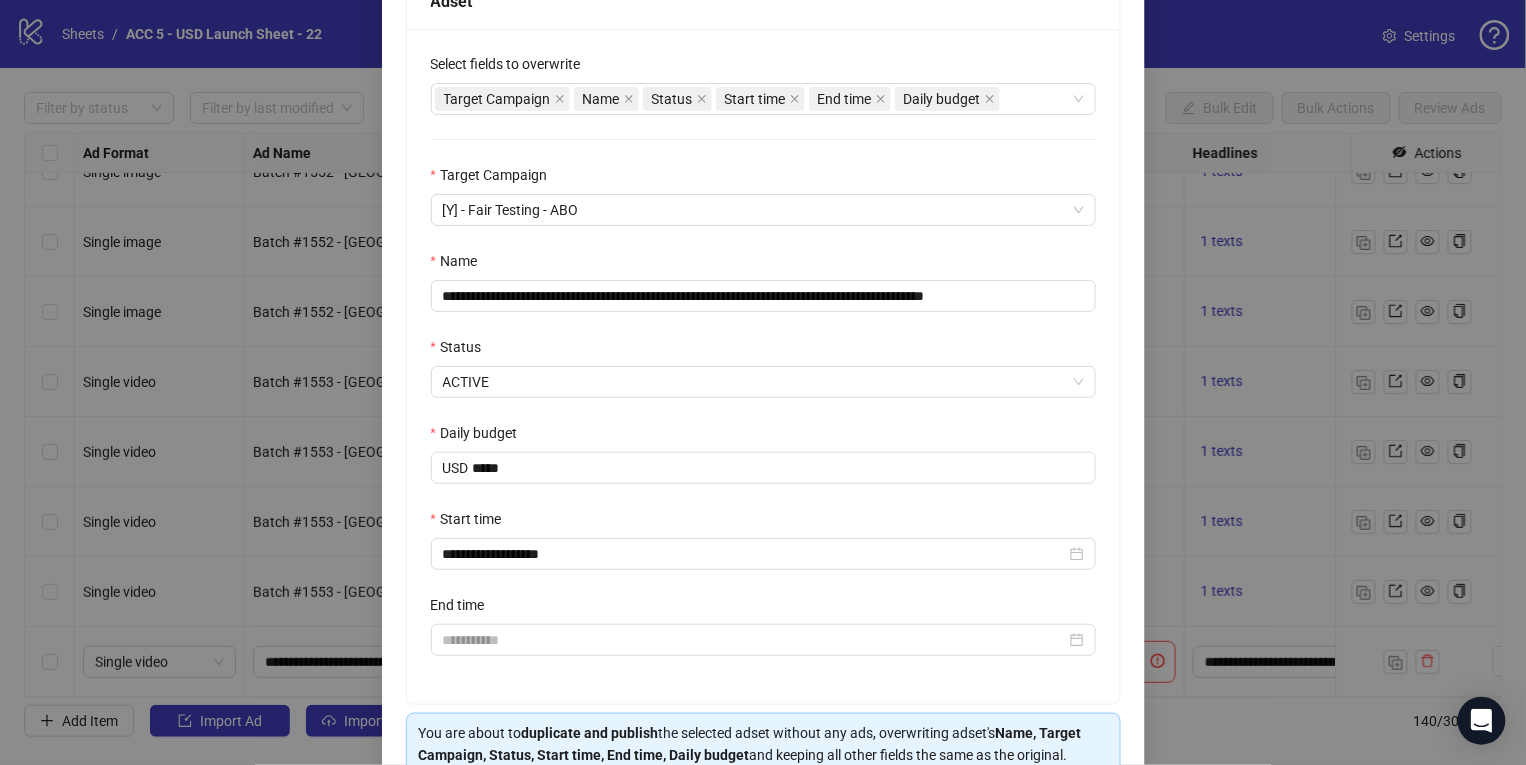 scroll, scrollTop: 451, scrollLeft: 0, axis: vertical 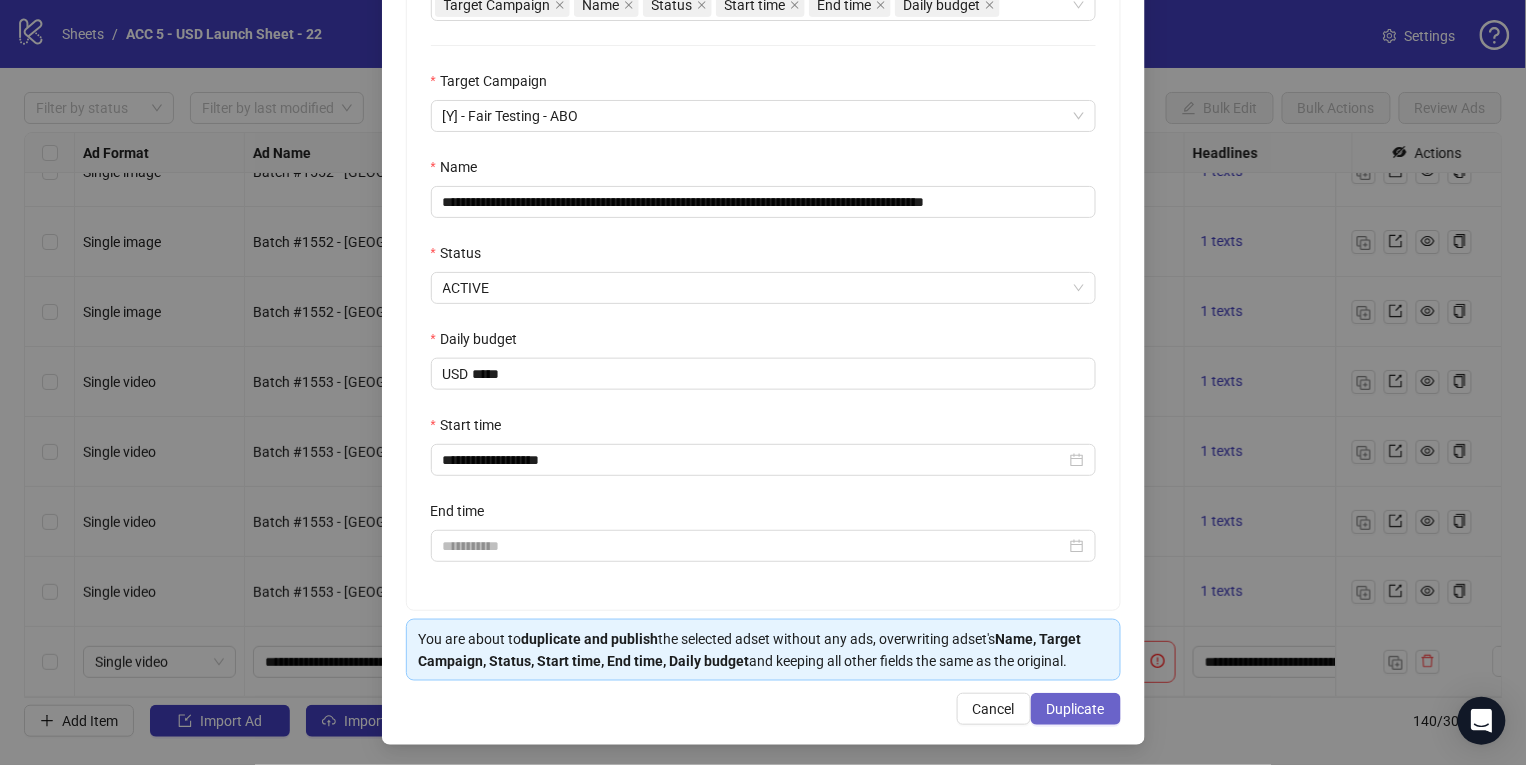 click on "Duplicate" at bounding box center (1076, 709) 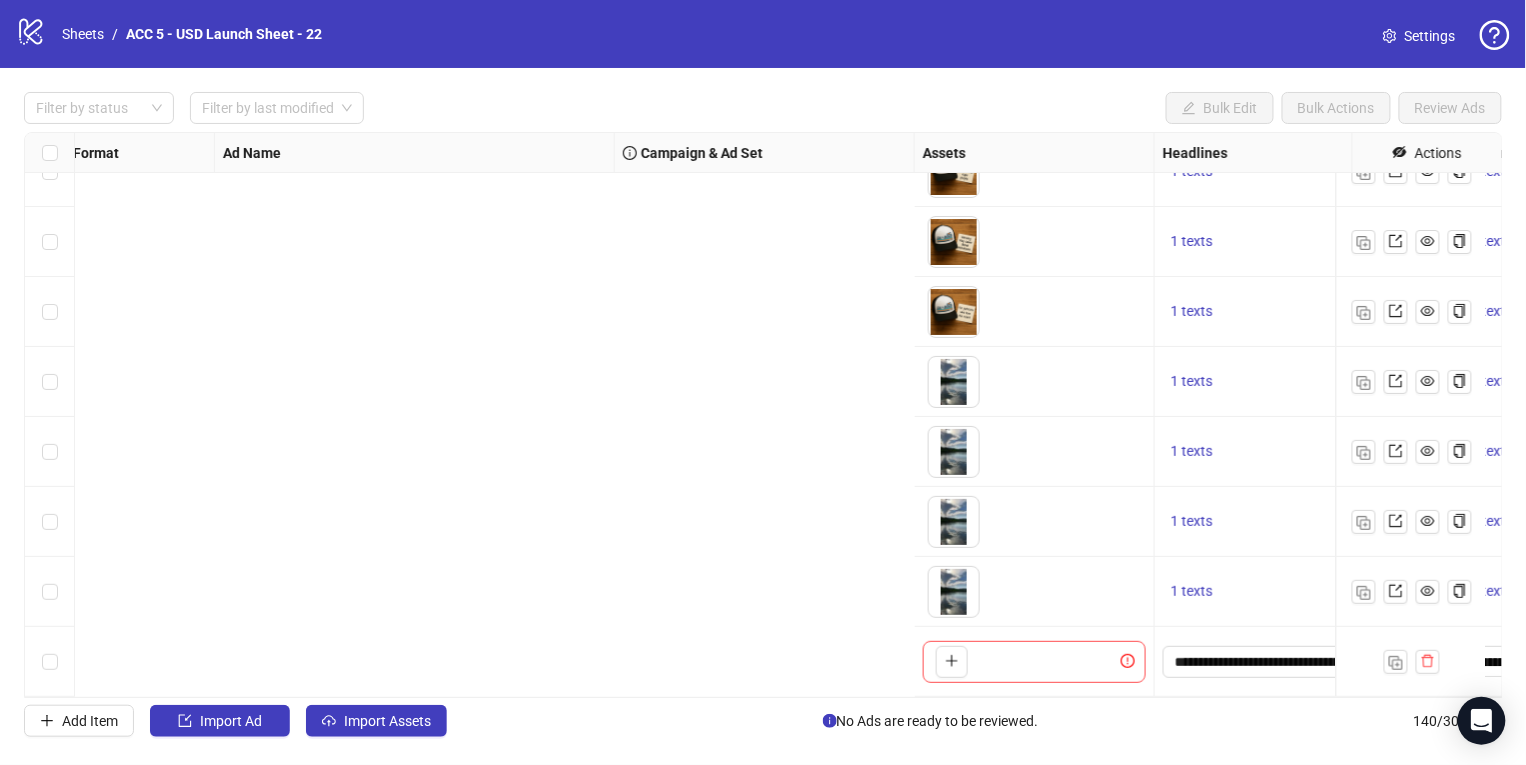 scroll, scrollTop: 9291, scrollLeft: 1344, axis: both 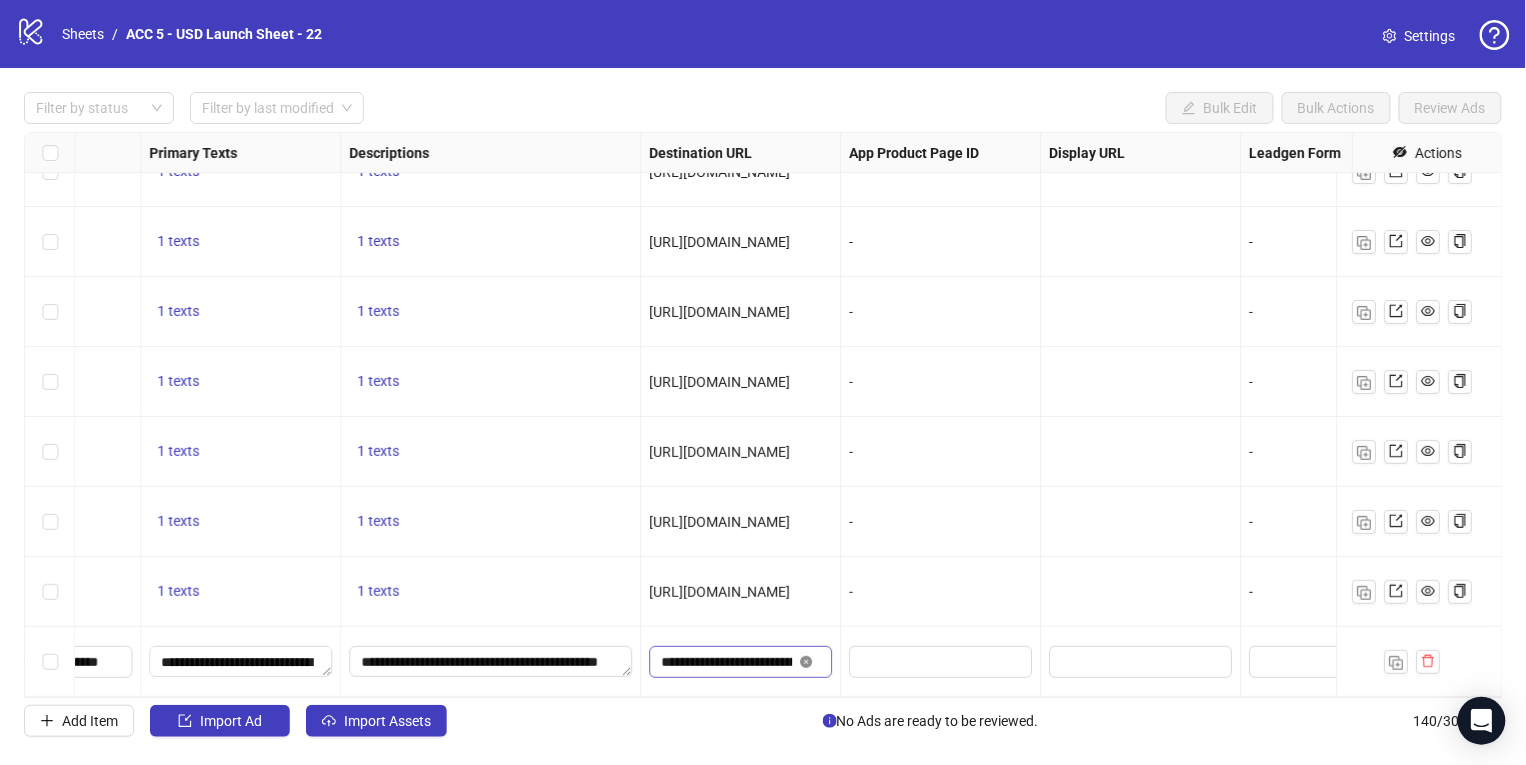 click 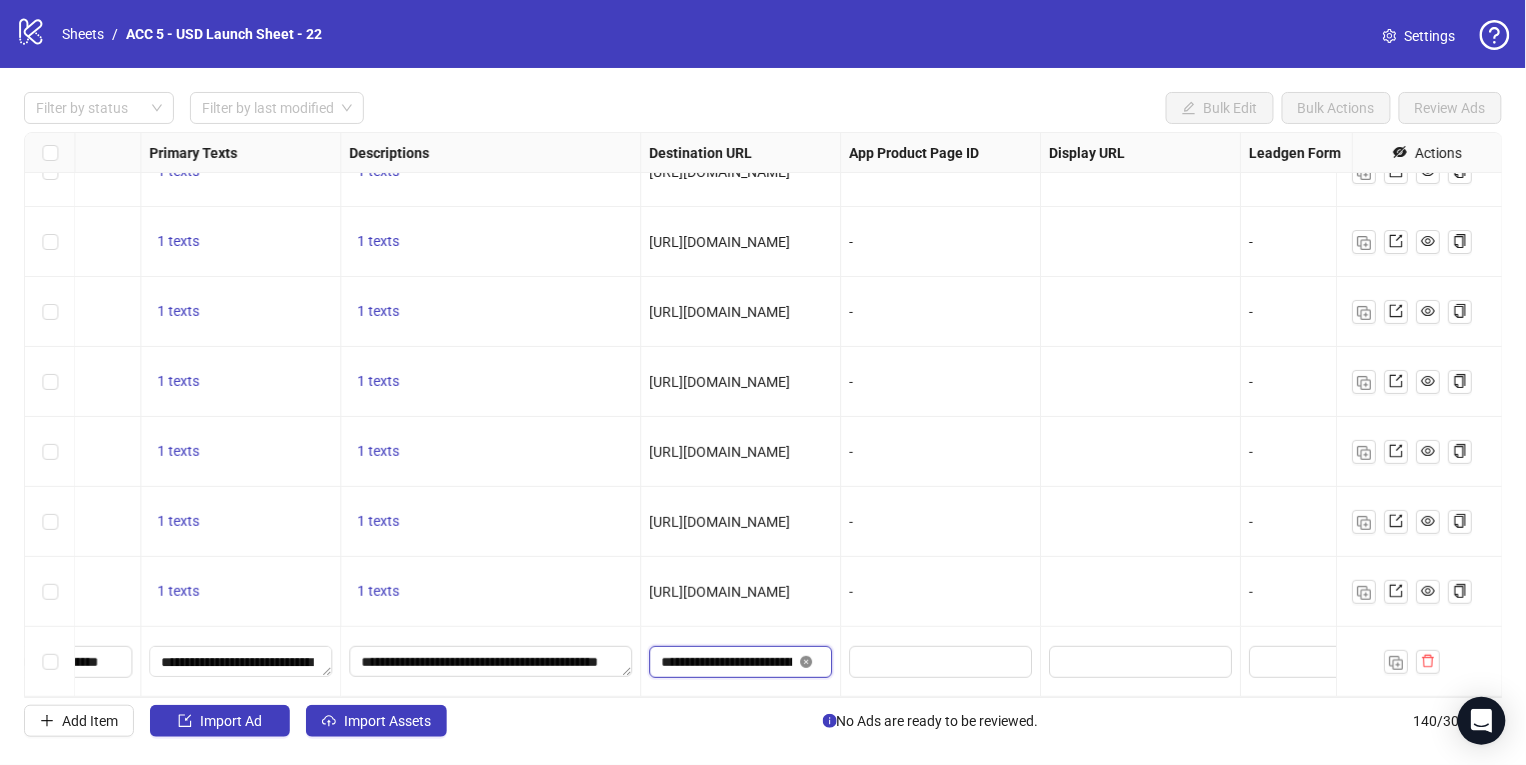 type 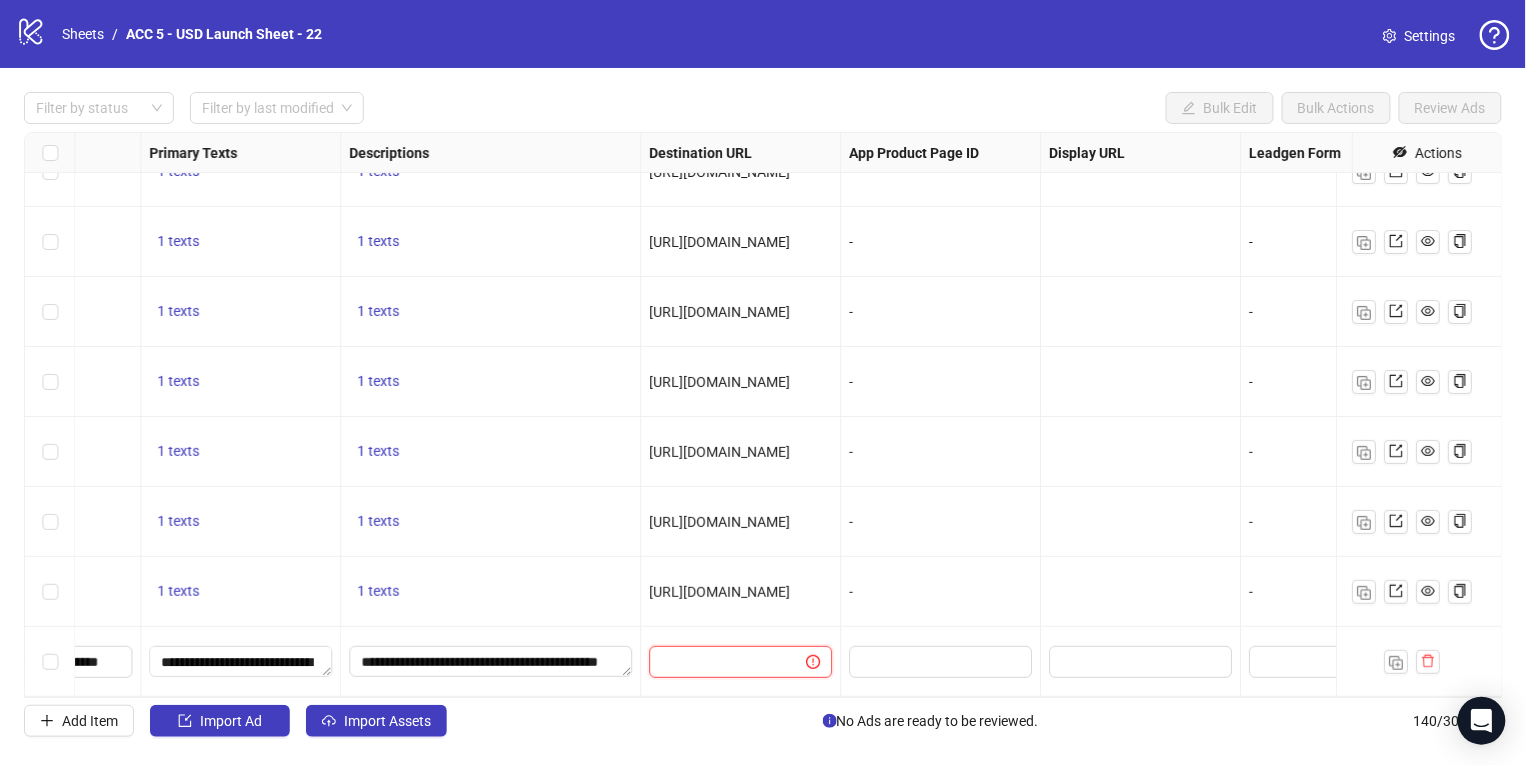 scroll, scrollTop: 0, scrollLeft: 0, axis: both 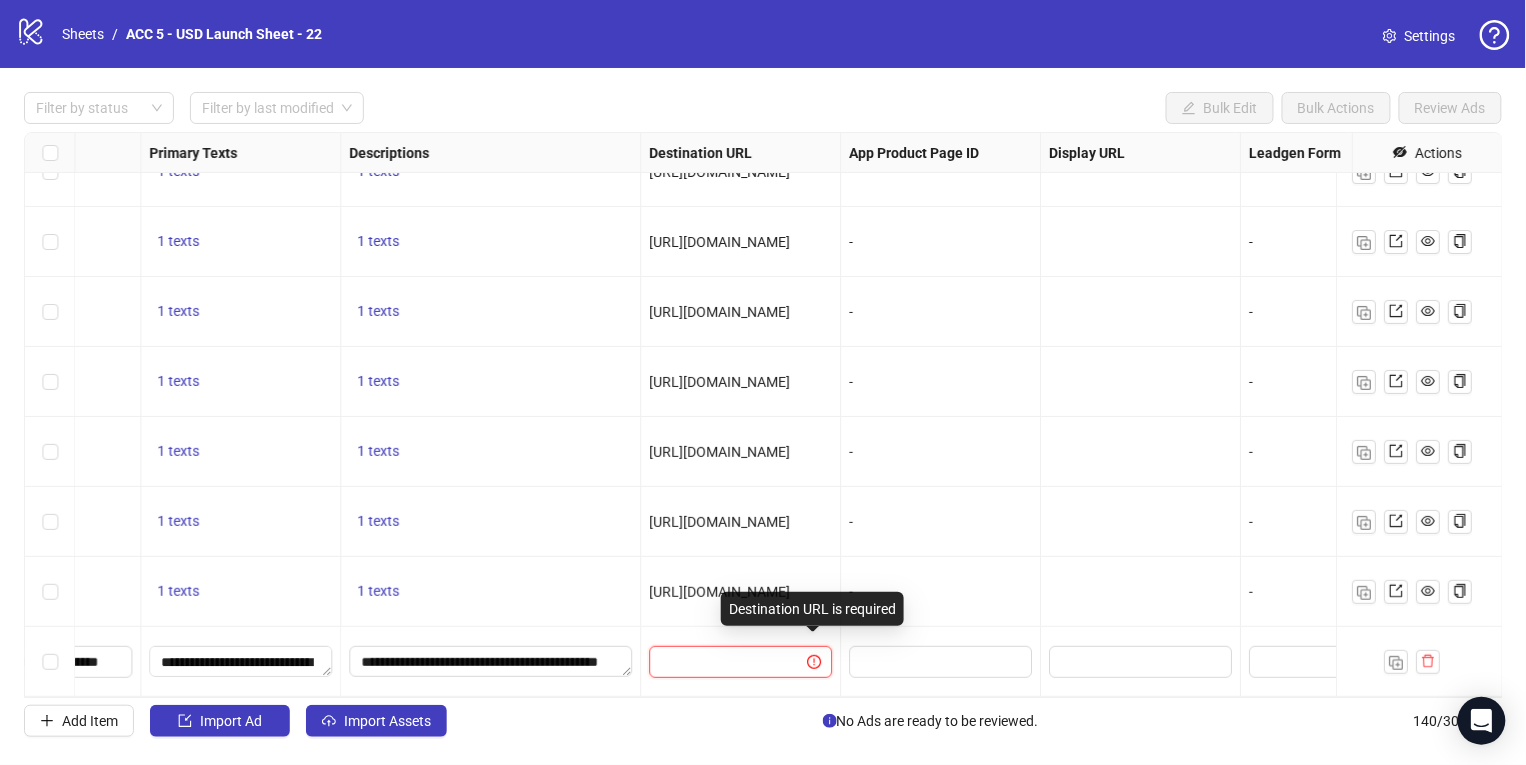 click at bounding box center (720, 662) 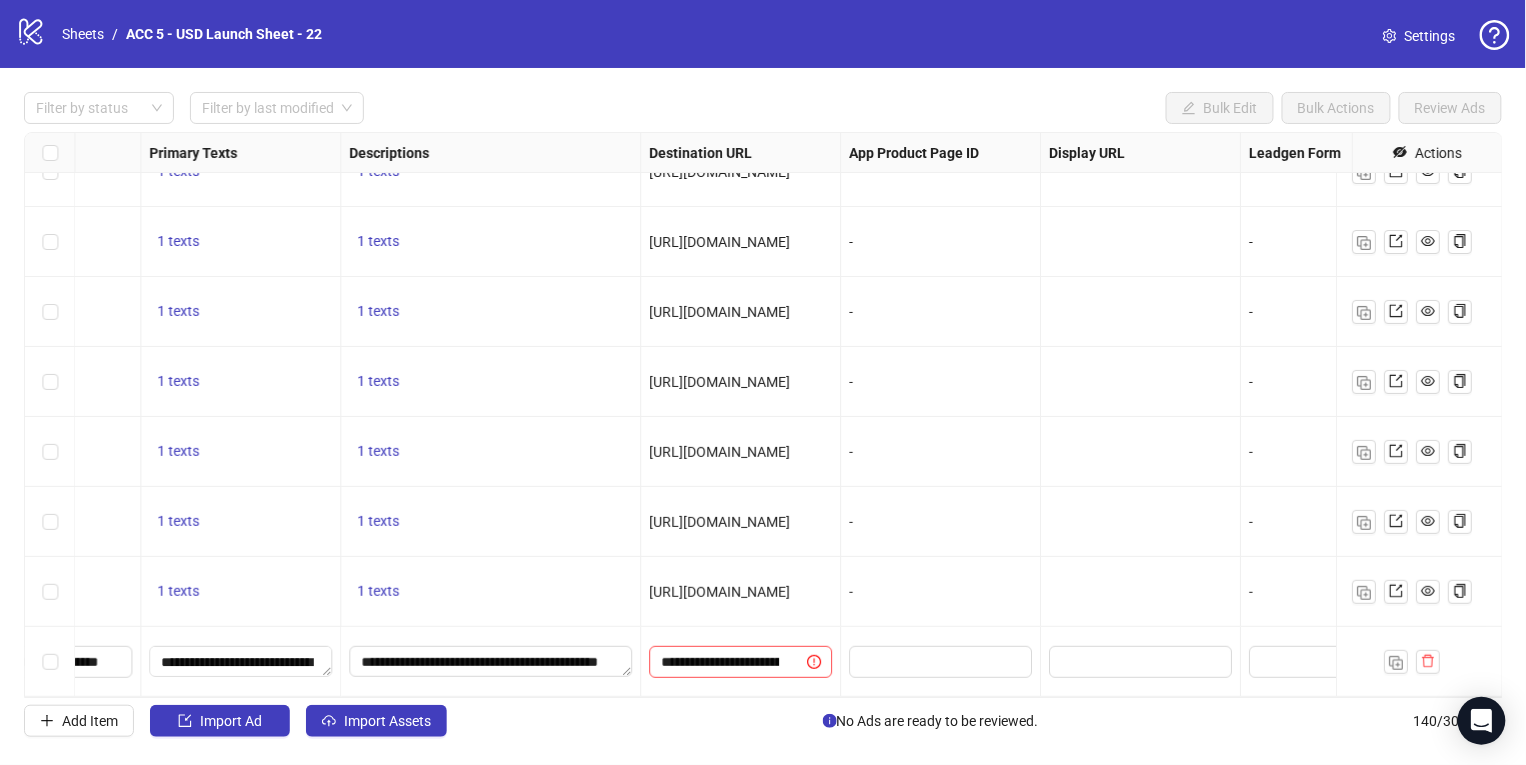 click on "-" at bounding box center (941, 592) 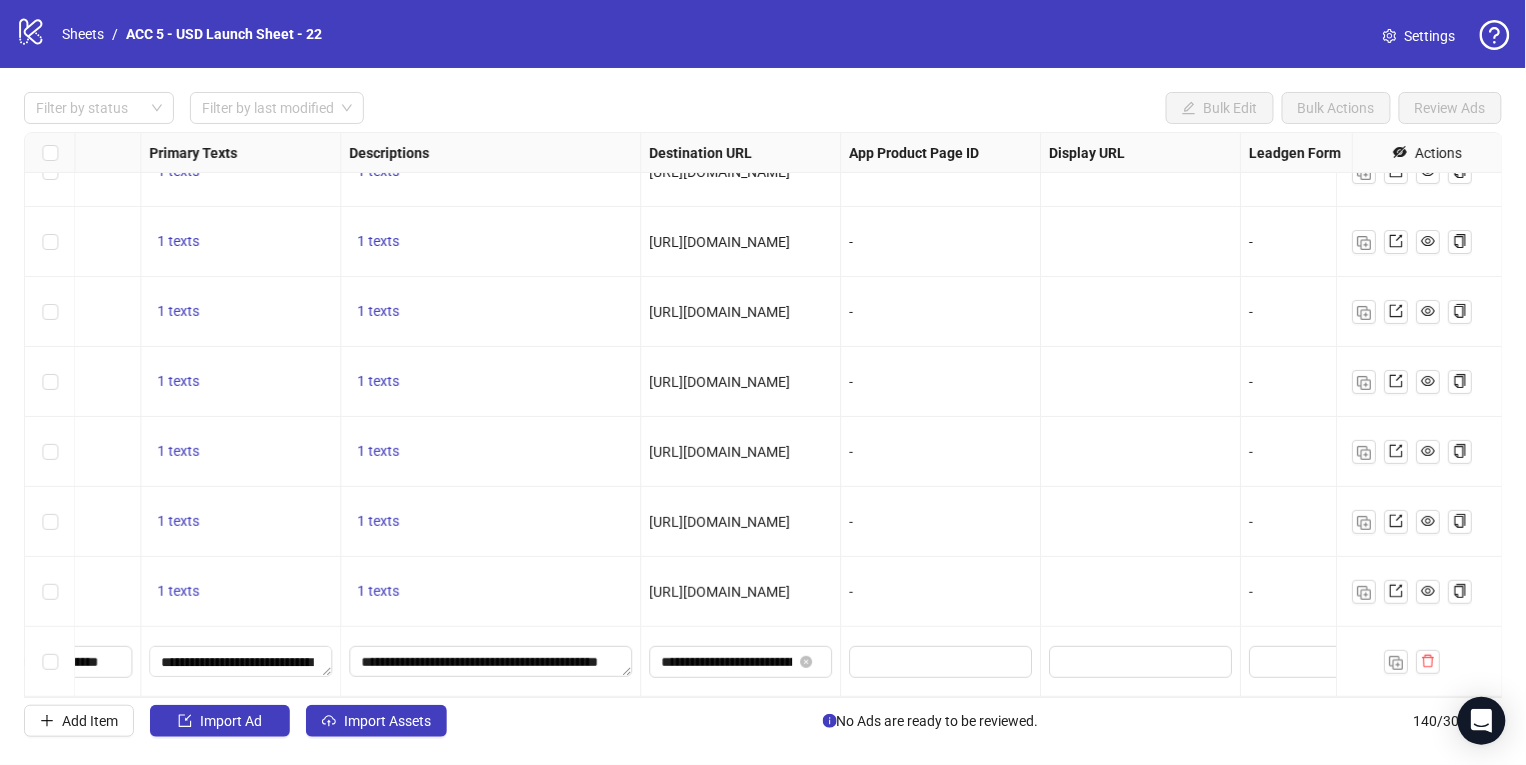click on "Ad Format Ad Name Campaign & Ad Set Assets Headlines Primary Texts Descriptions Destination URL App Product Page ID Display URL Leadgen Form Product Set ID Call to Action Actions
To pick up a draggable item, press the space bar.
While dragging, use the arrow keys to move the item.
Press space again to drop the item in its new position, or press escape to cancel.
1 texts 1 texts 1 texts [URL][DOMAIN_NAME] - - - Learn more
To pick up a draggable item, press the space bar.
While dragging, use the arrow keys to move the item.
Press space again to drop the item in its new position, or press escape to cancel.
1 texts 1 texts 1 texts [URL][DOMAIN_NAME] - - - Learn more 1 texts 1 texts 1 texts [URL][DOMAIN_NAME] - - - Learn more 1 texts 1 texts 1 texts - - - Learn more 1 texts 1 texts 1 texts - - - 1 texts" at bounding box center [763, 415] 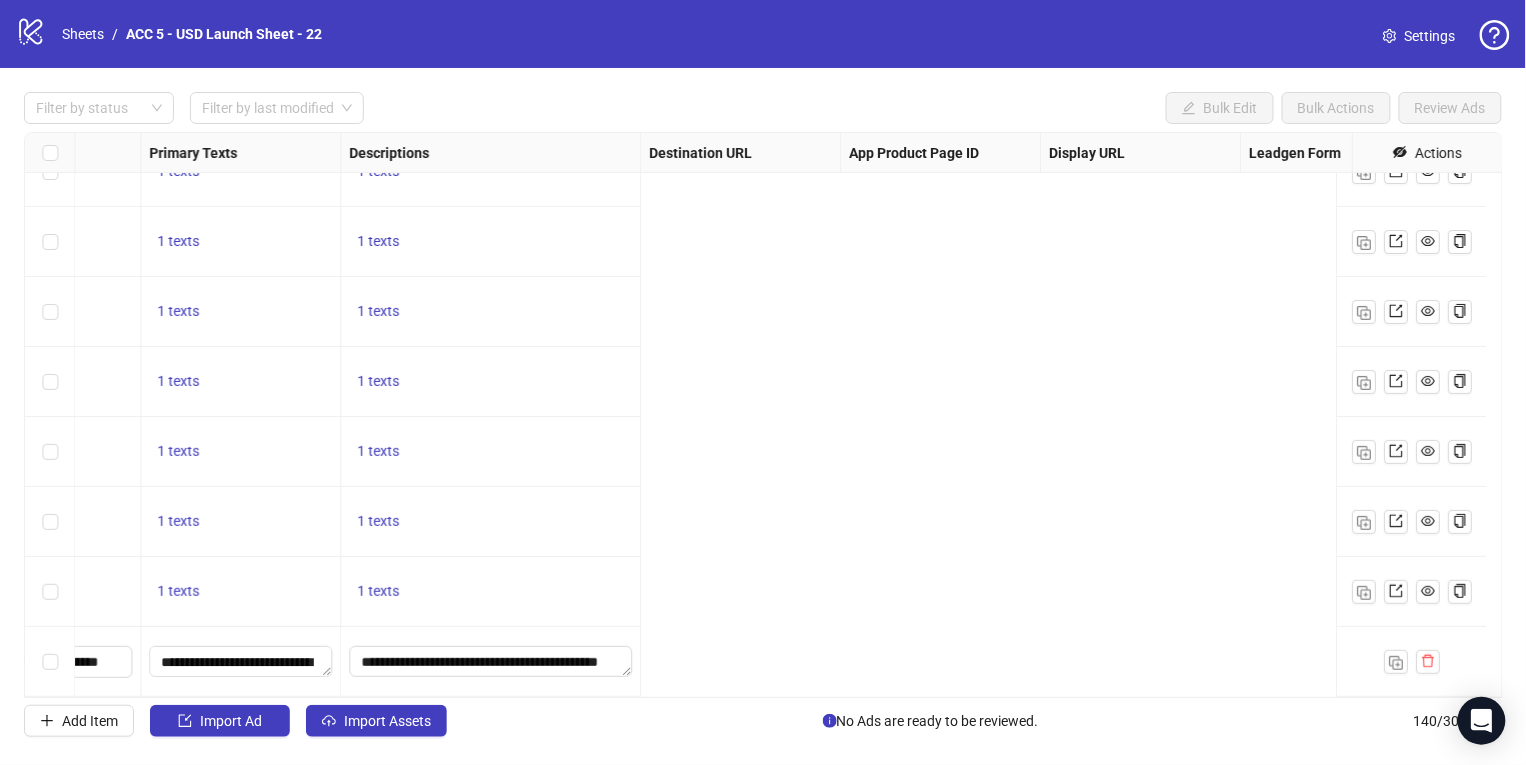 scroll, scrollTop: 9291, scrollLeft: 0, axis: vertical 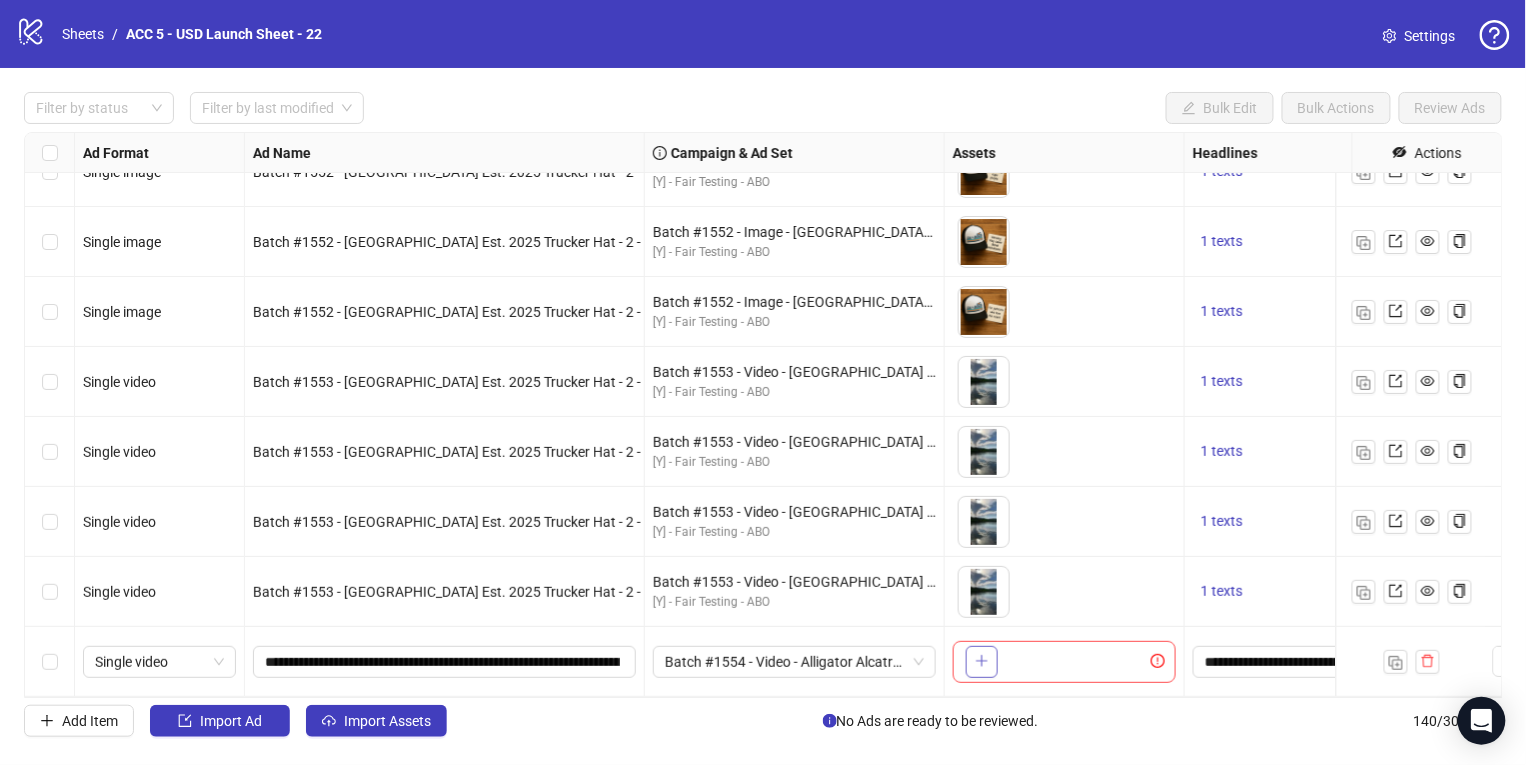 click 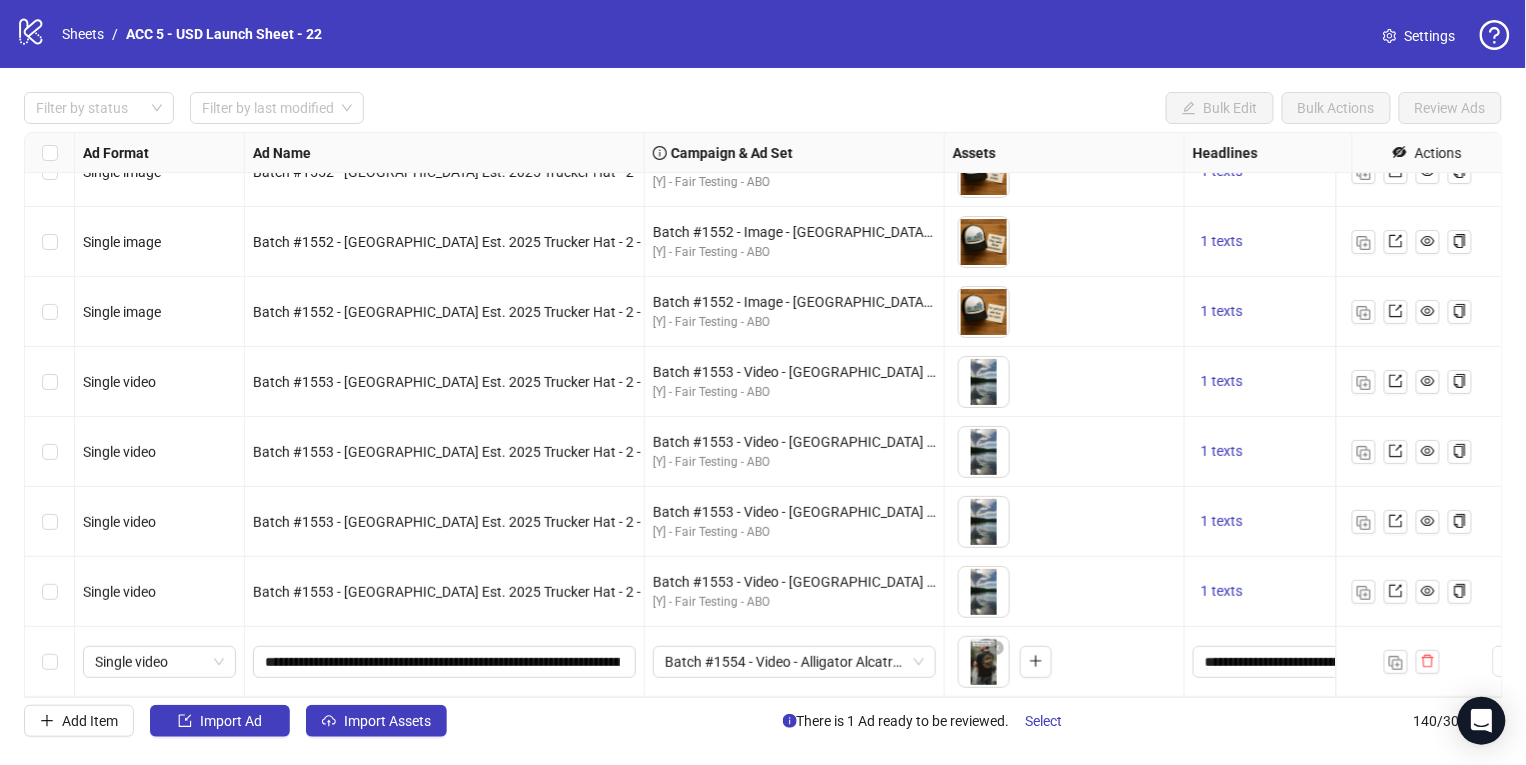 click at bounding box center (50, 662) 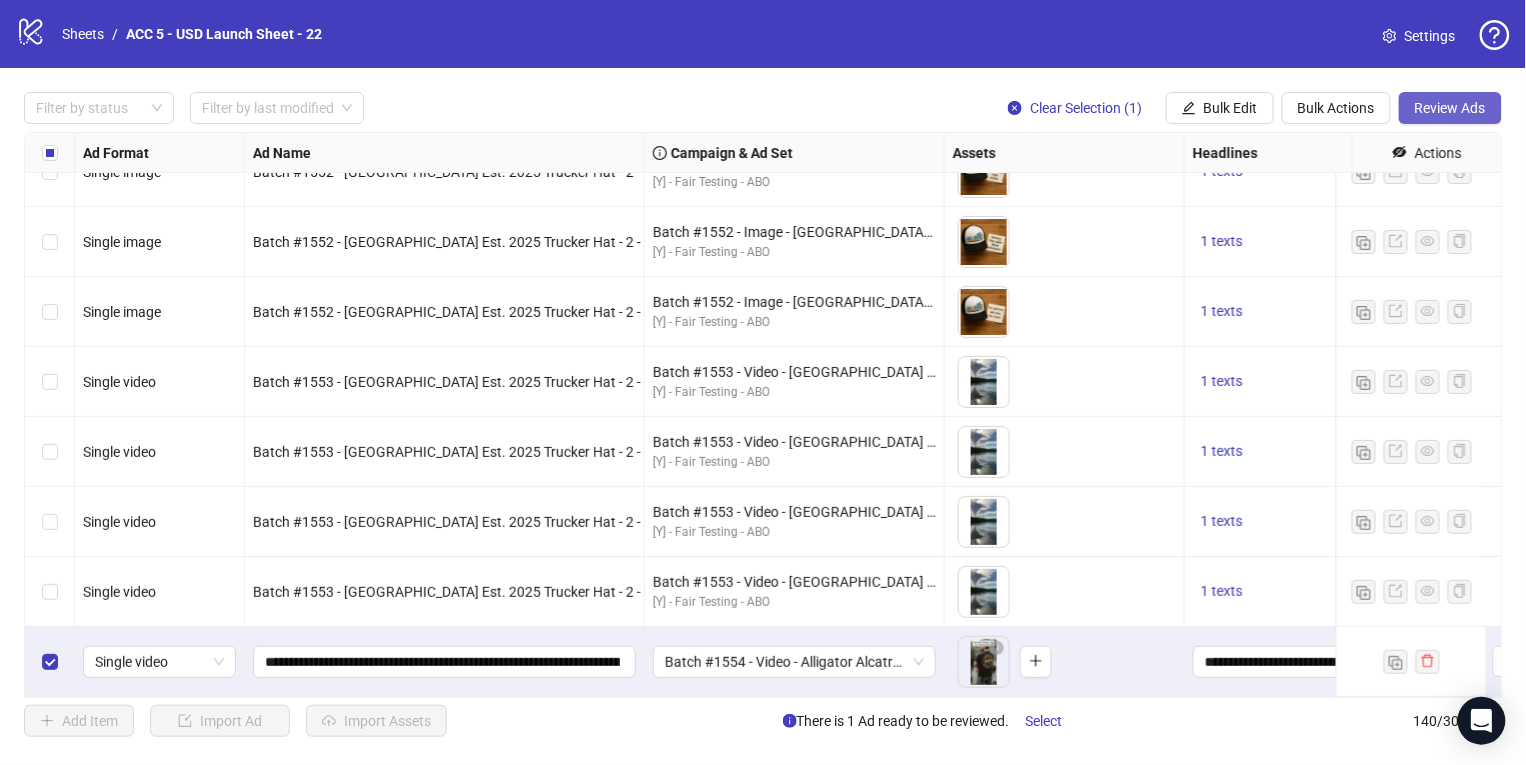click on "Review Ads" at bounding box center (1450, 108) 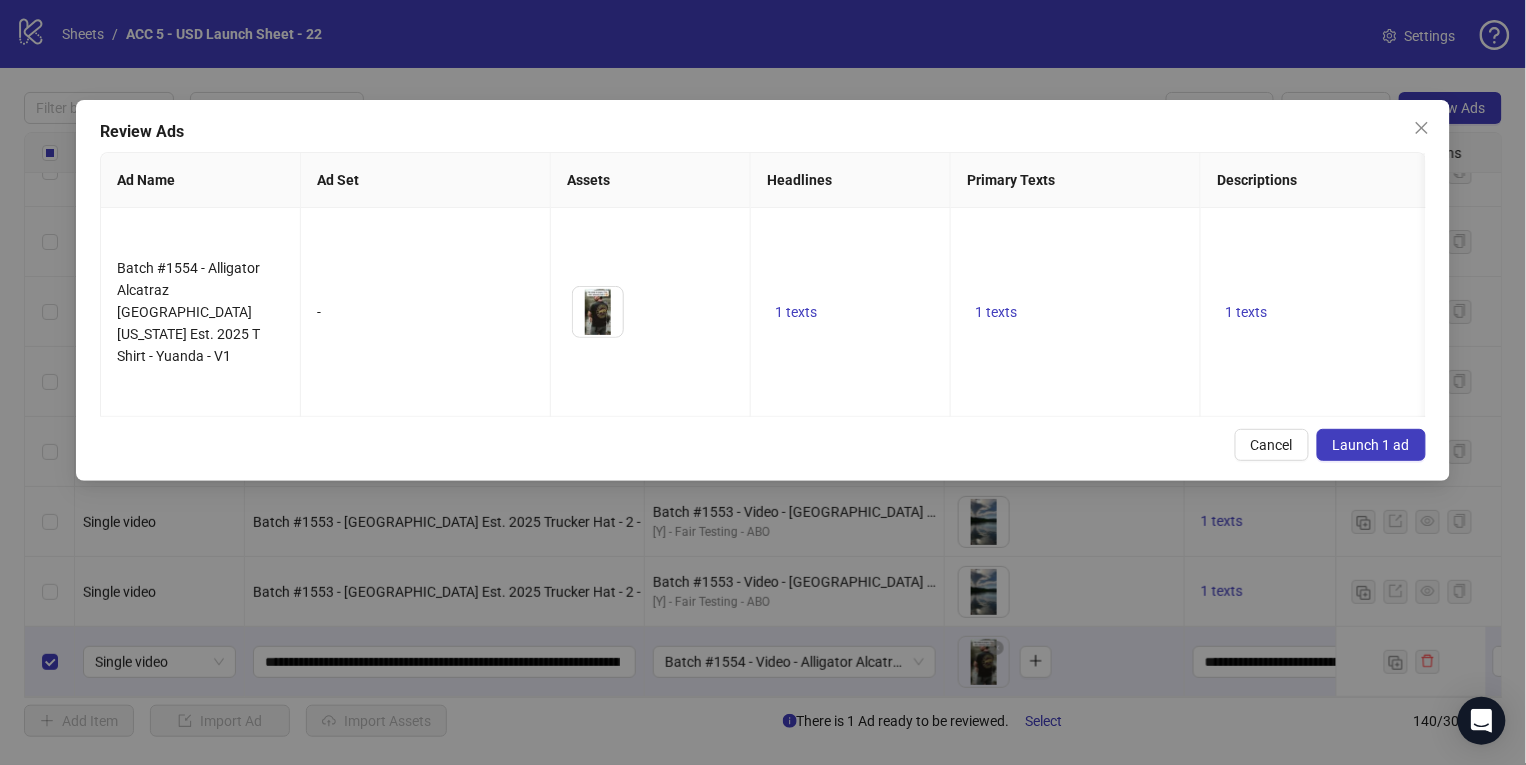 click on "Launch 1 ad" at bounding box center [1371, 445] 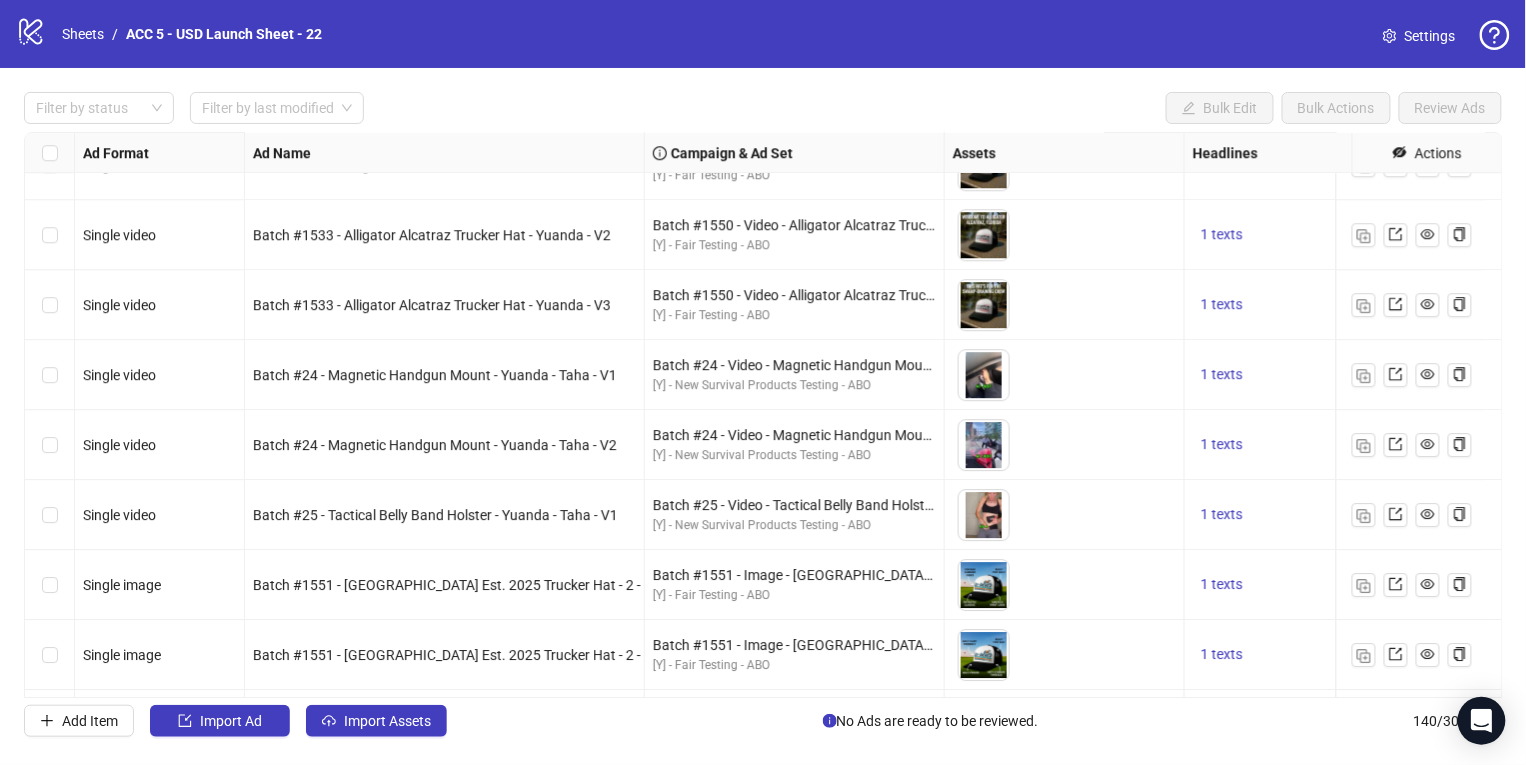 scroll, scrollTop: 8585, scrollLeft: 0, axis: vertical 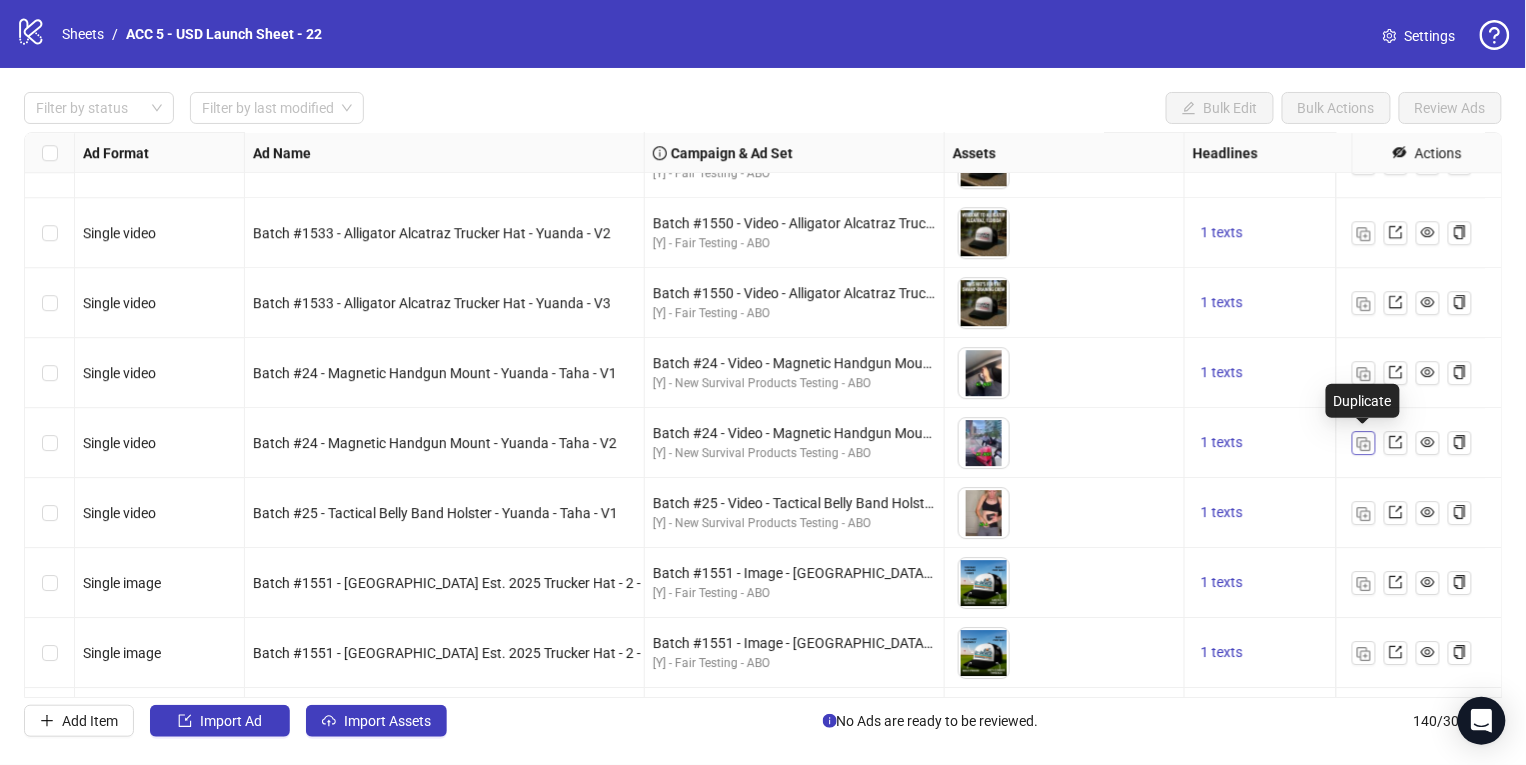 click at bounding box center [1364, 444] 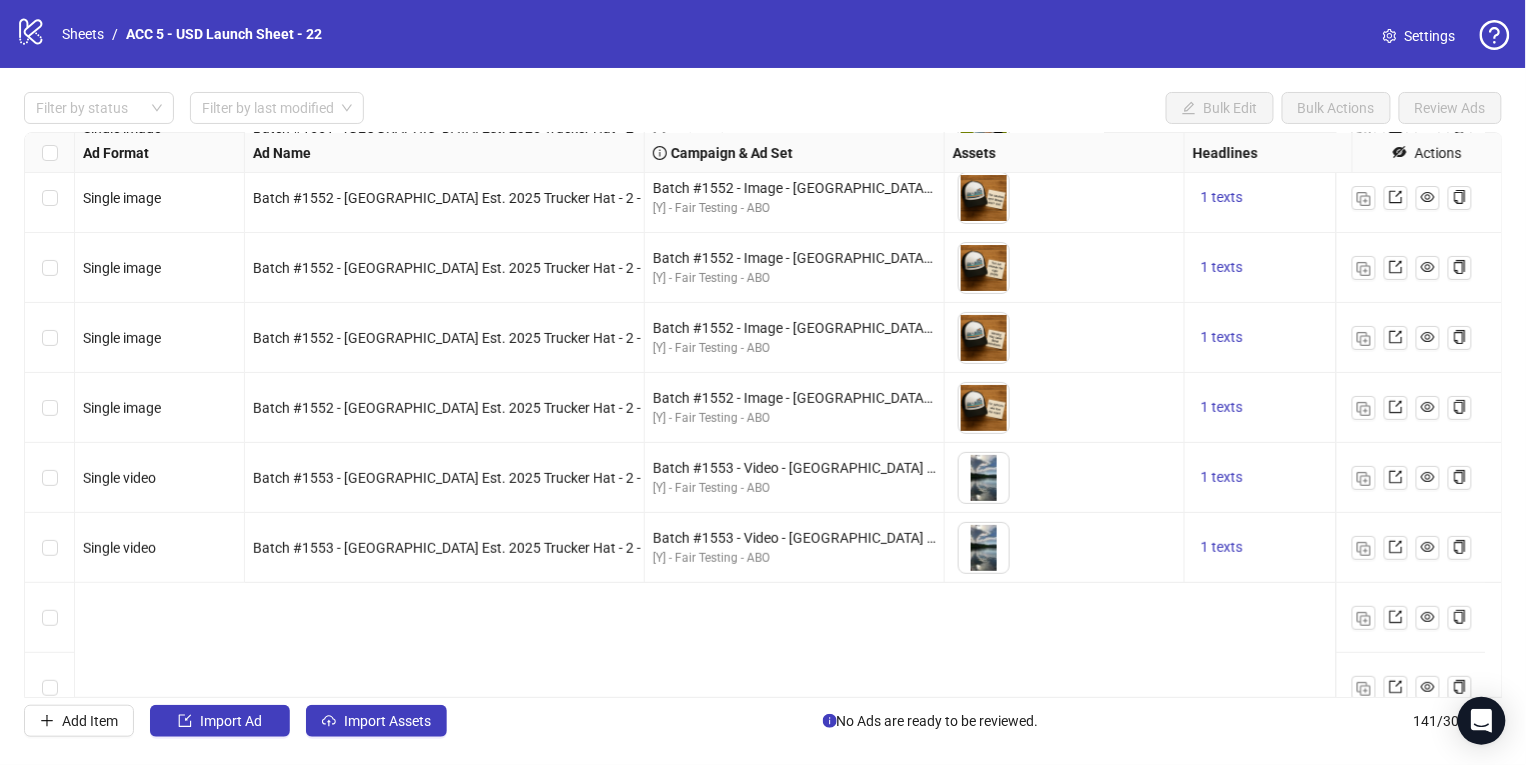 scroll, scrollTop: 9361, scrollLeft: 0, axis: vertical 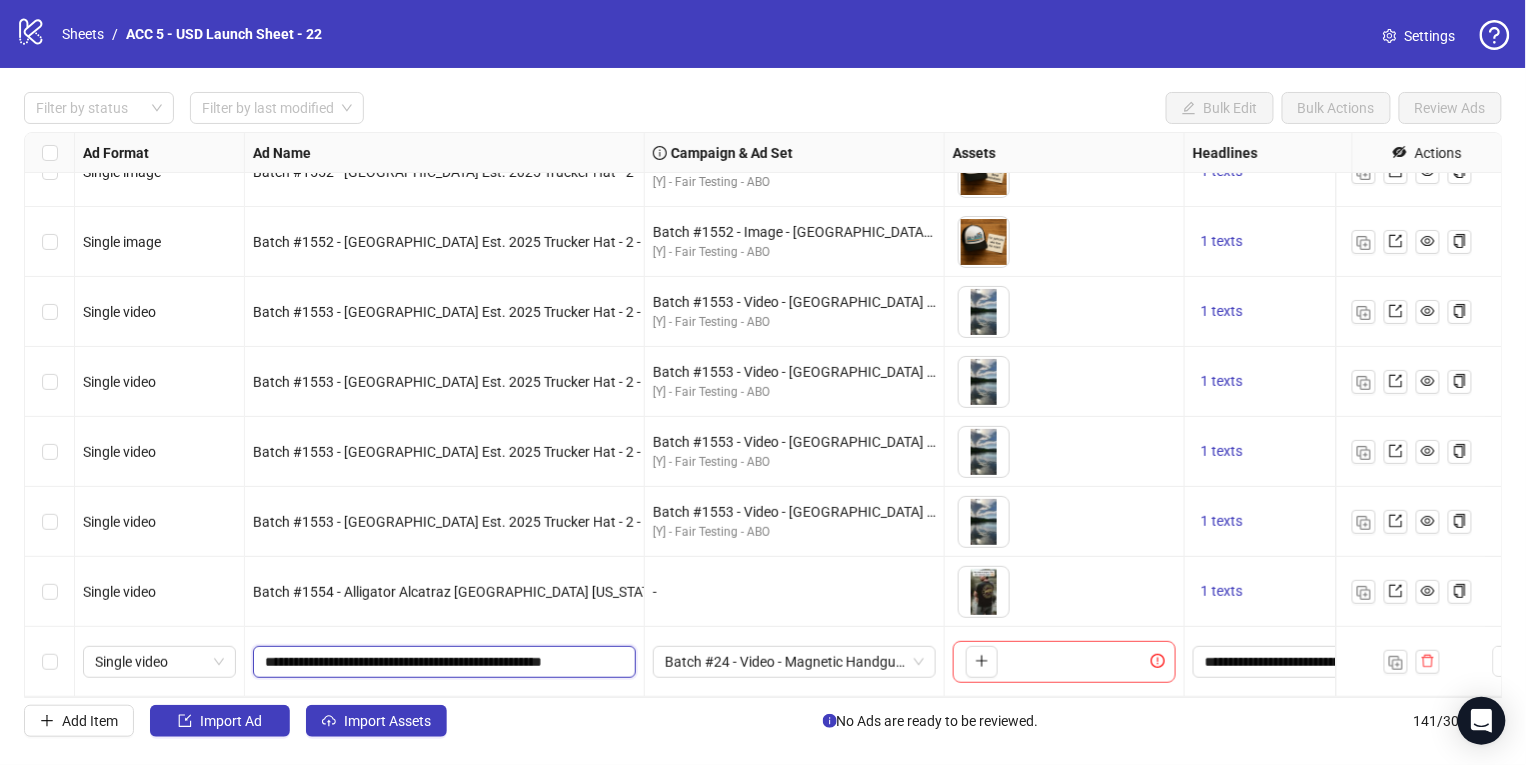 click on "**********" at bounding box center [442, 662] 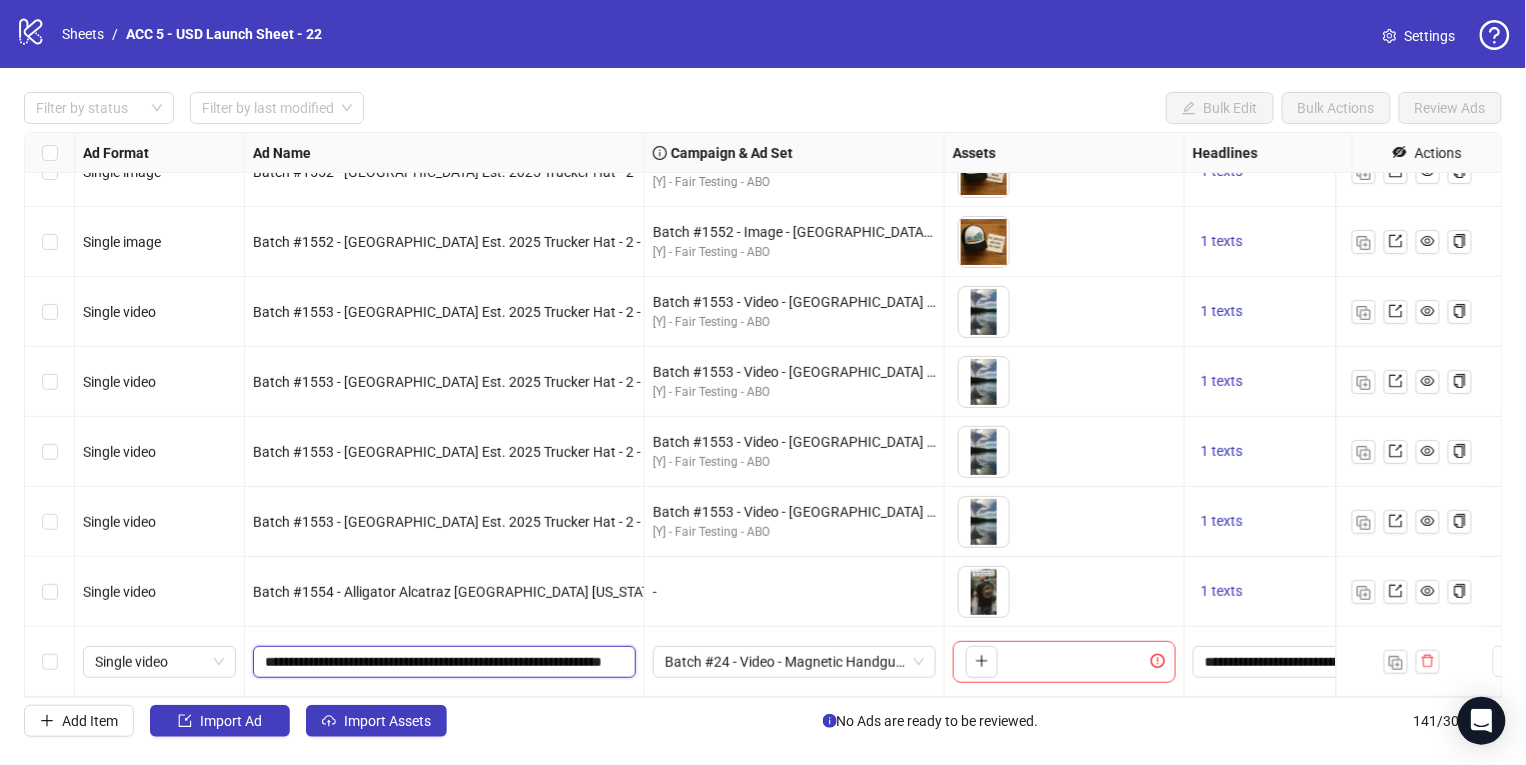 scroll, scrollTop: 0, scrollLeft: 73, axis: horizontal 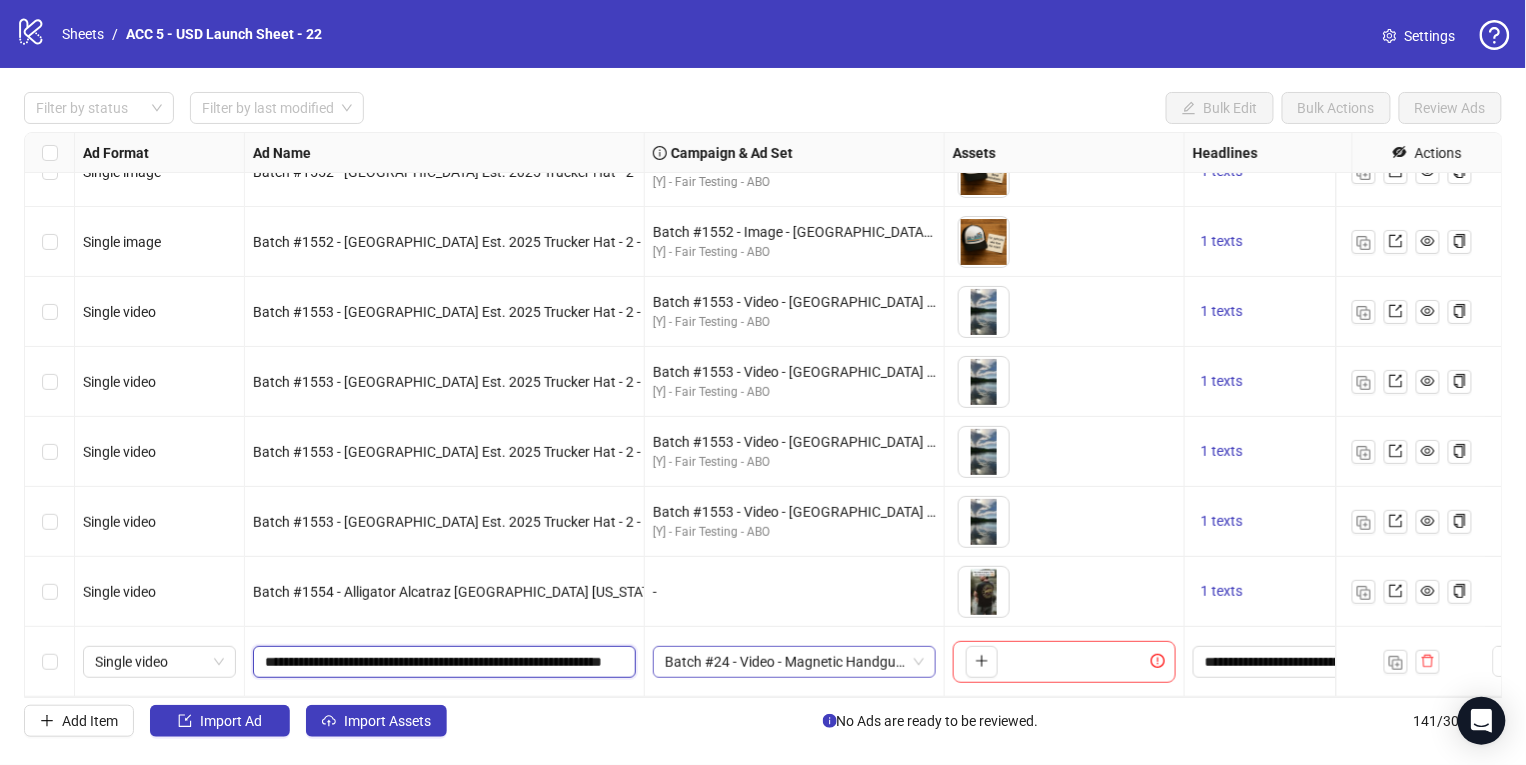 drag, startPoint x: 582, startPoint y: 645, endPoint x: 674, endPoint y: 653, distance: 92.34717 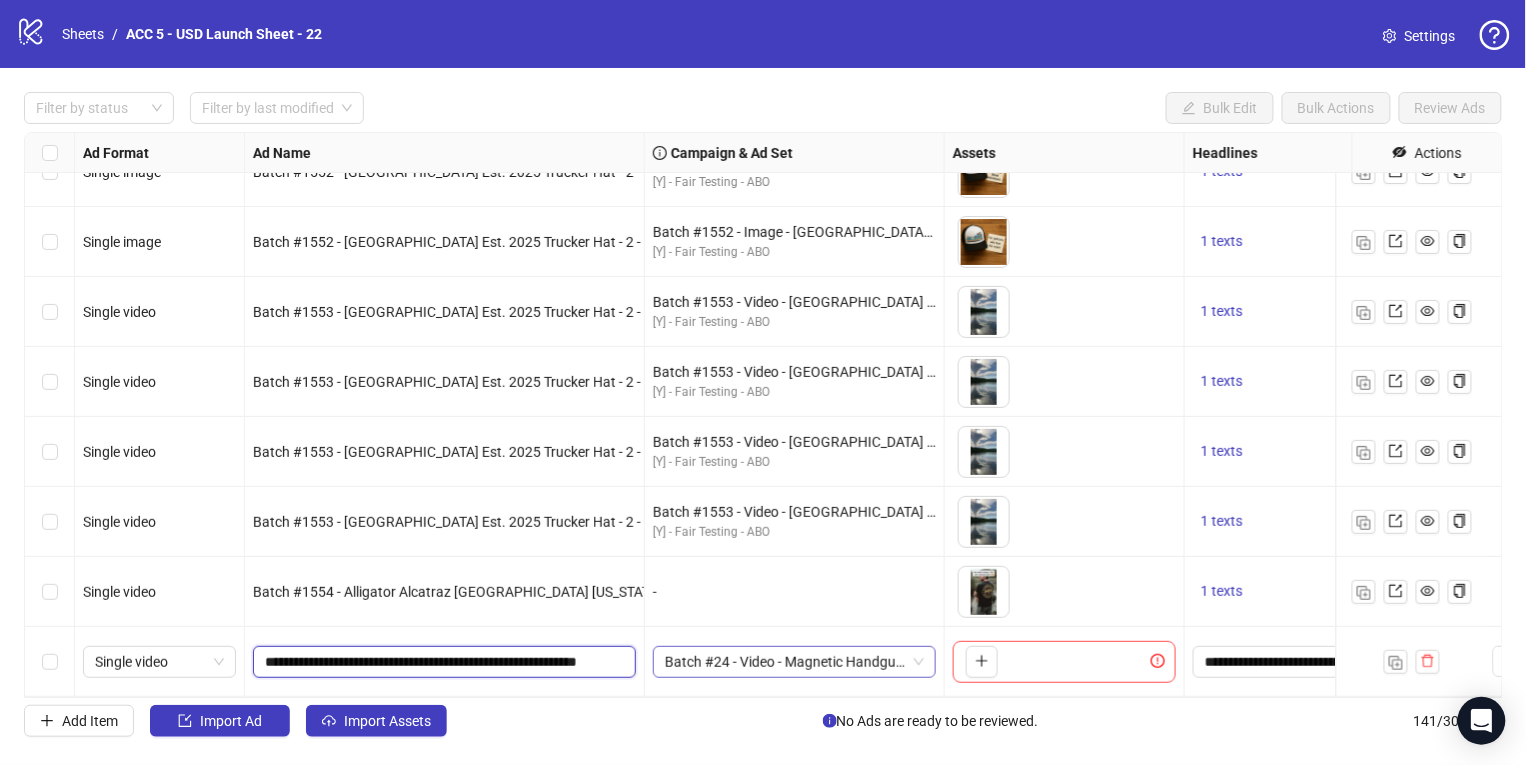 scroll, scrollTop: 0, scrollLeft: 45, axis: horizontal 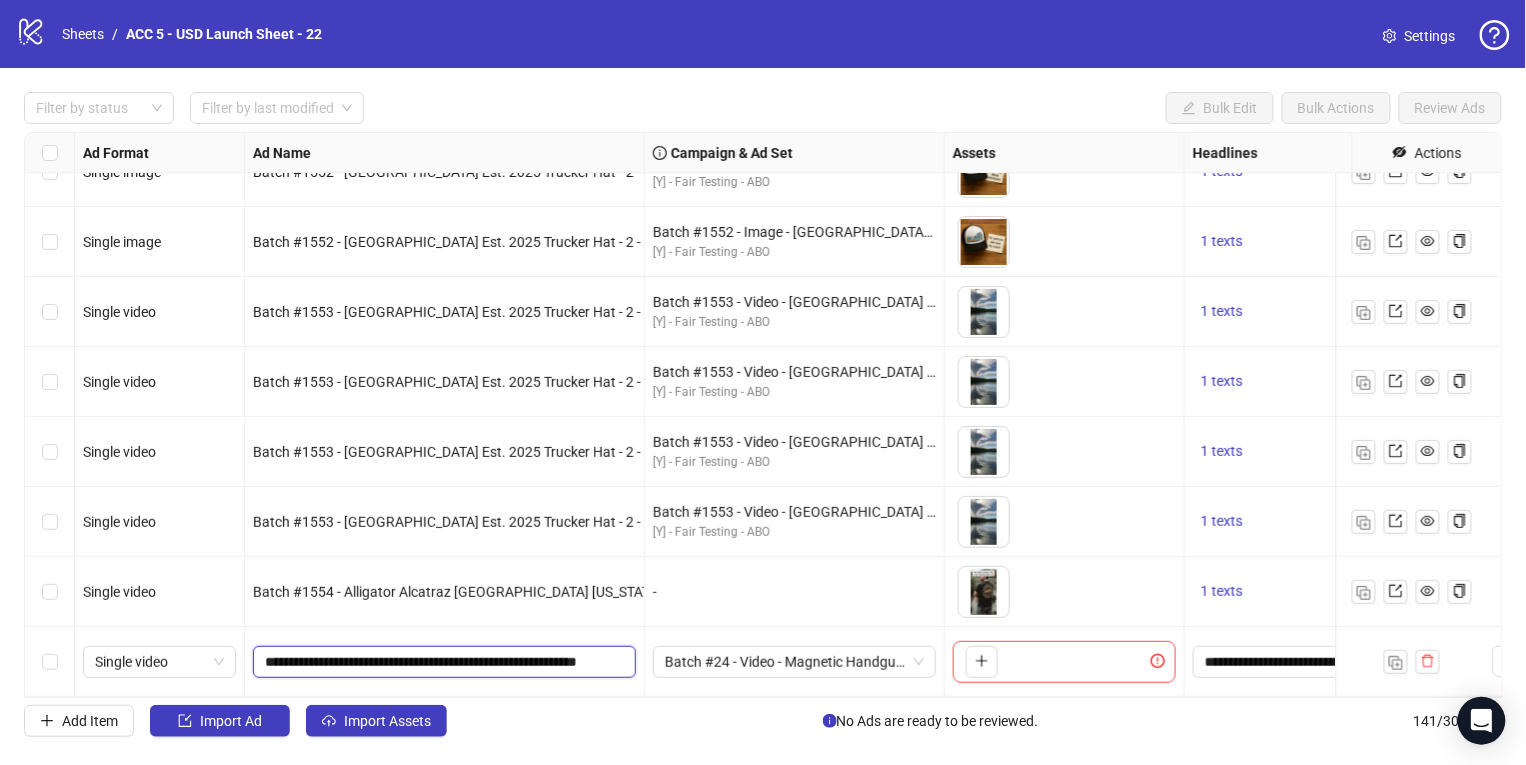 click on "**********" at bounding box center (443, 662) 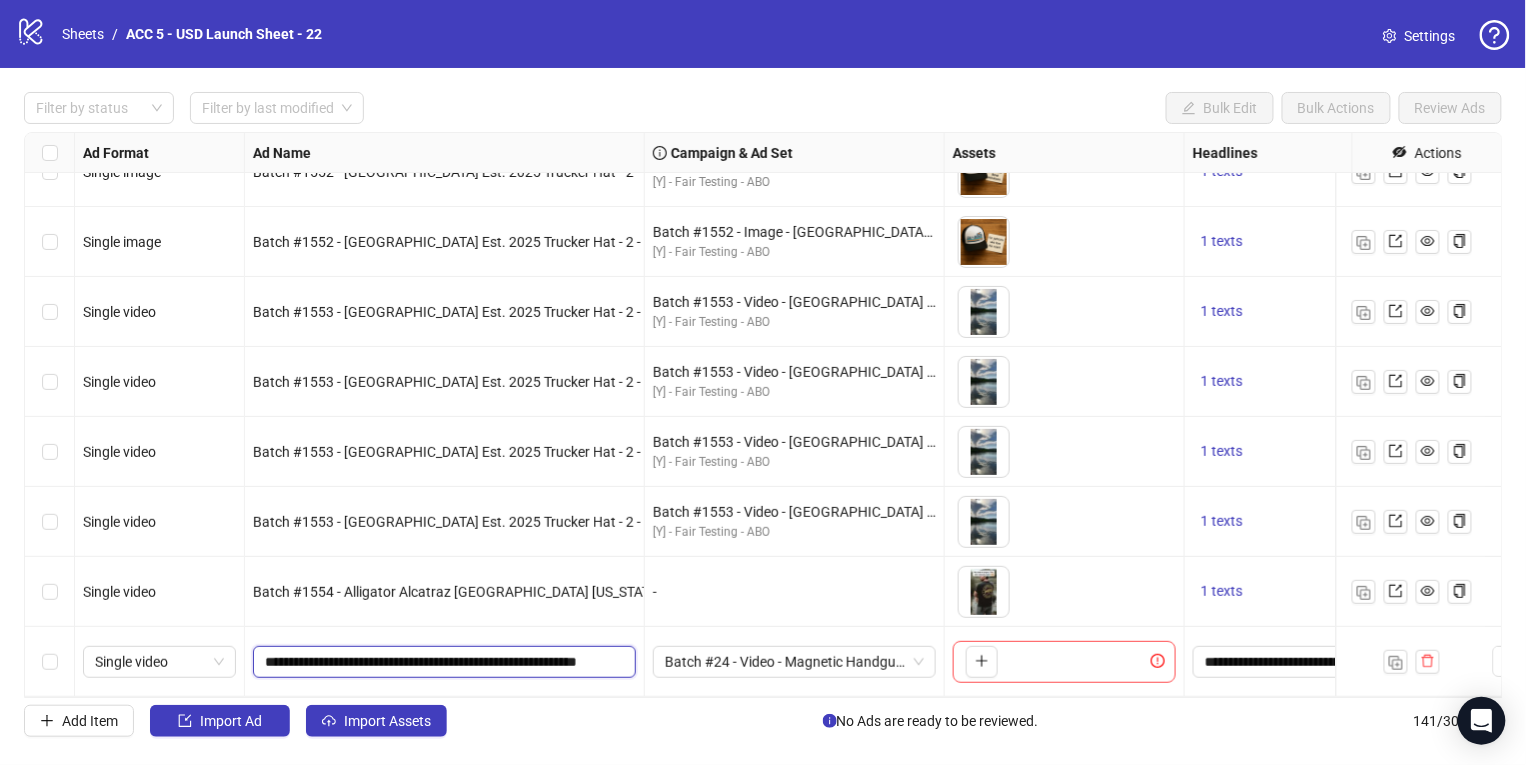 drag, startPoint x: 328, startPoint y: 644, endPoint x: 338, endPoint y: 650, distance: 11.661903 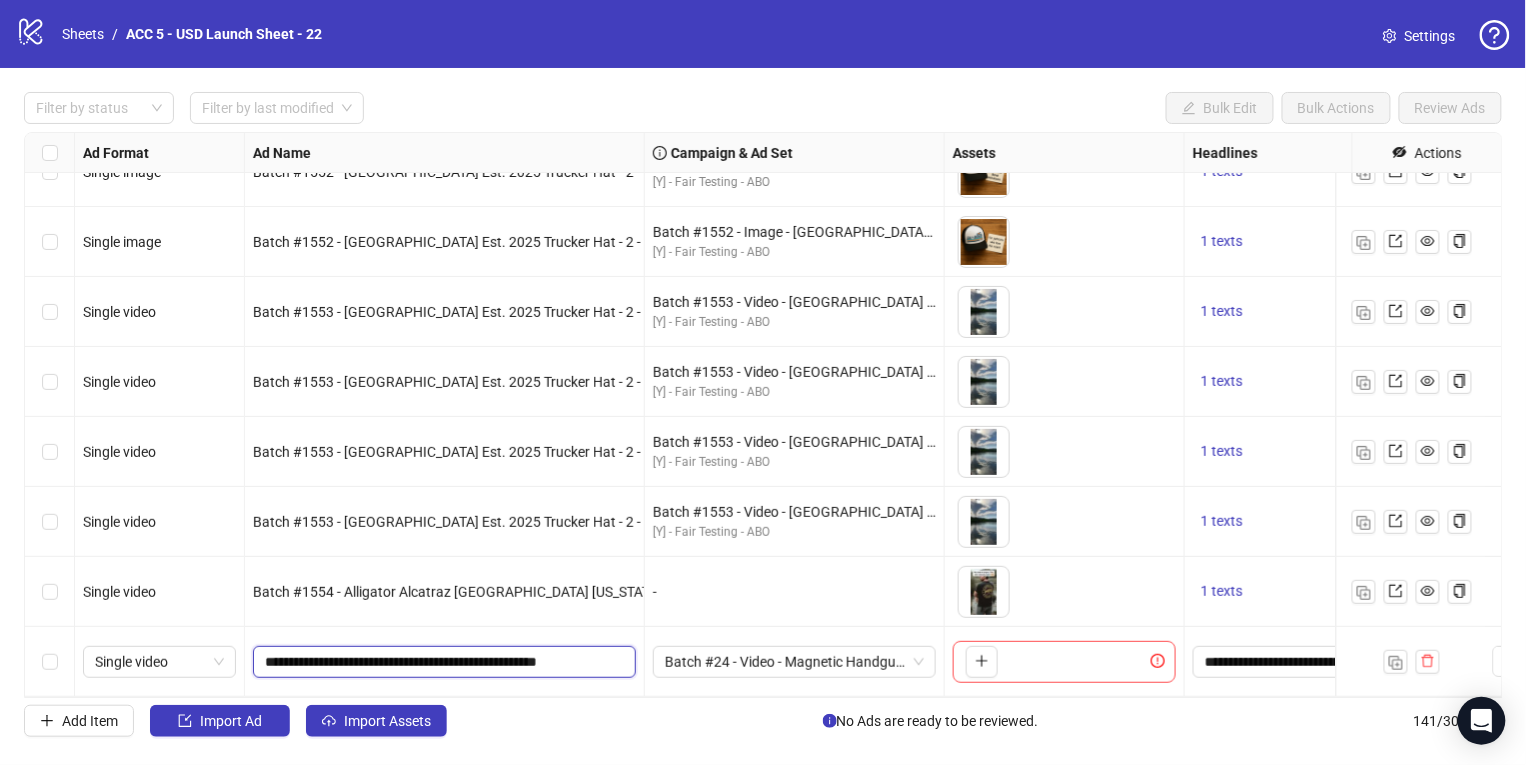 scroll, scrollTop: 0, scrollLeft: 0, axis: both 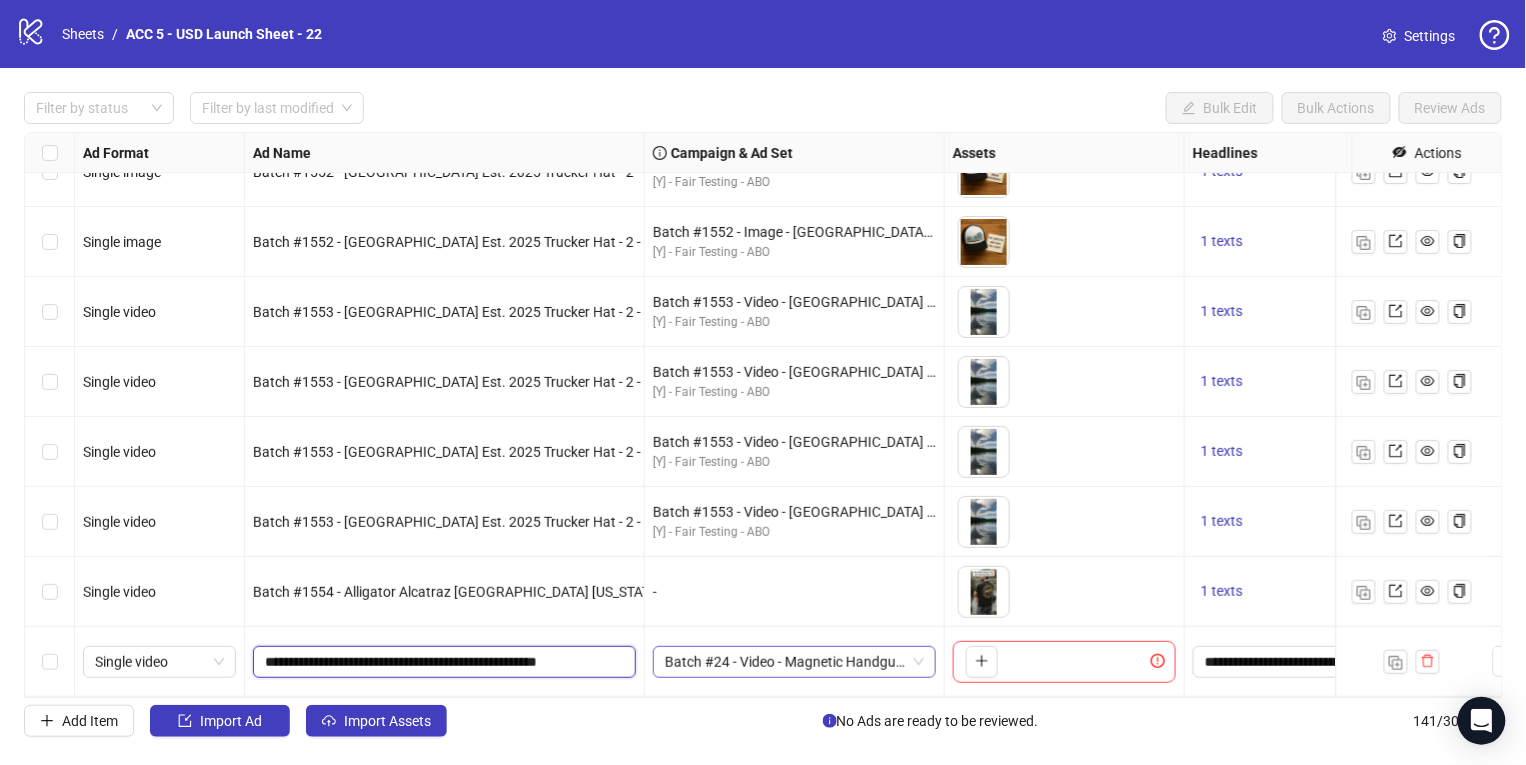 click on "Batch #24 - Video - Magnetic Handgun Mount - Yuanda - Taha - [DATE]" at bounding box center (794, 662) 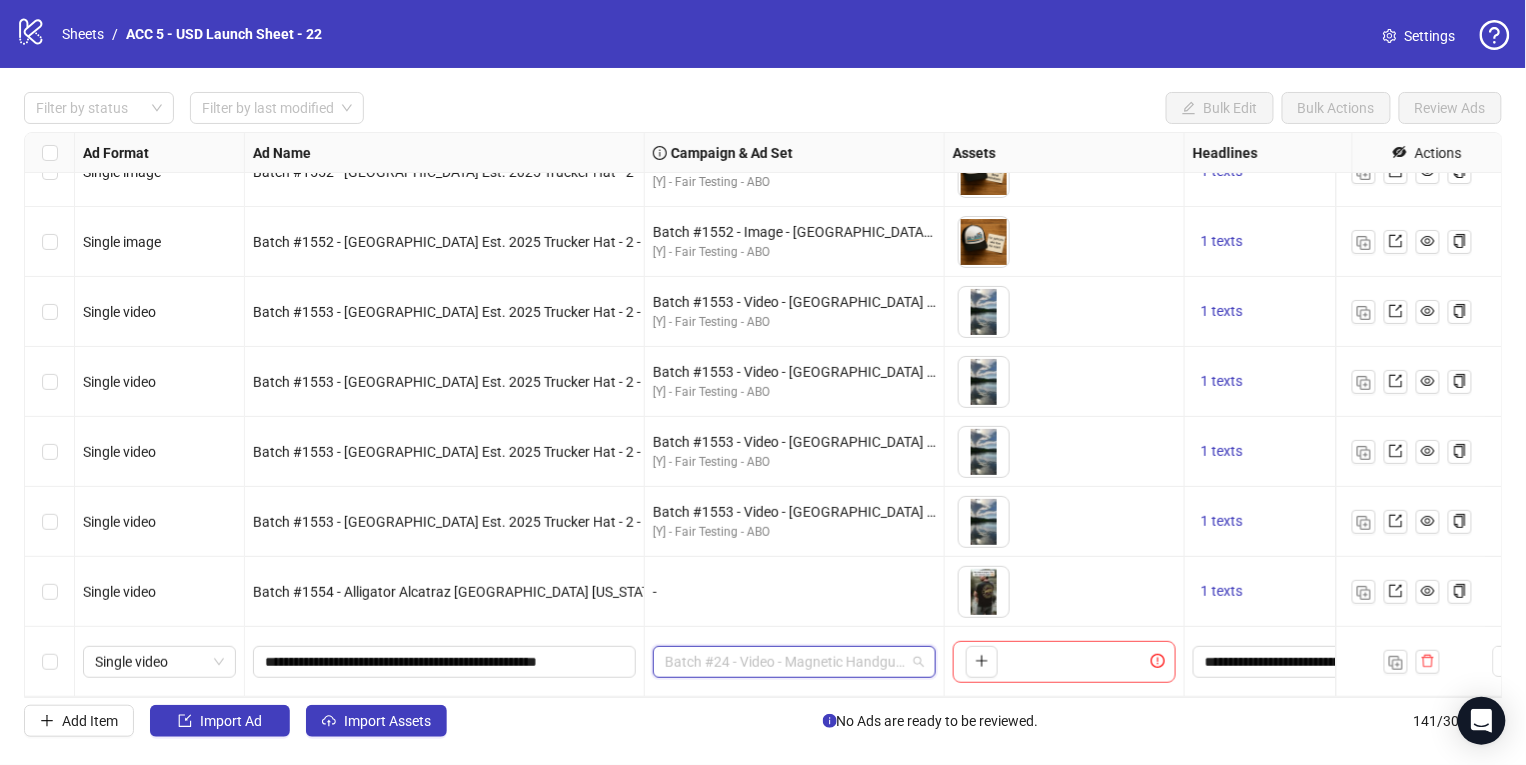 scroll, scrollTop: 50, scrollLeft: 0, axis: vertical 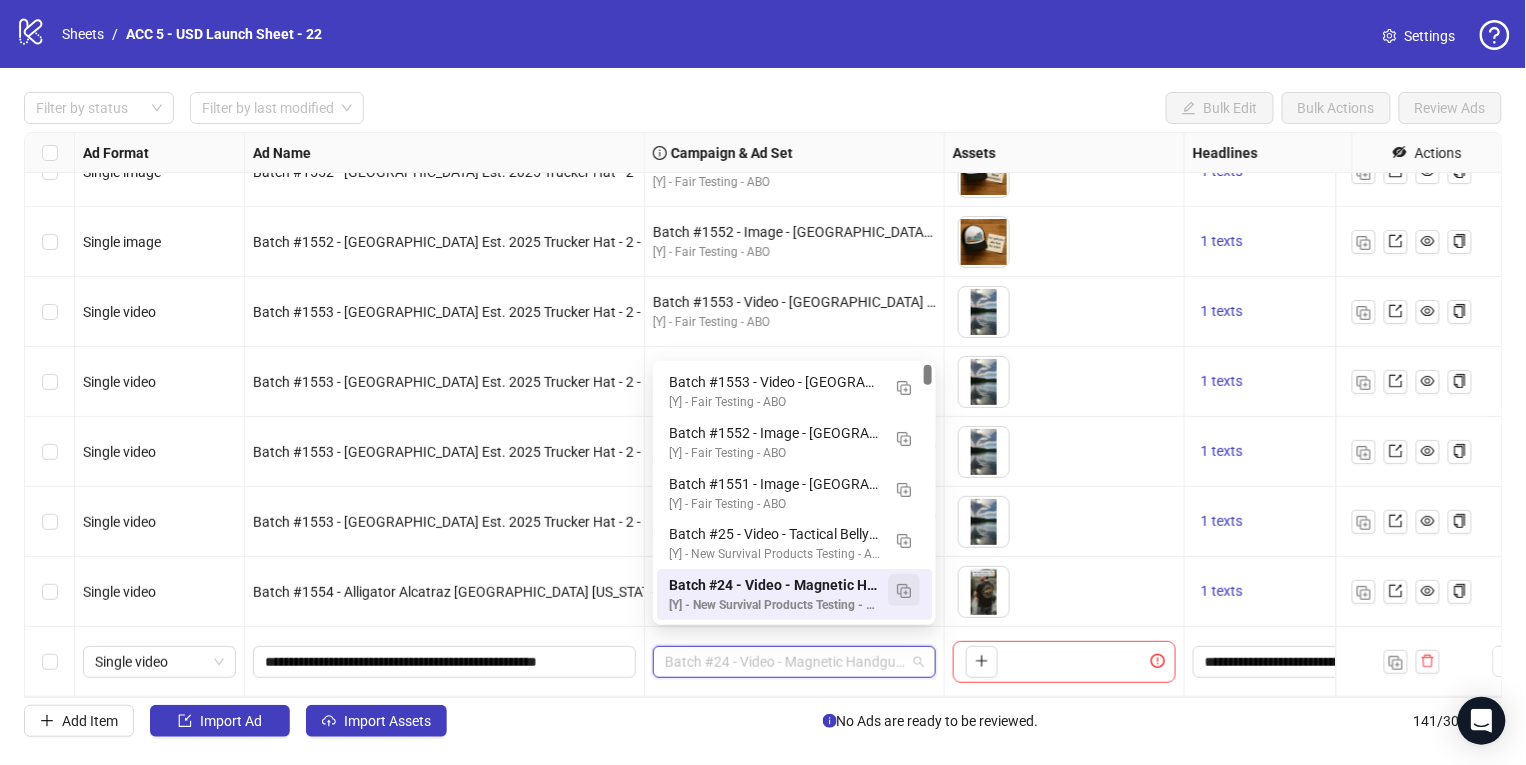 click at bounding box center (904, 591) 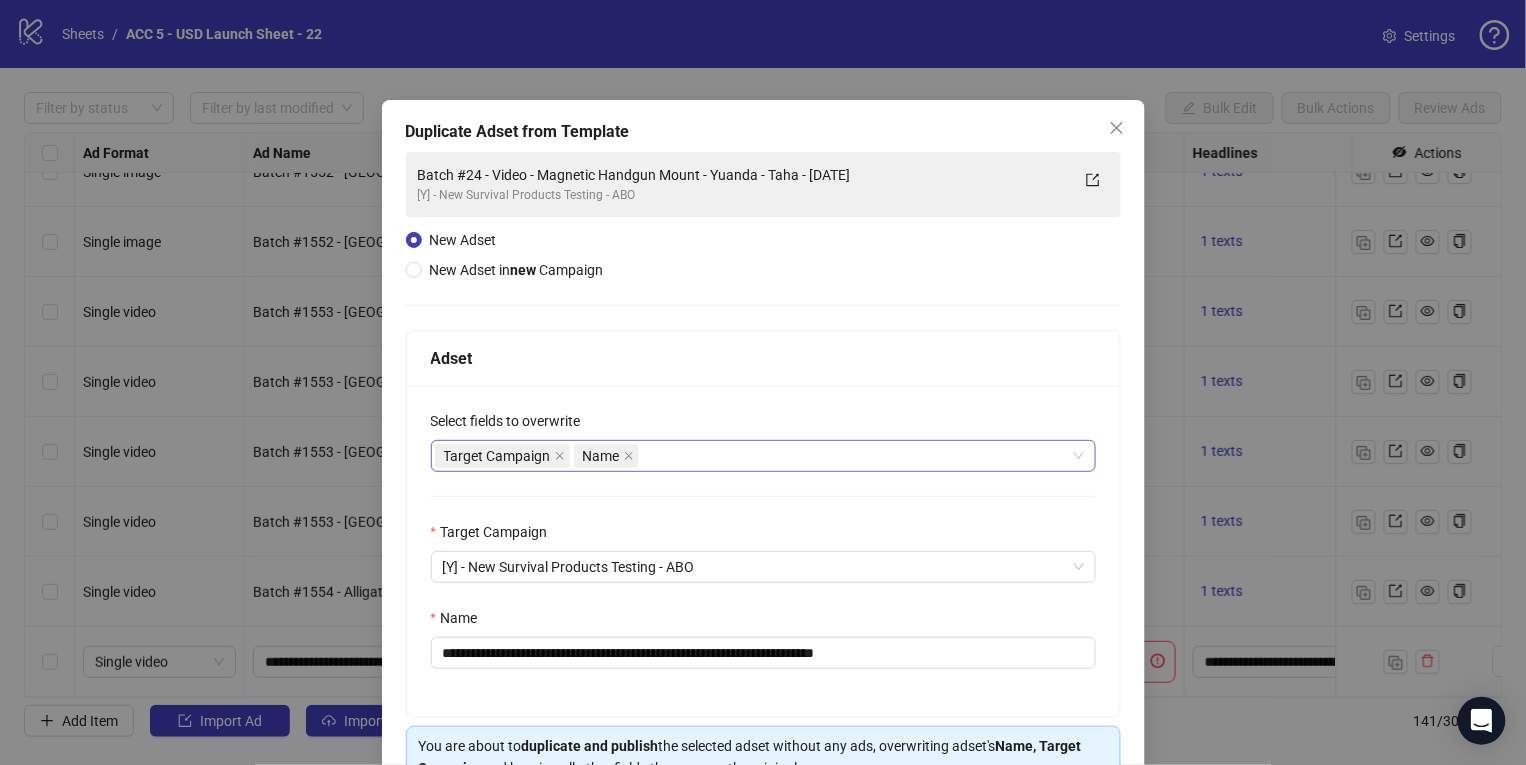 click on "Target Campaign Name" at bounding box center [753, 456] 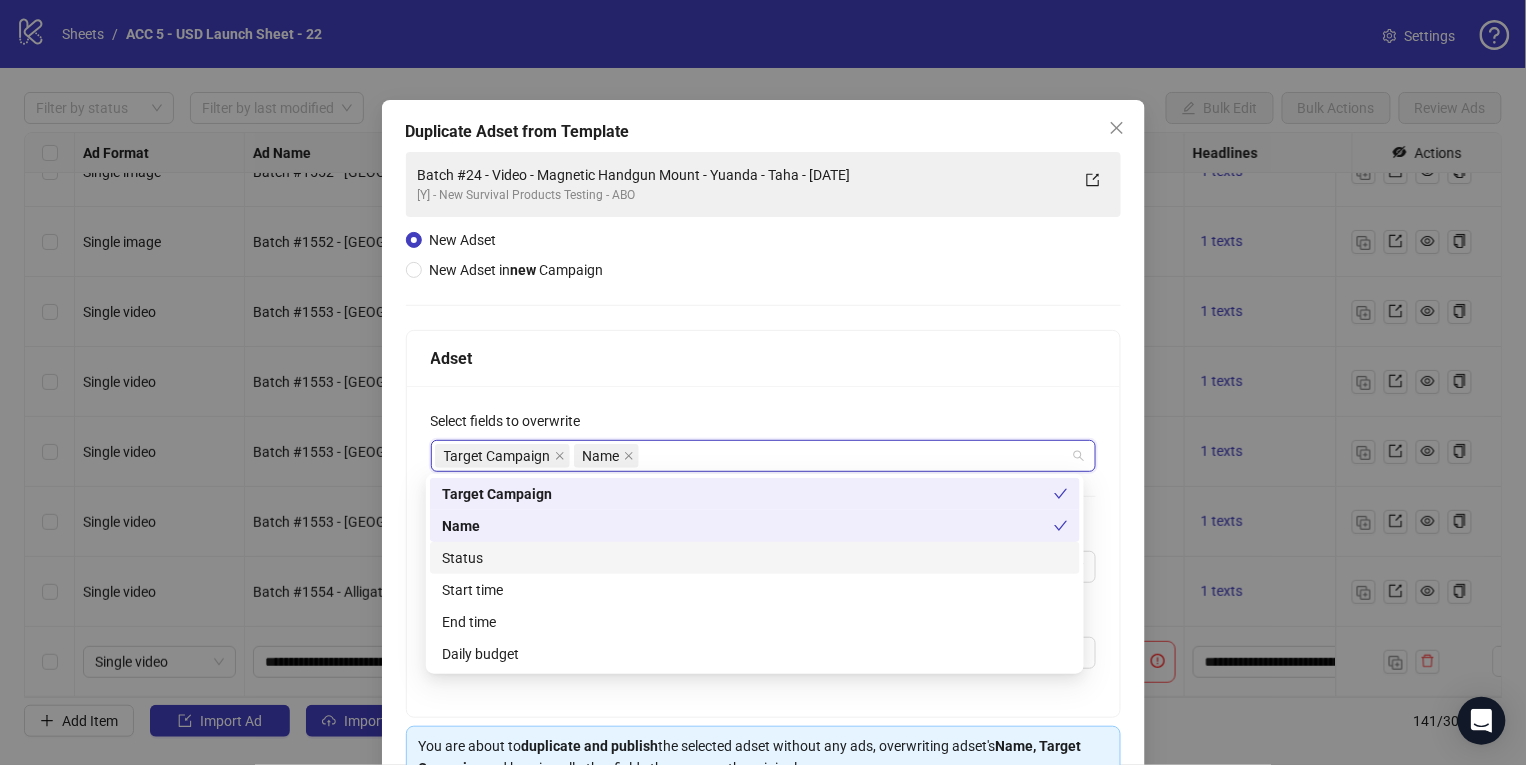 click on "Status" at bounding box center [755, 558] 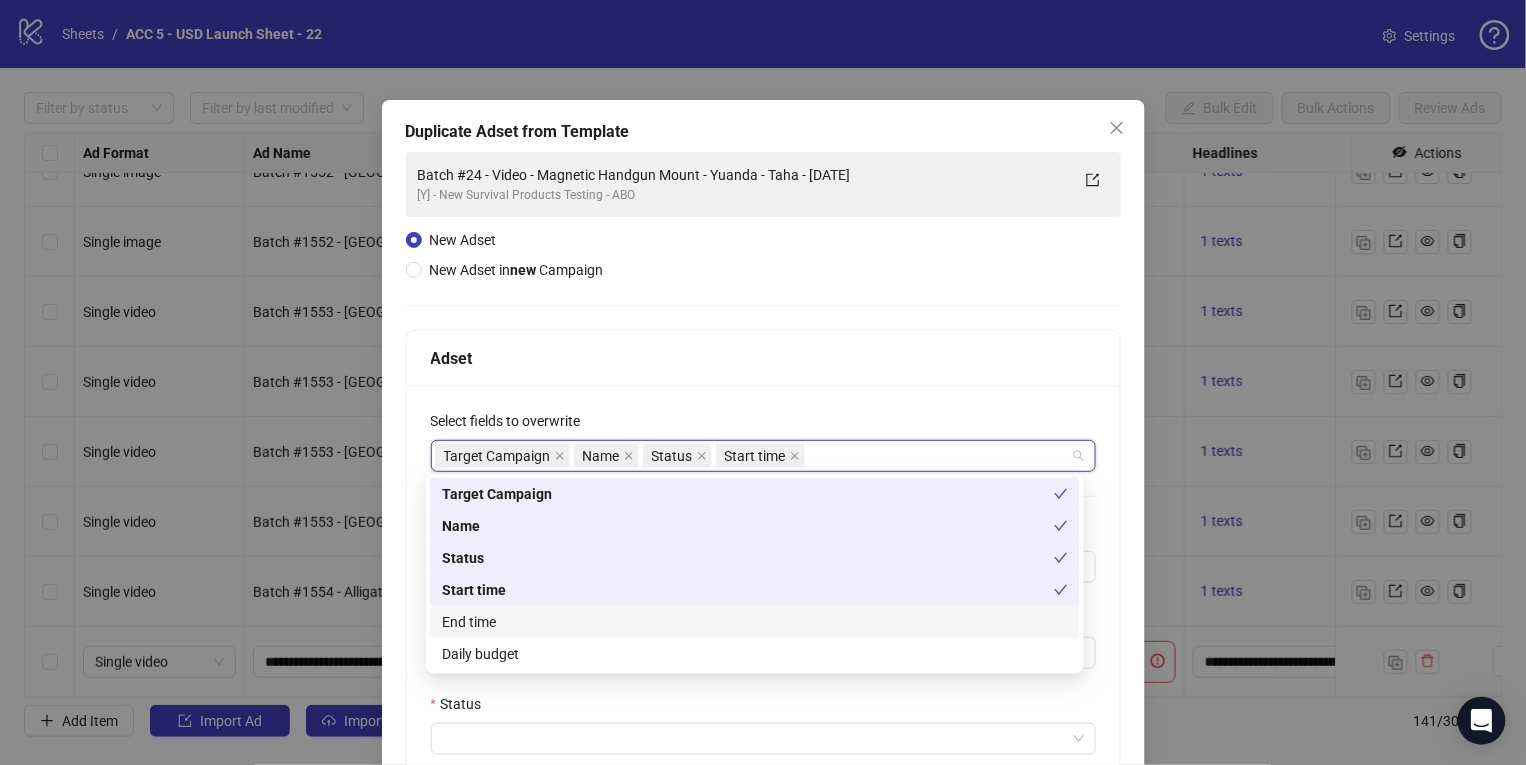 click on "End time" at bounding box center [755, 622] 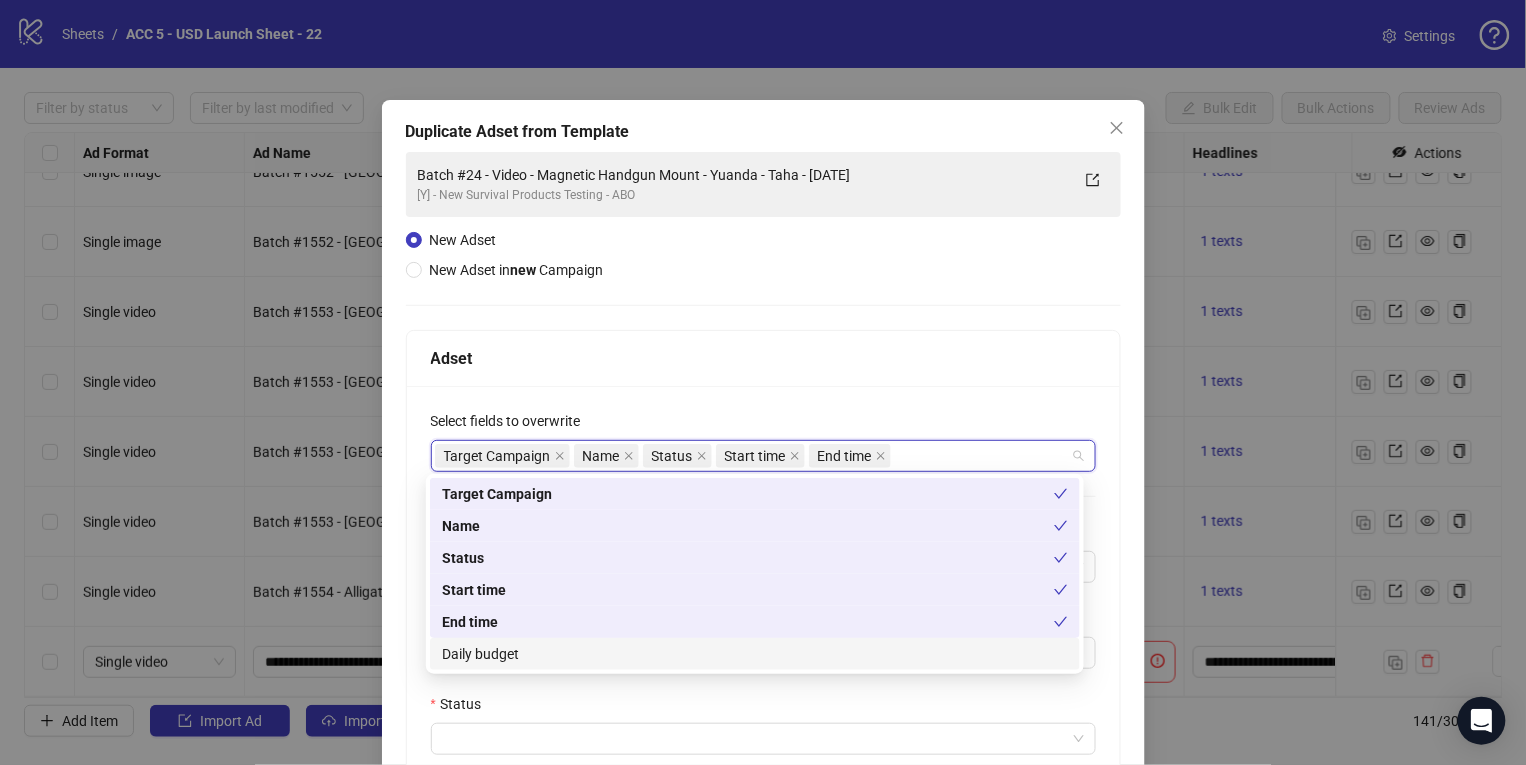 click on "Daily budget" at bounding box center [755, 654] 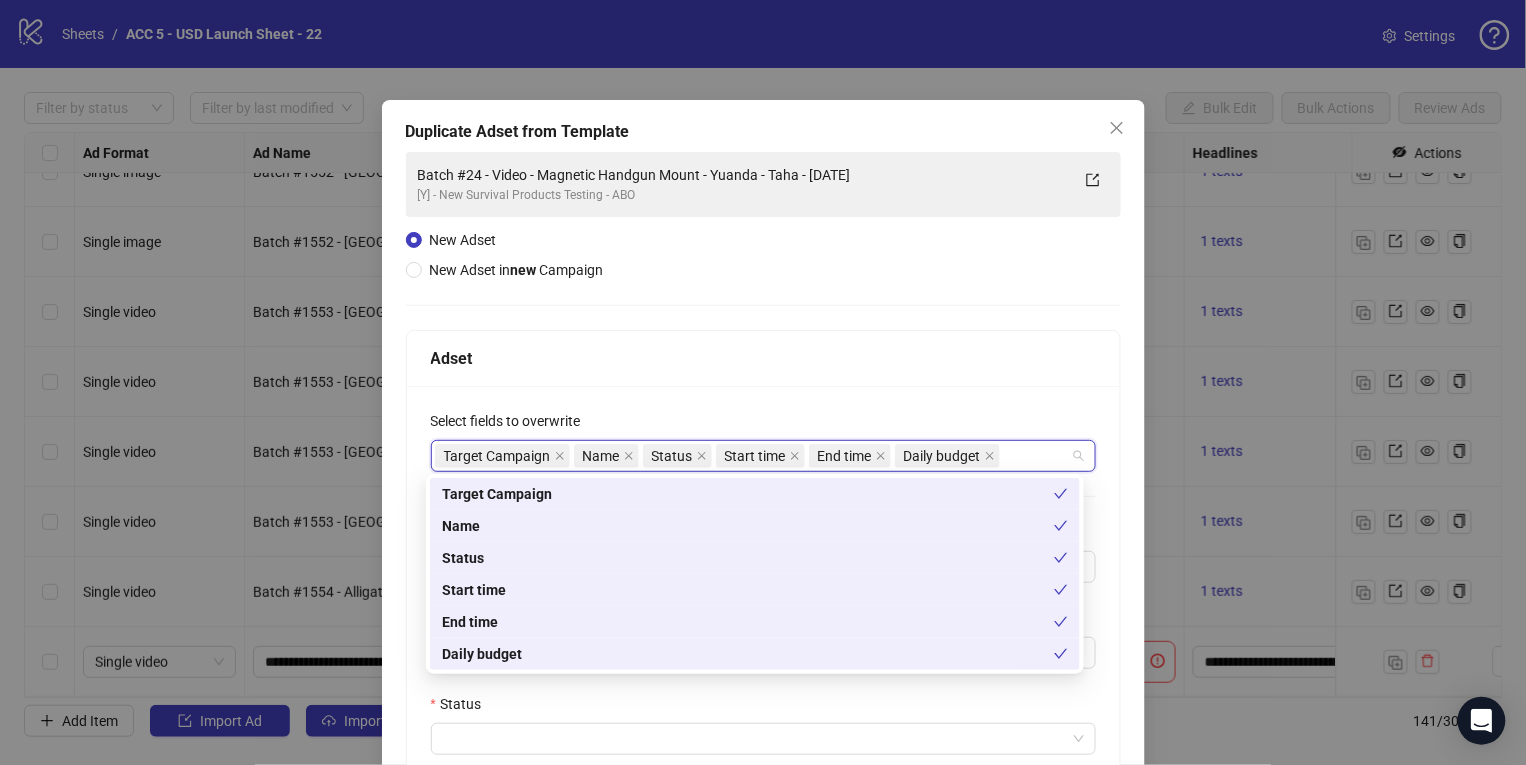 click on "**********" at bounding box center (763, 723) 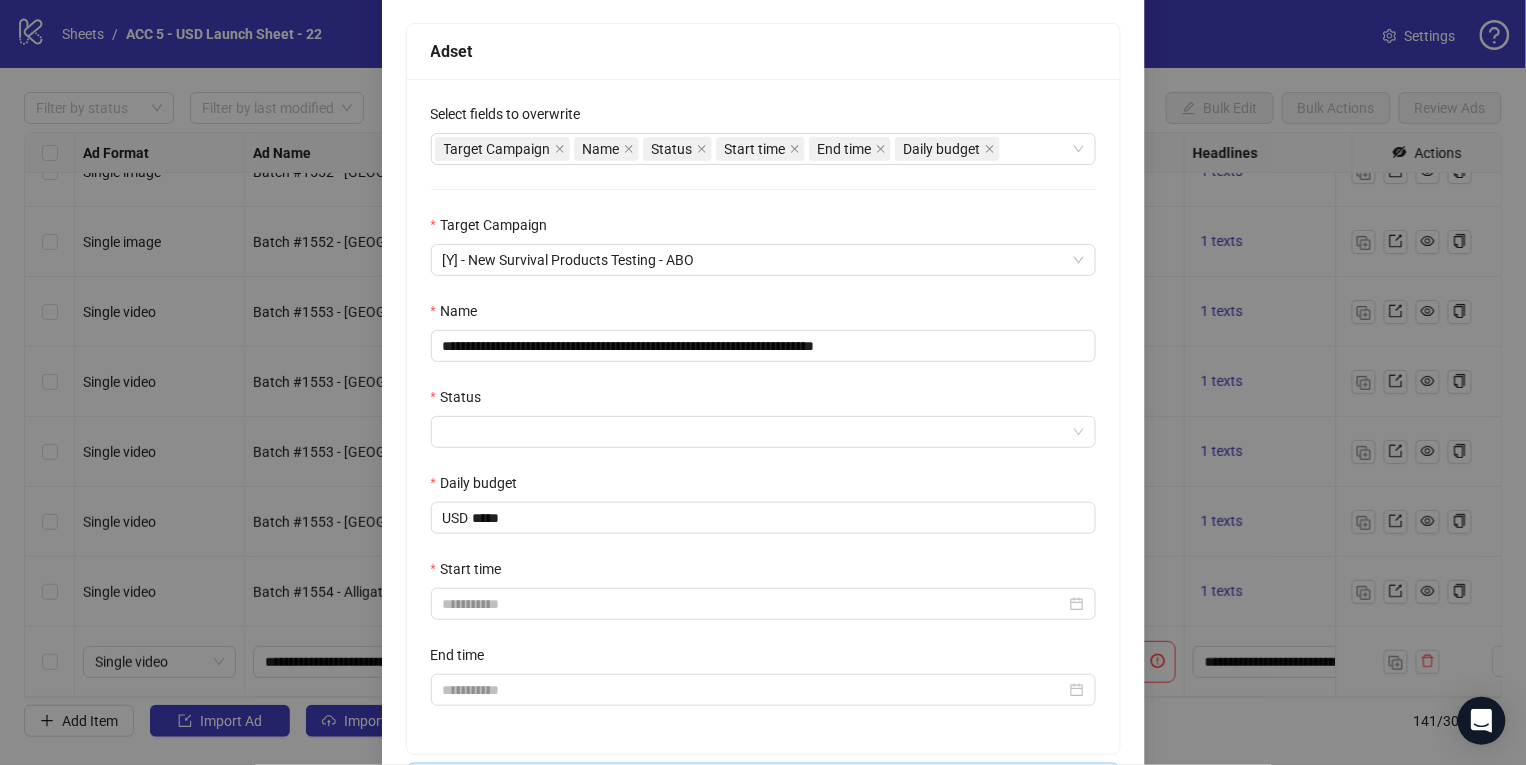 scroll, scrollTop: 308, scrollLeft: 0, axis: vertical 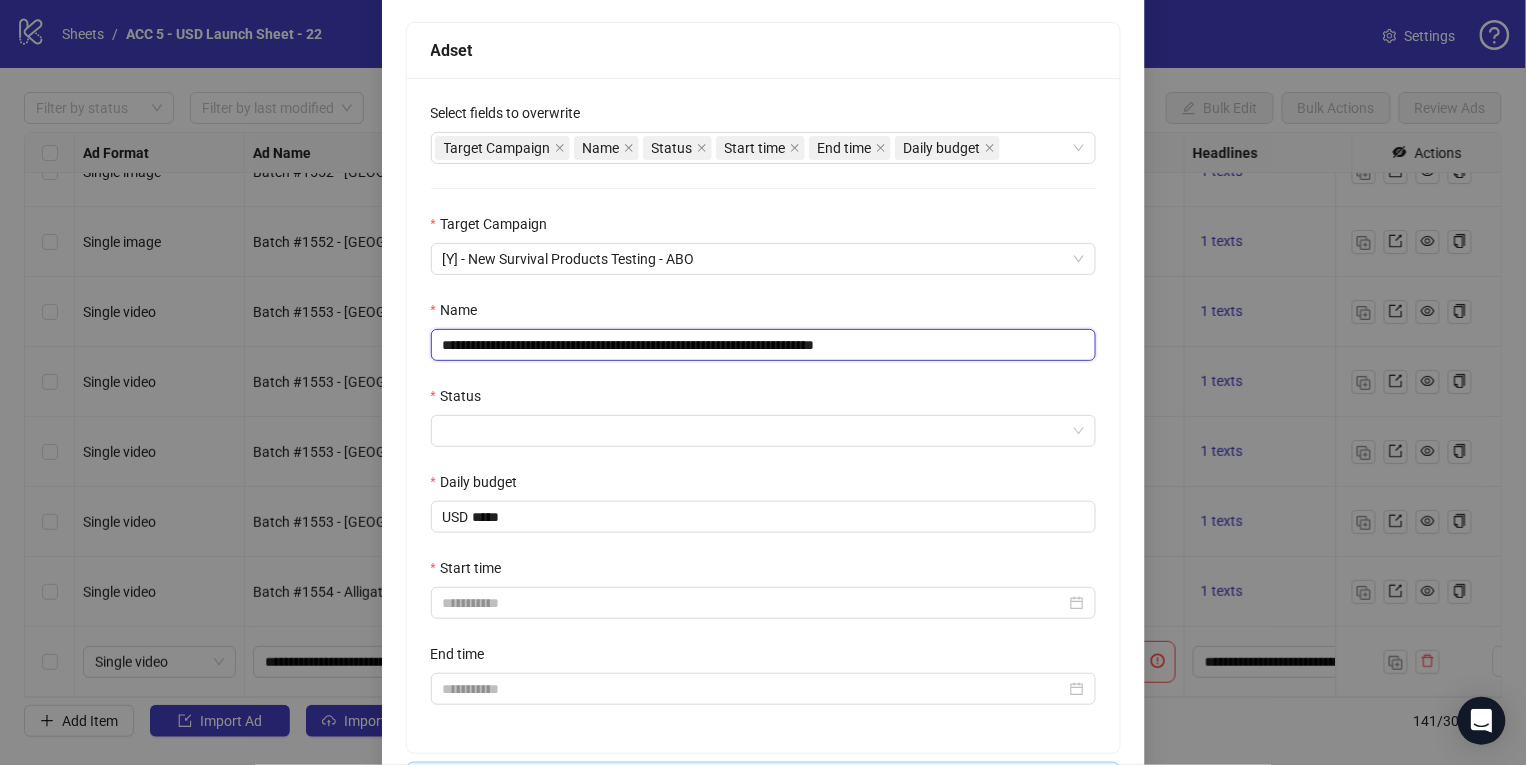 click on "**********" at bounding box center [763, 345] 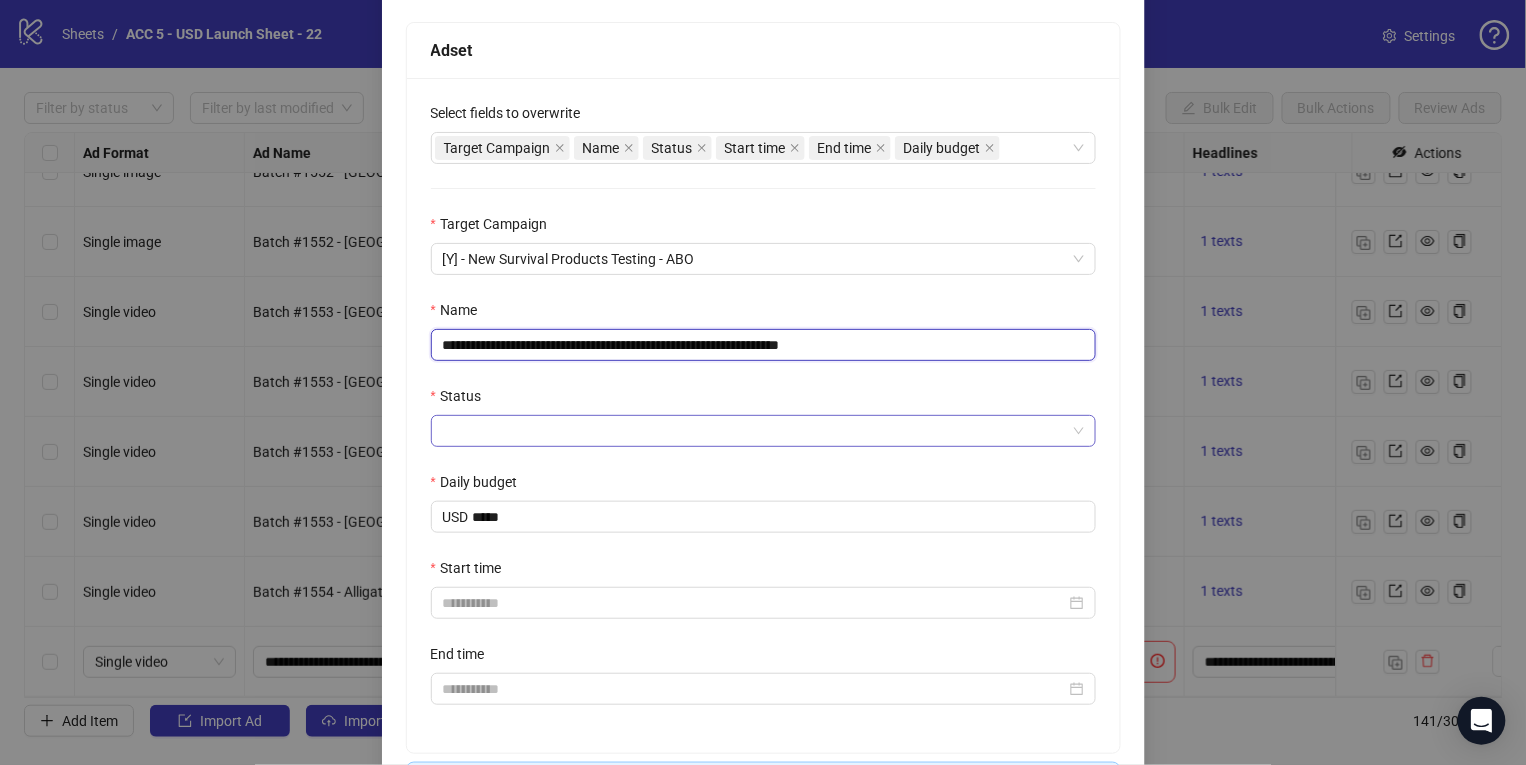 type on "**********" 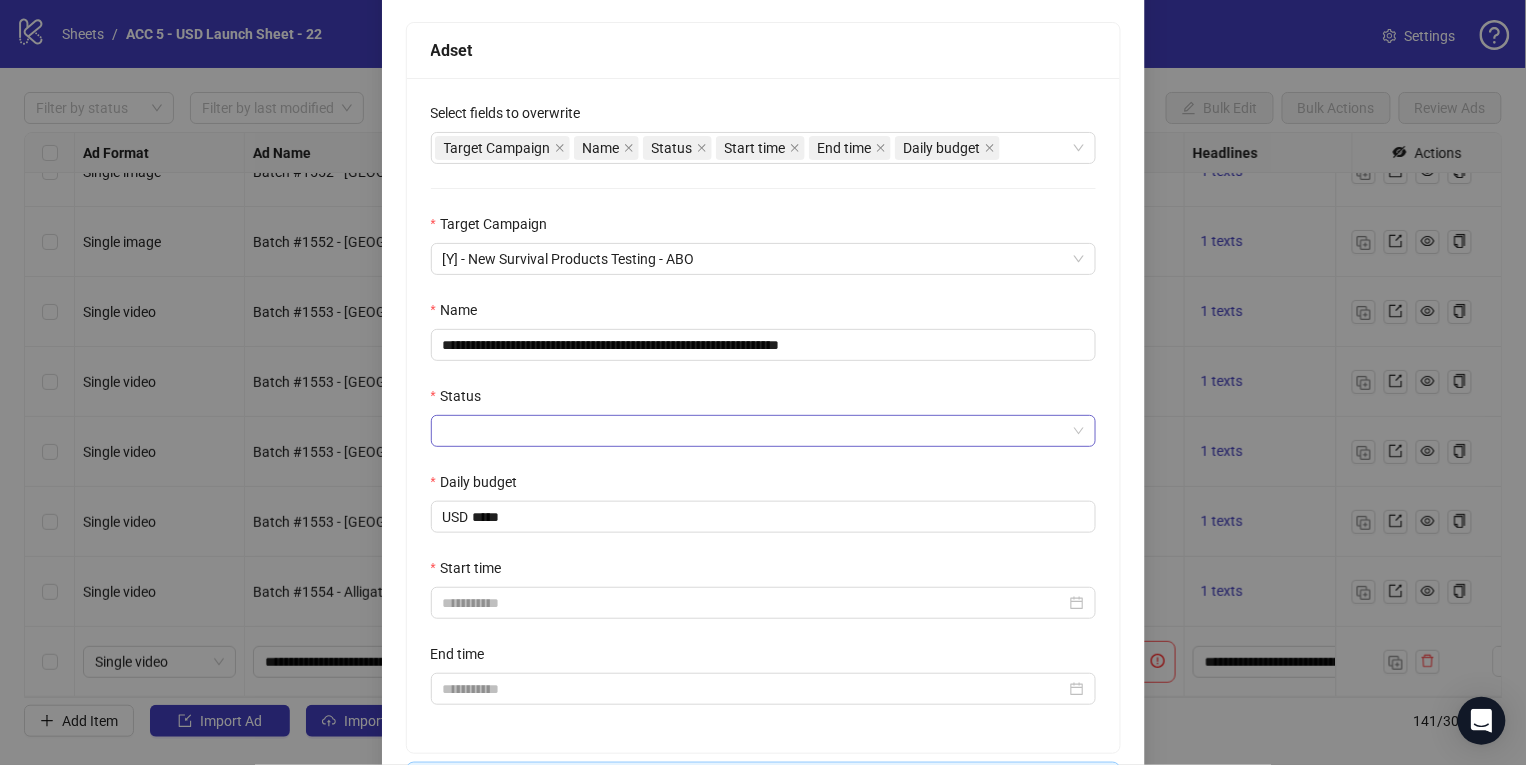 click on "Status" at bounding box center [754, 431] 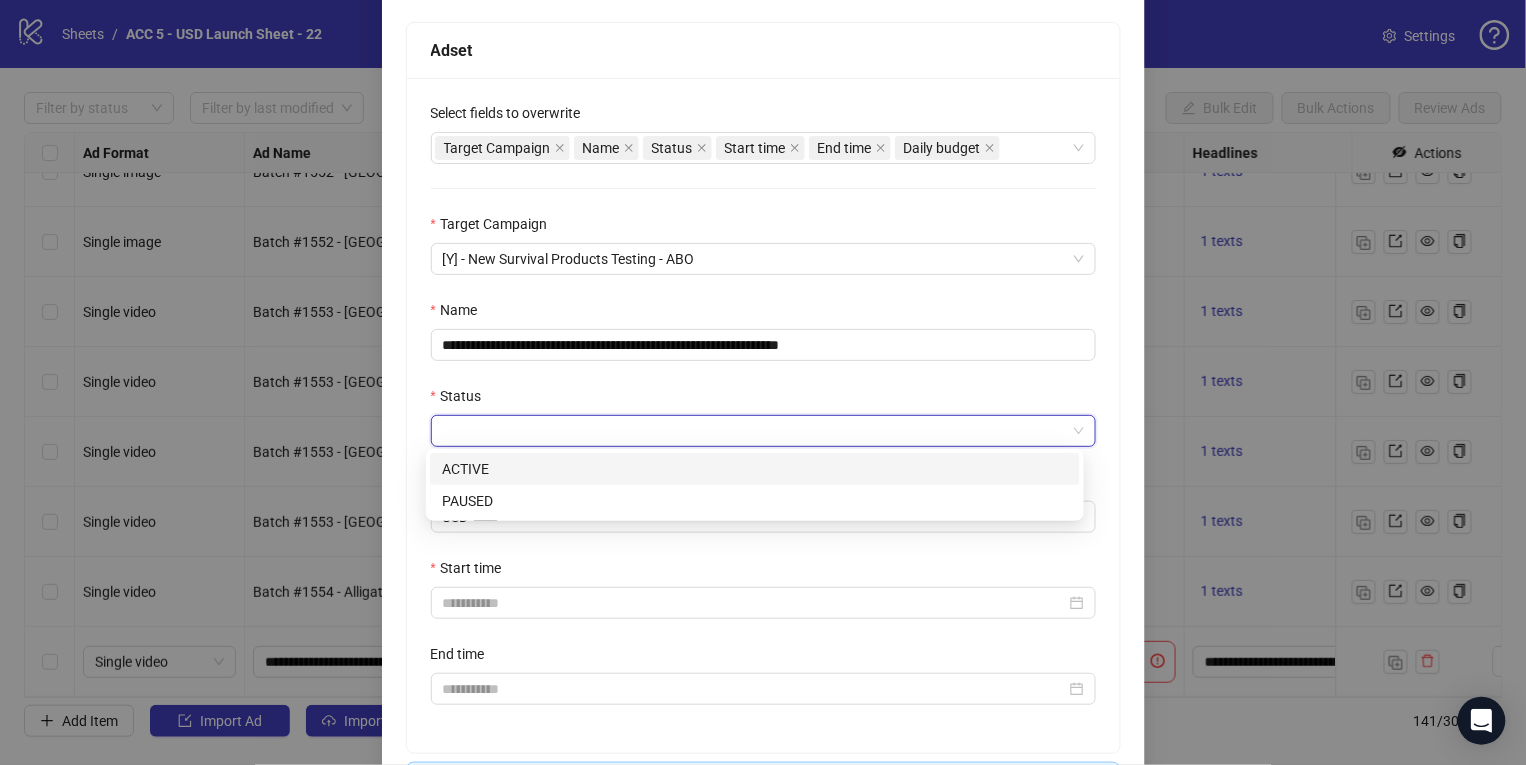 click on "ACTIVE" at bounding box center (755, 469) 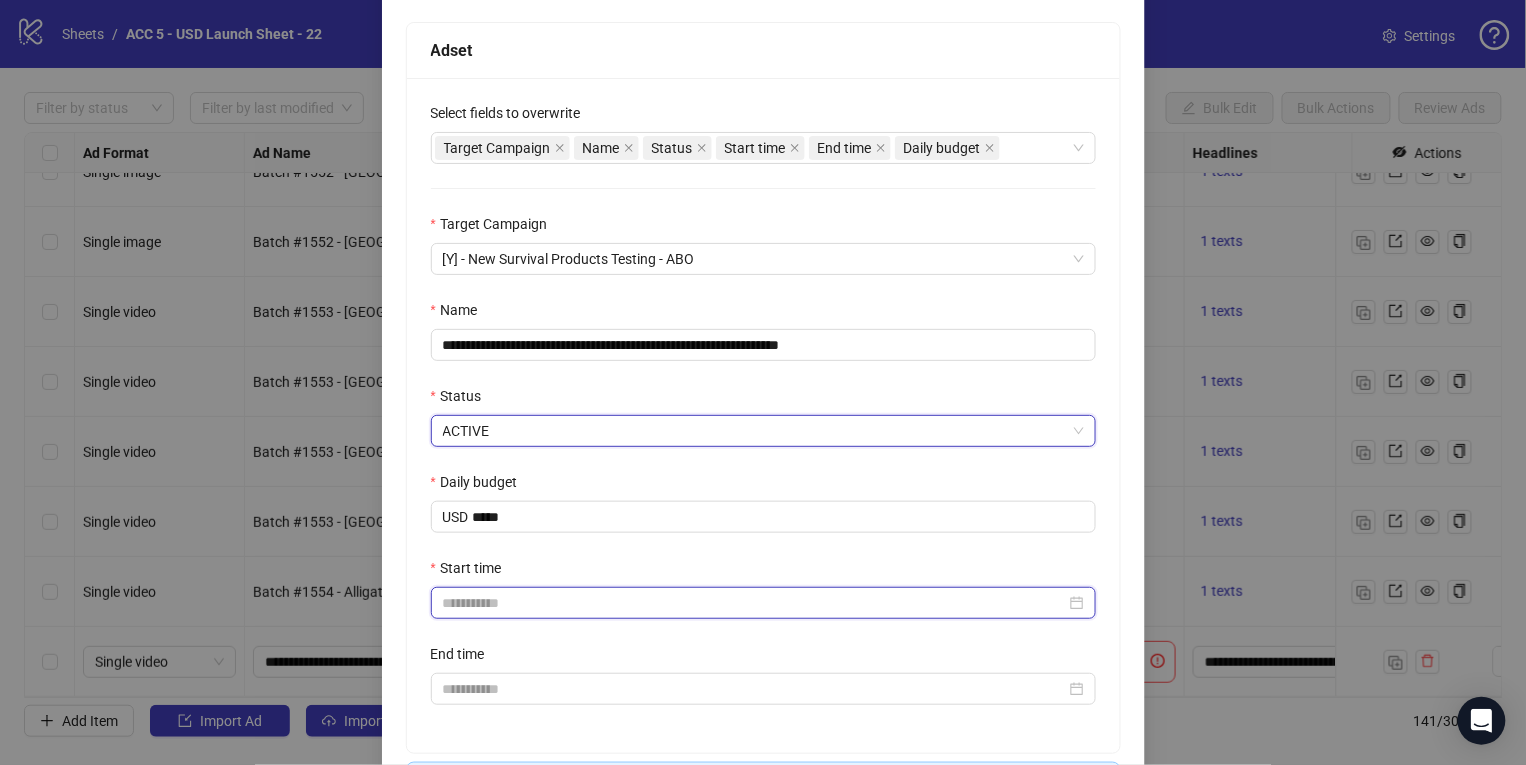 click on "Start time" at bounding box center (754, 603) 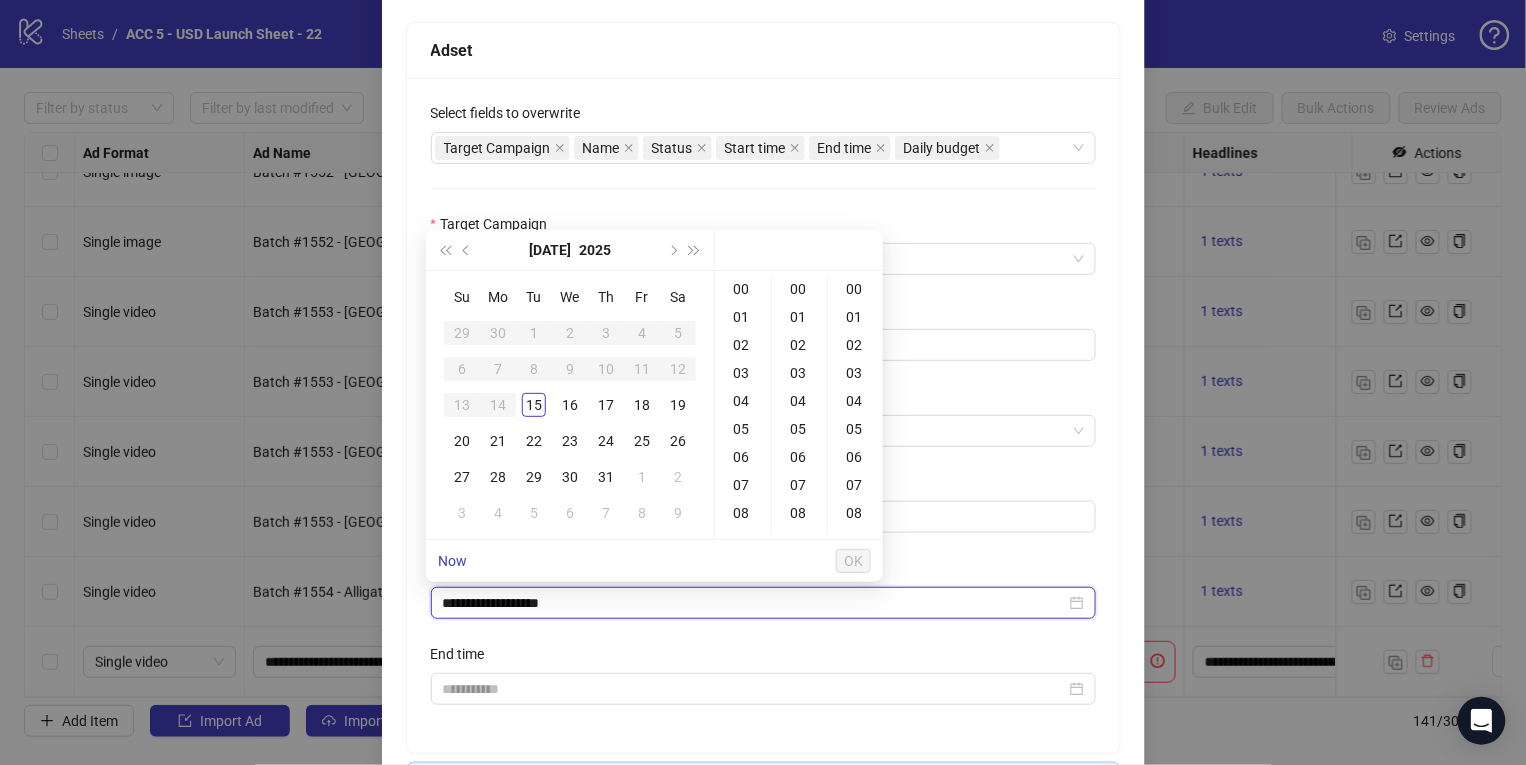 type on "**********" 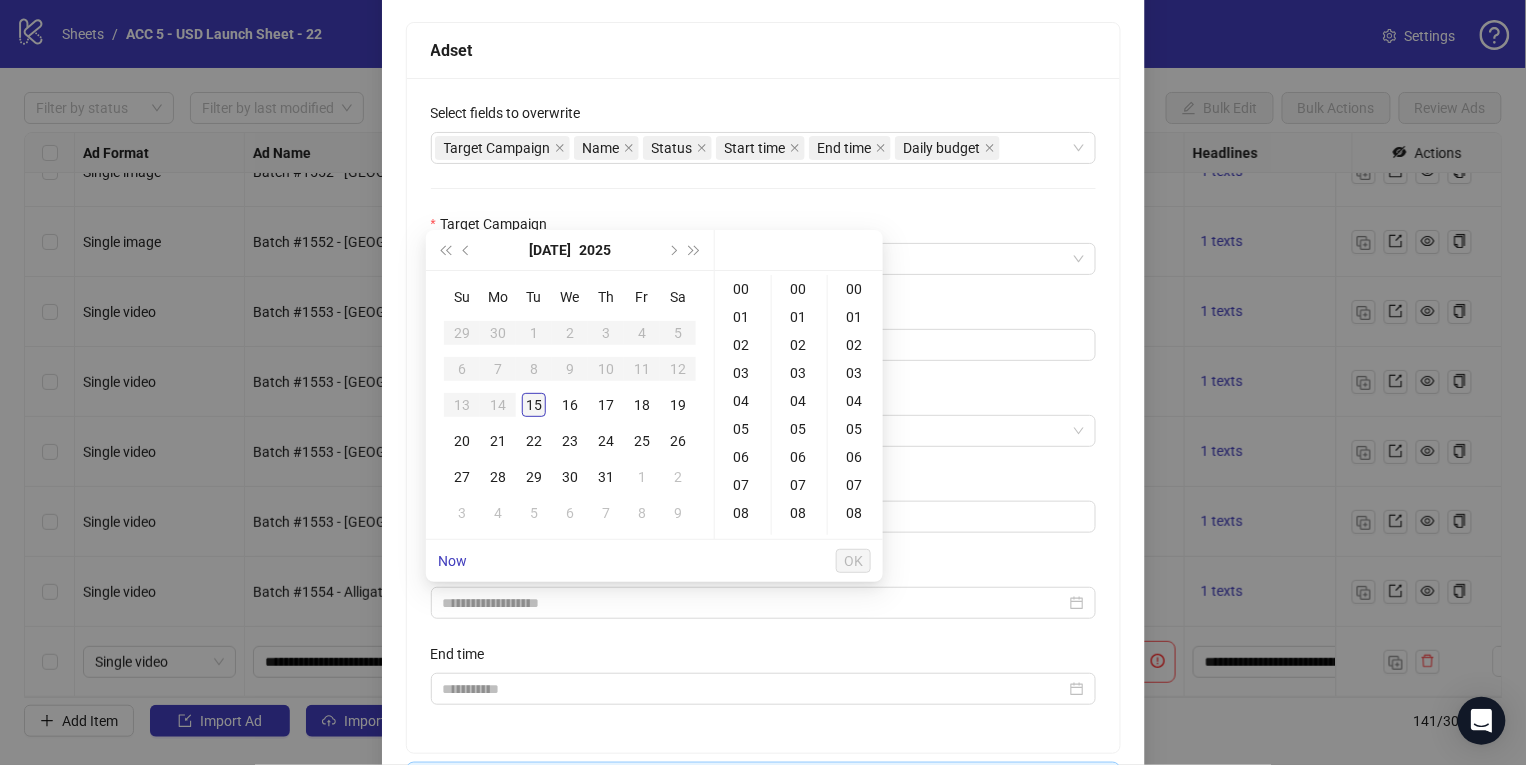 click on "15" at bounding box center (534, 405) 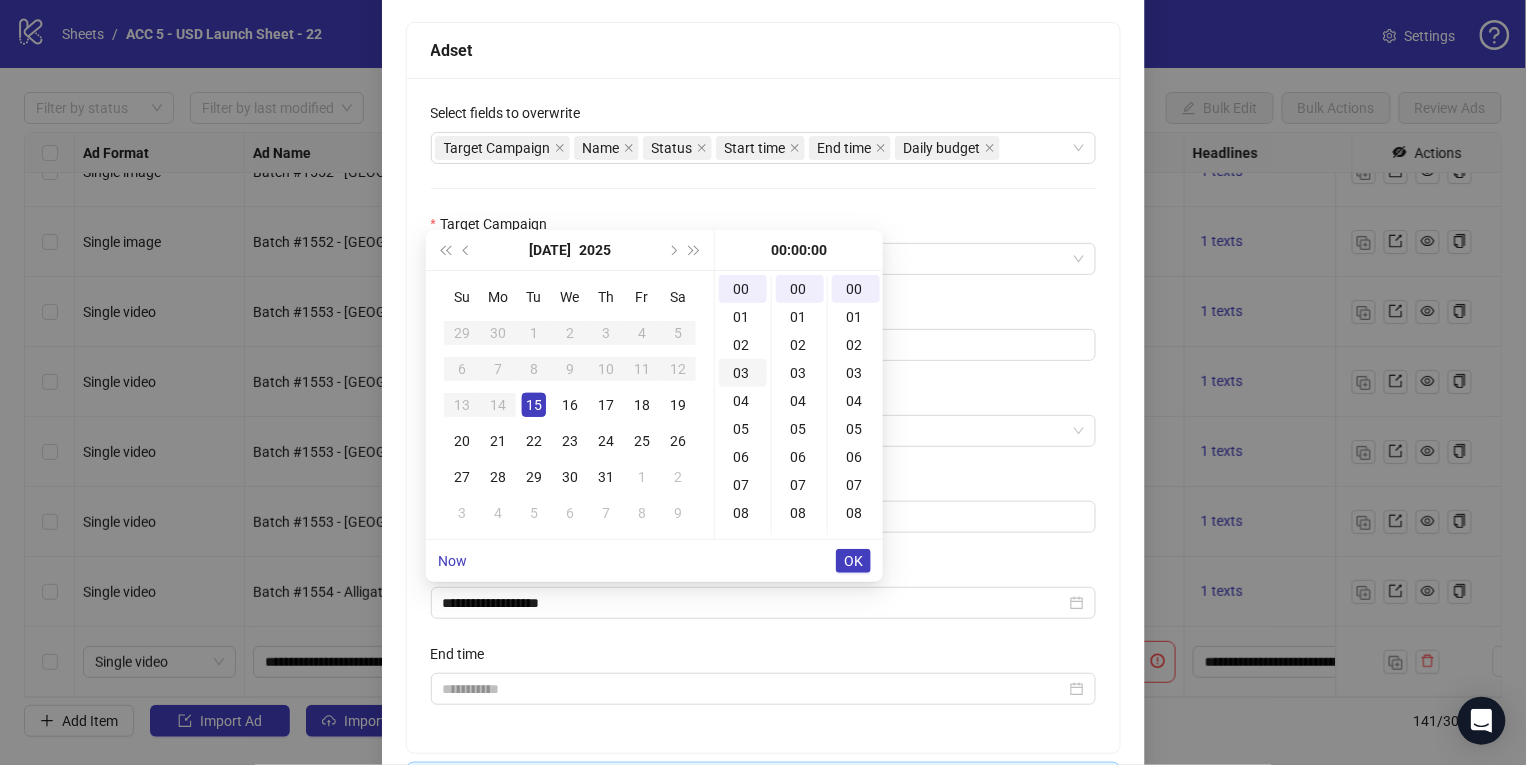 click on "03" at bounding box center (743, 373) 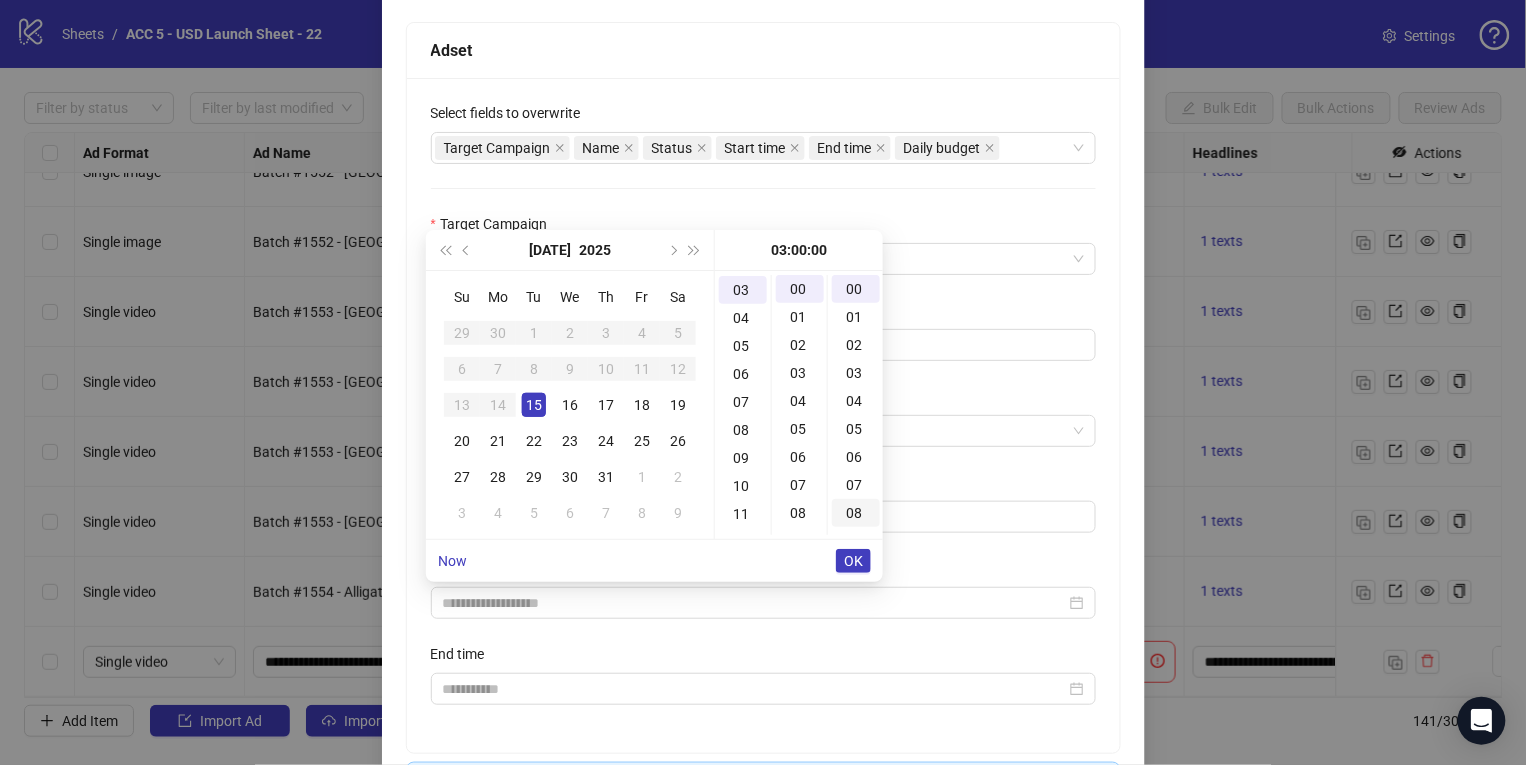 scroll, scrollTop: 83, scrollLeft: 0, axis: vertical 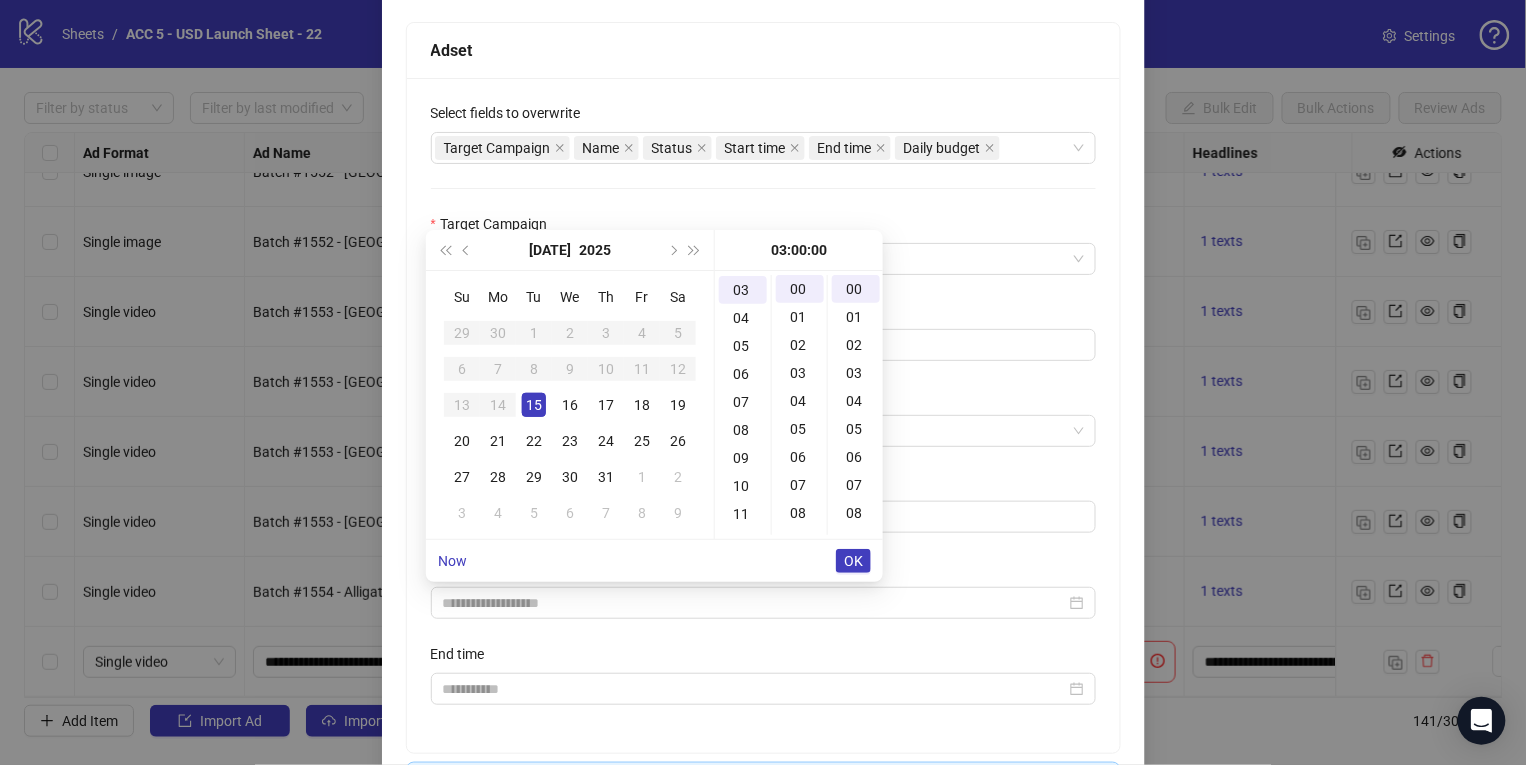 type on "**********" 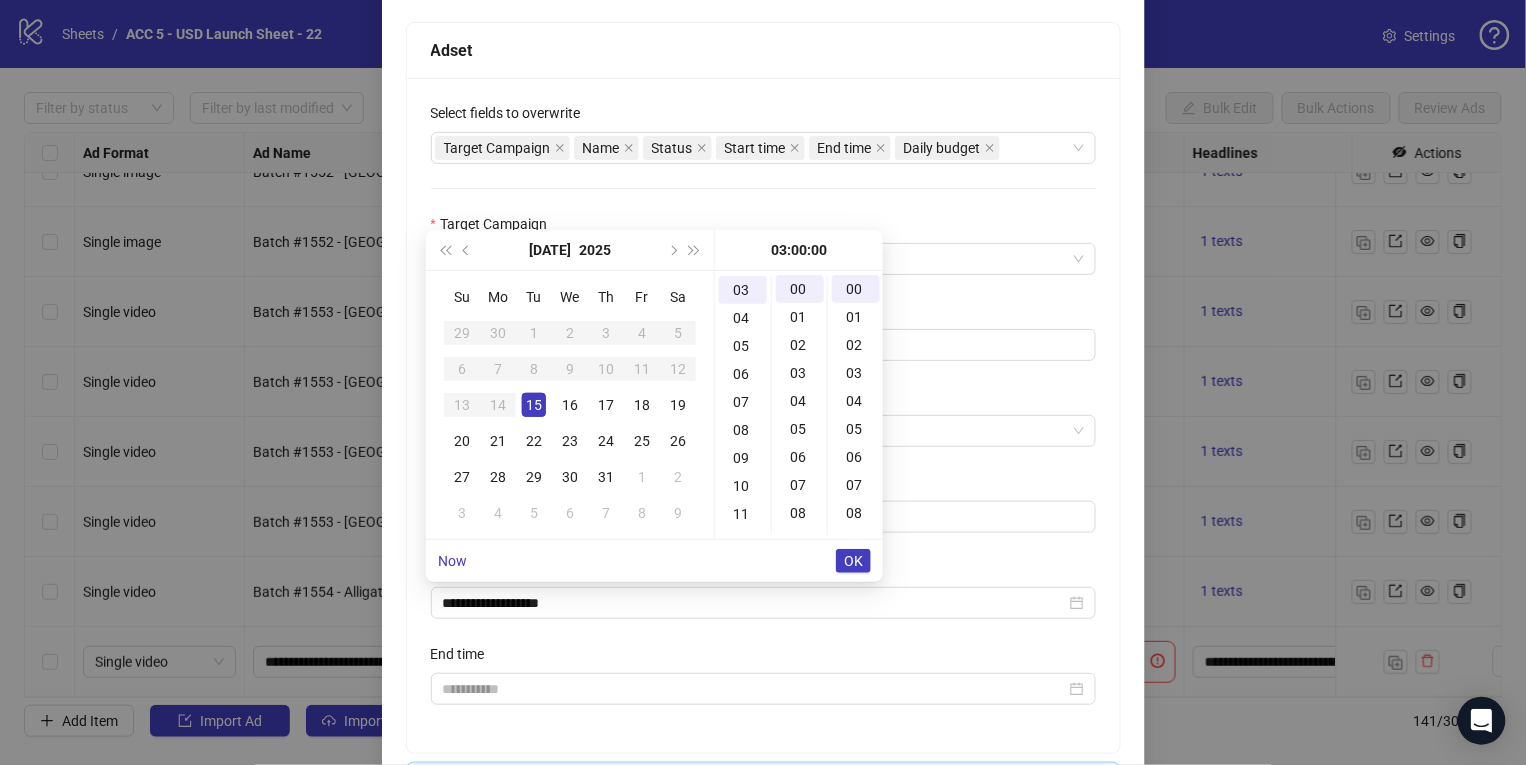 drag, startPoint x: 848, startPoint y: 556, endPoint x: 861, endPoint y: 558, distance: 13.152946 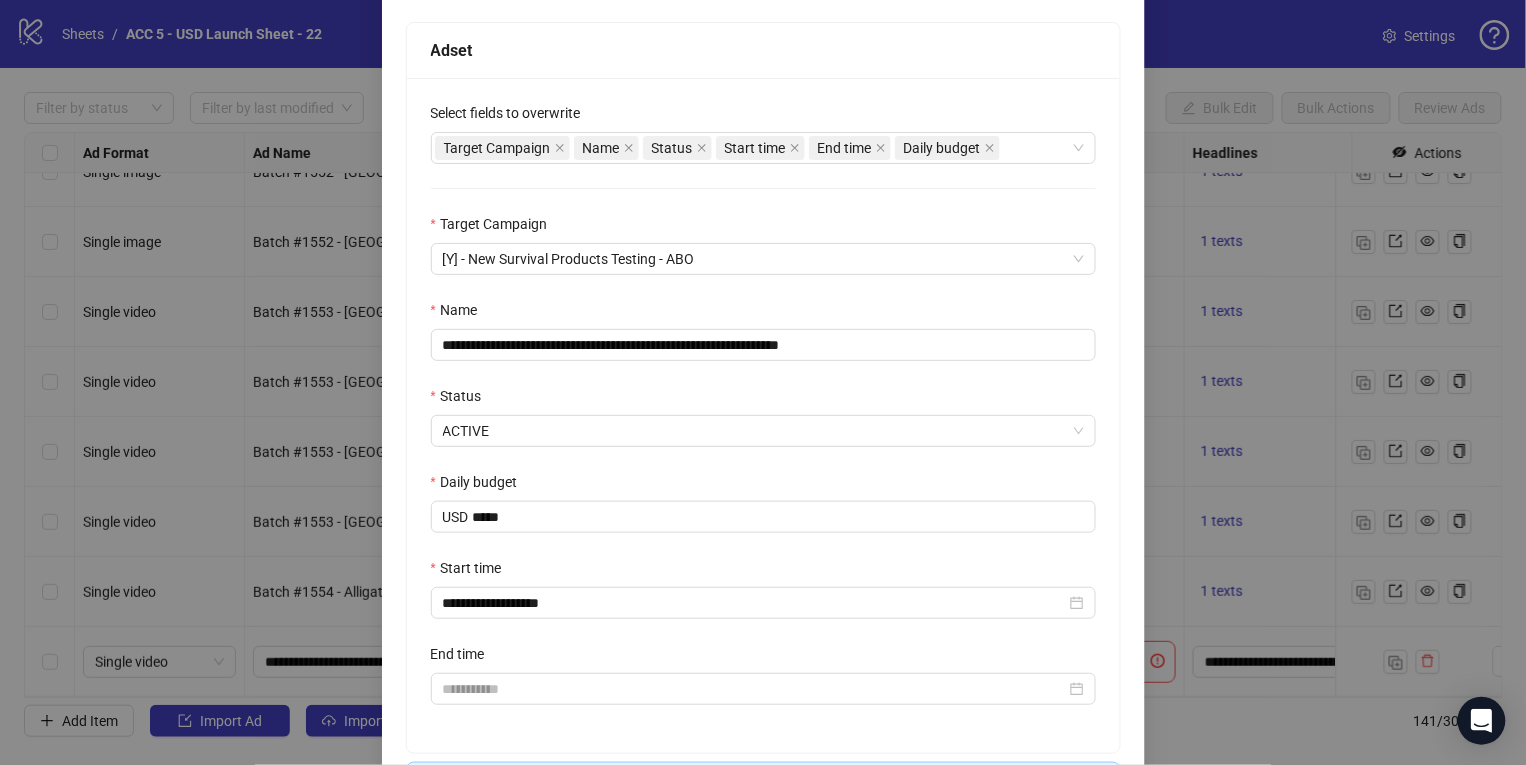 scroll, scrollTop: 451, scrollLeft: 0, axis: vertical 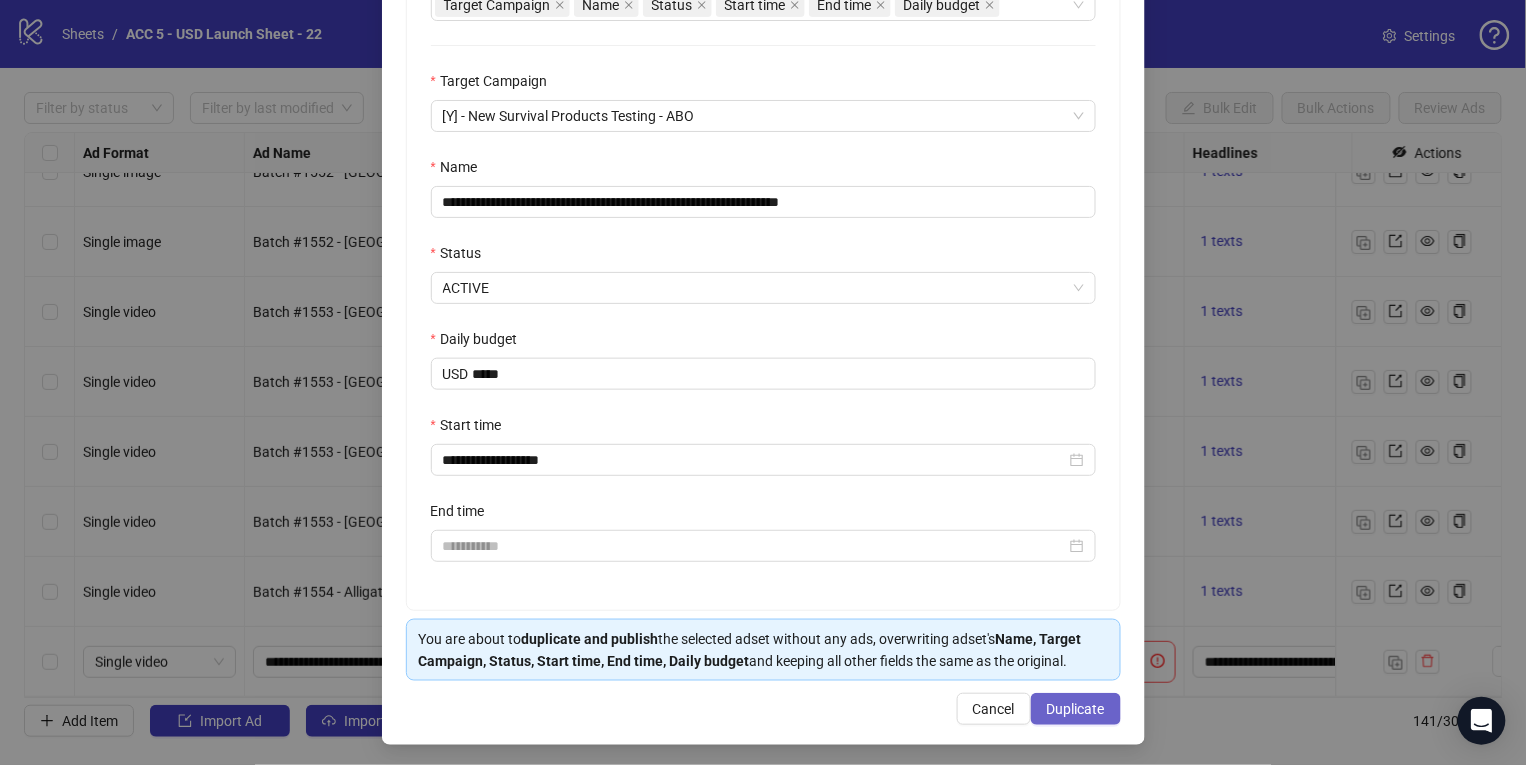click on "Duplicate" at bounding box center (1076, 709) 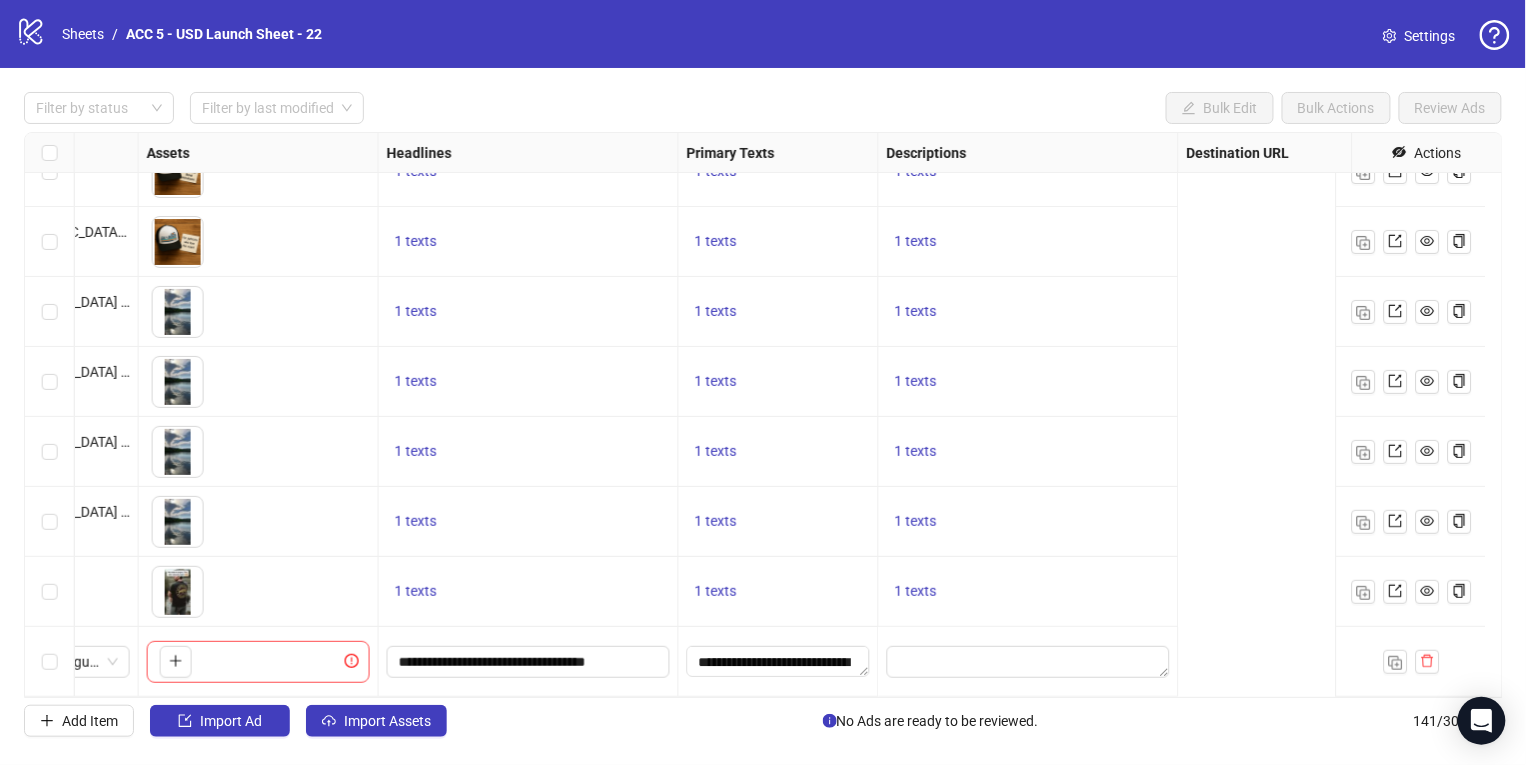 scroll, scrollTop: 9361, scrollLeft: 131, axis: both 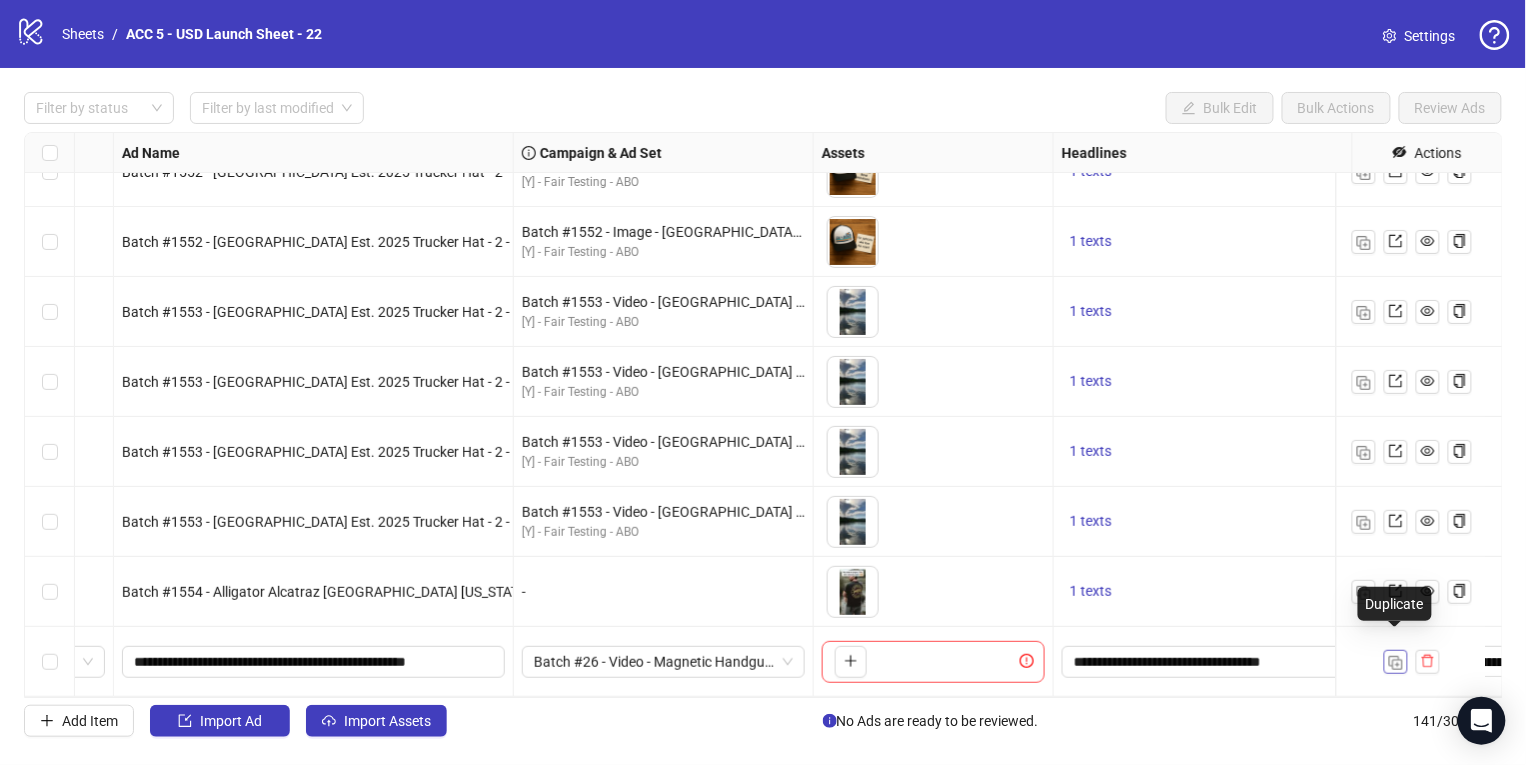 click at bounding box center (1396, 663) 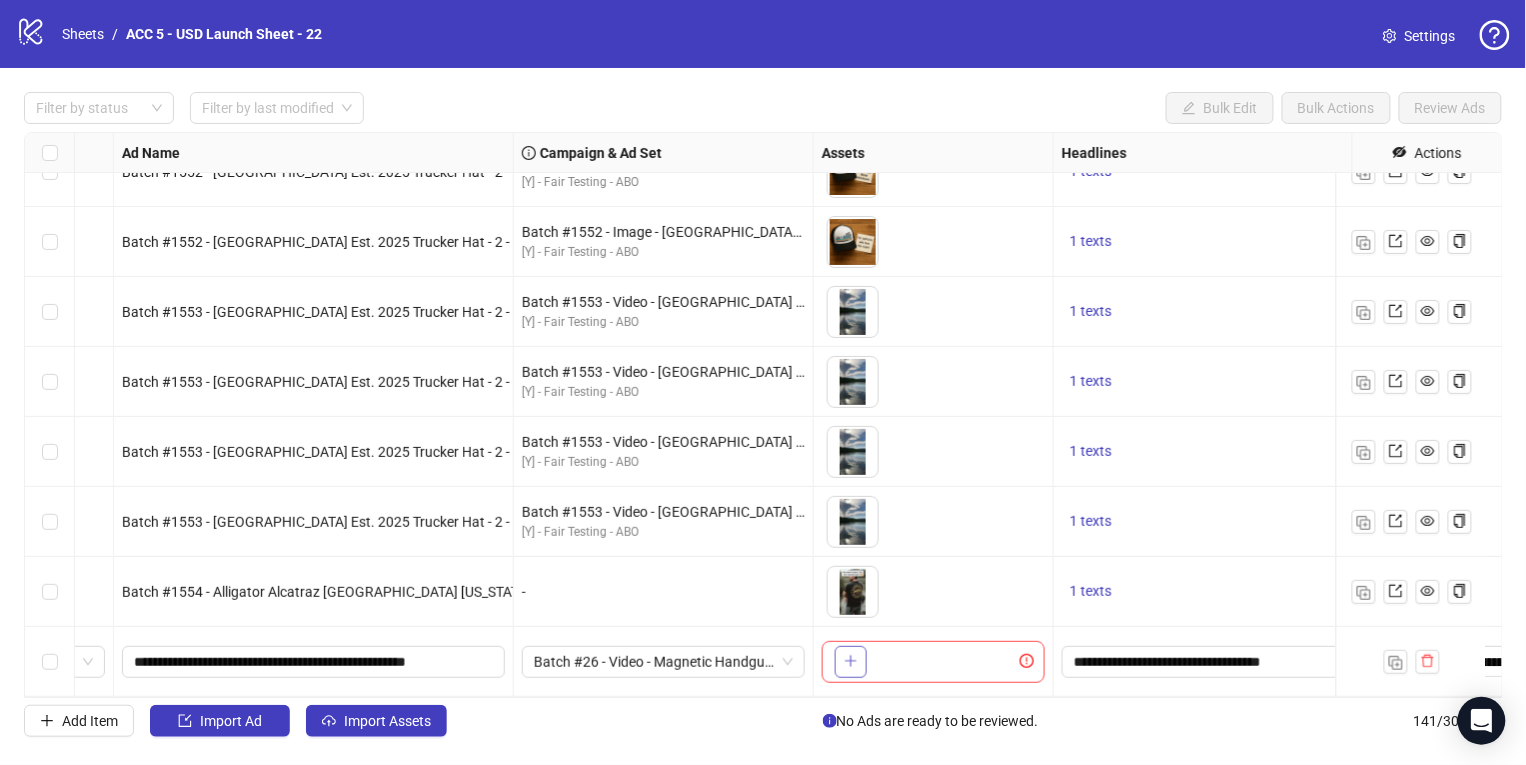 click at bounding box center [851, 662] 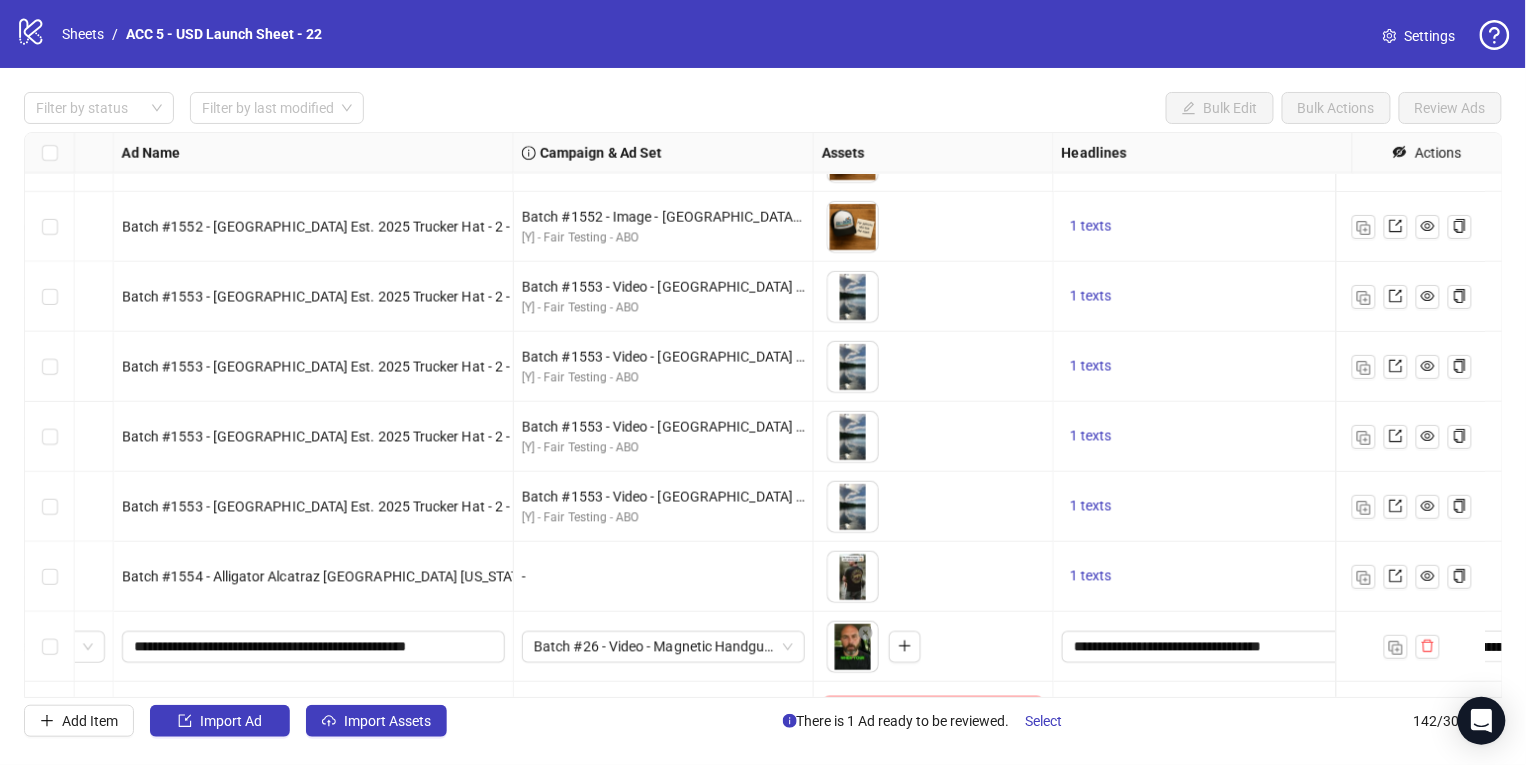 scroll, scrollTop: 9431, scrollLeft: 131, axis: both 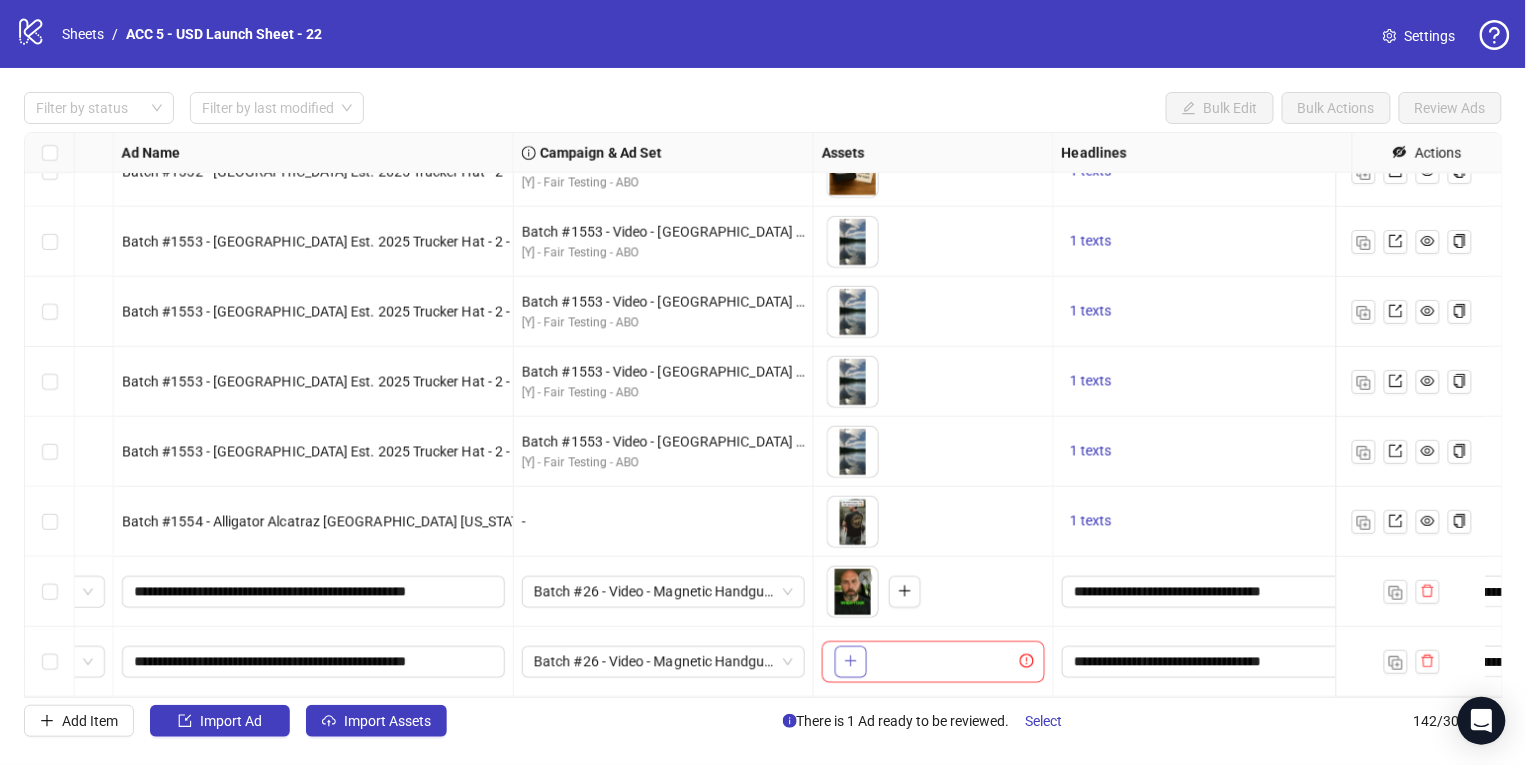 click 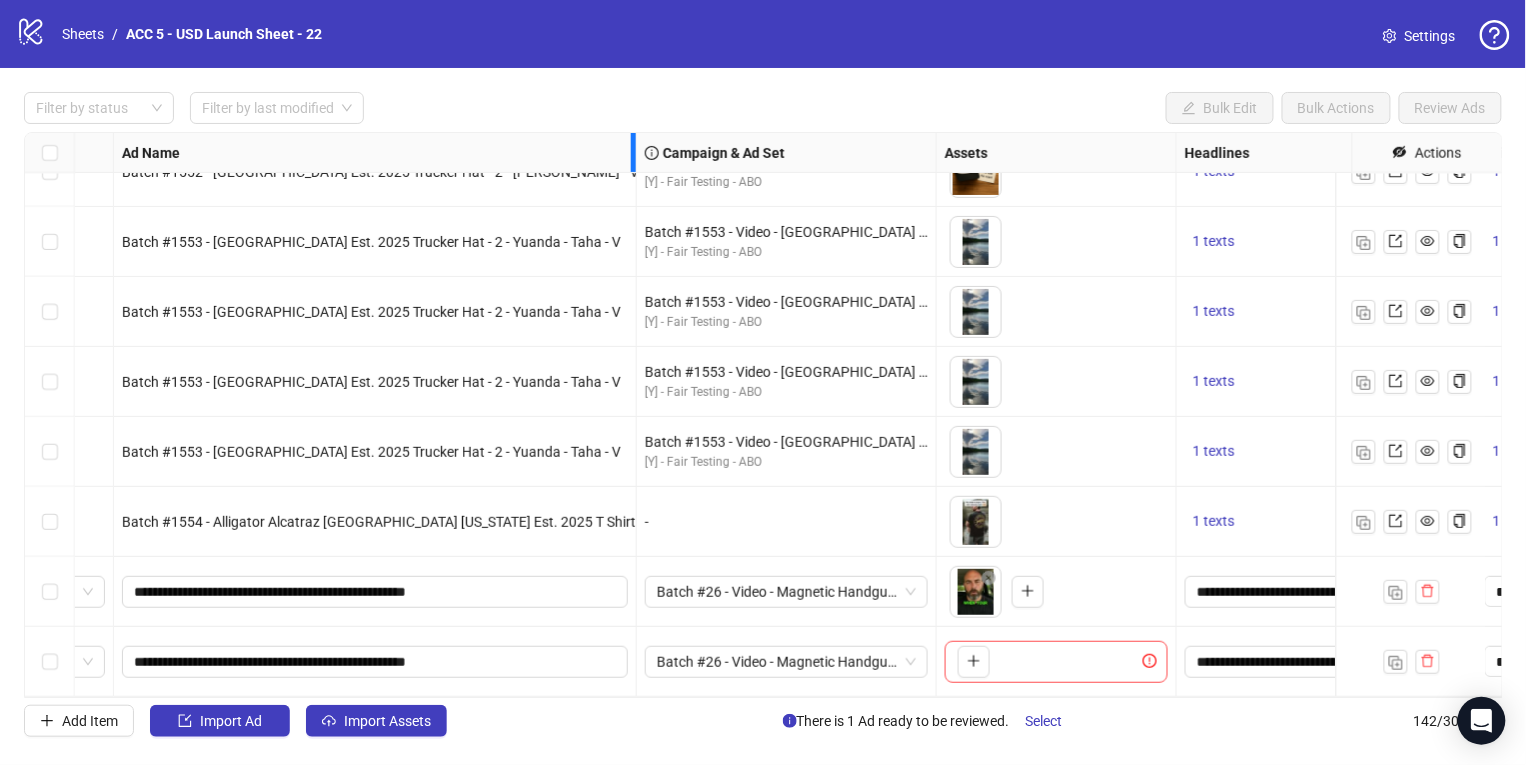 click at bounding box center [633, 152] 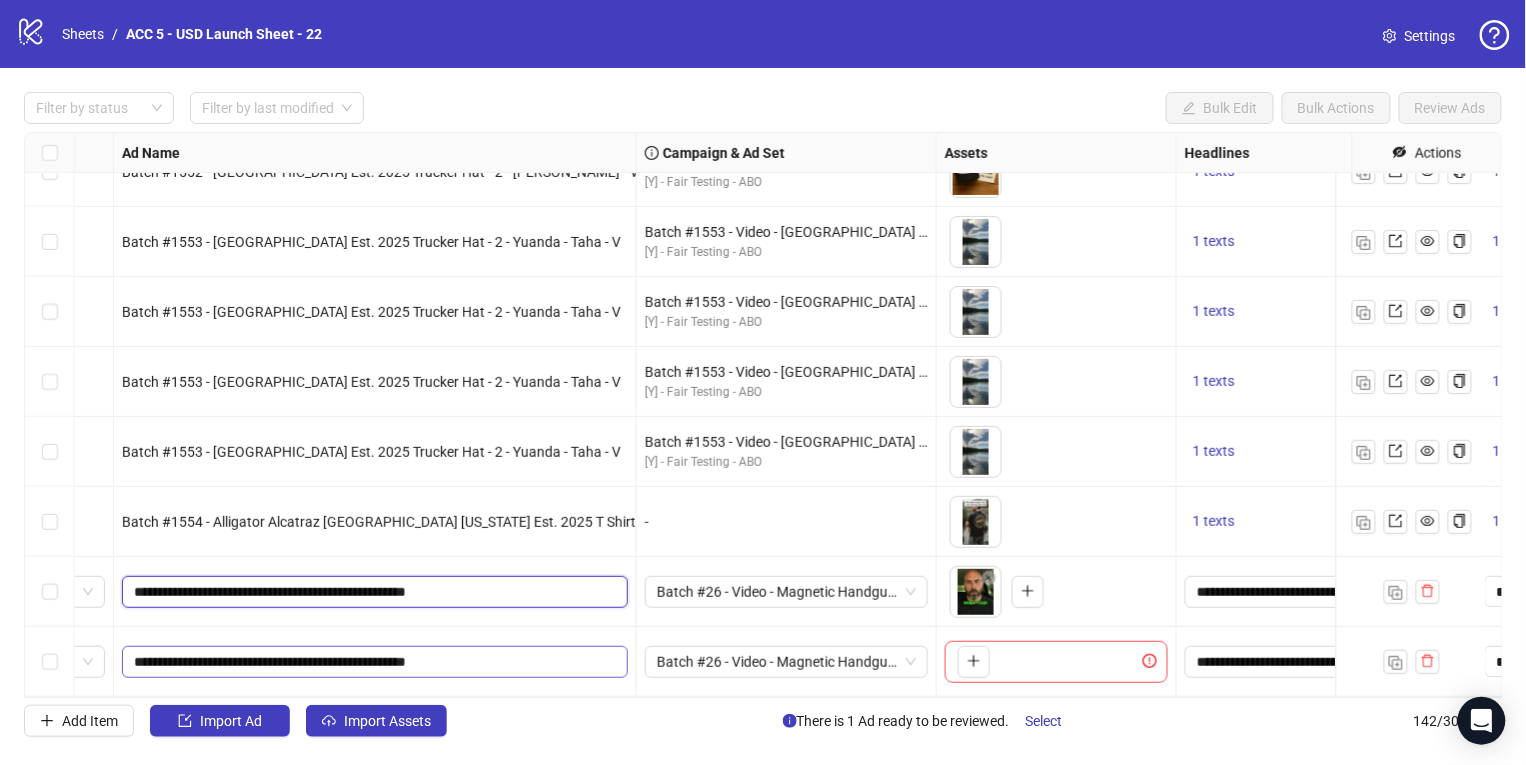 click on "**********" at bounding box center (373, 592) 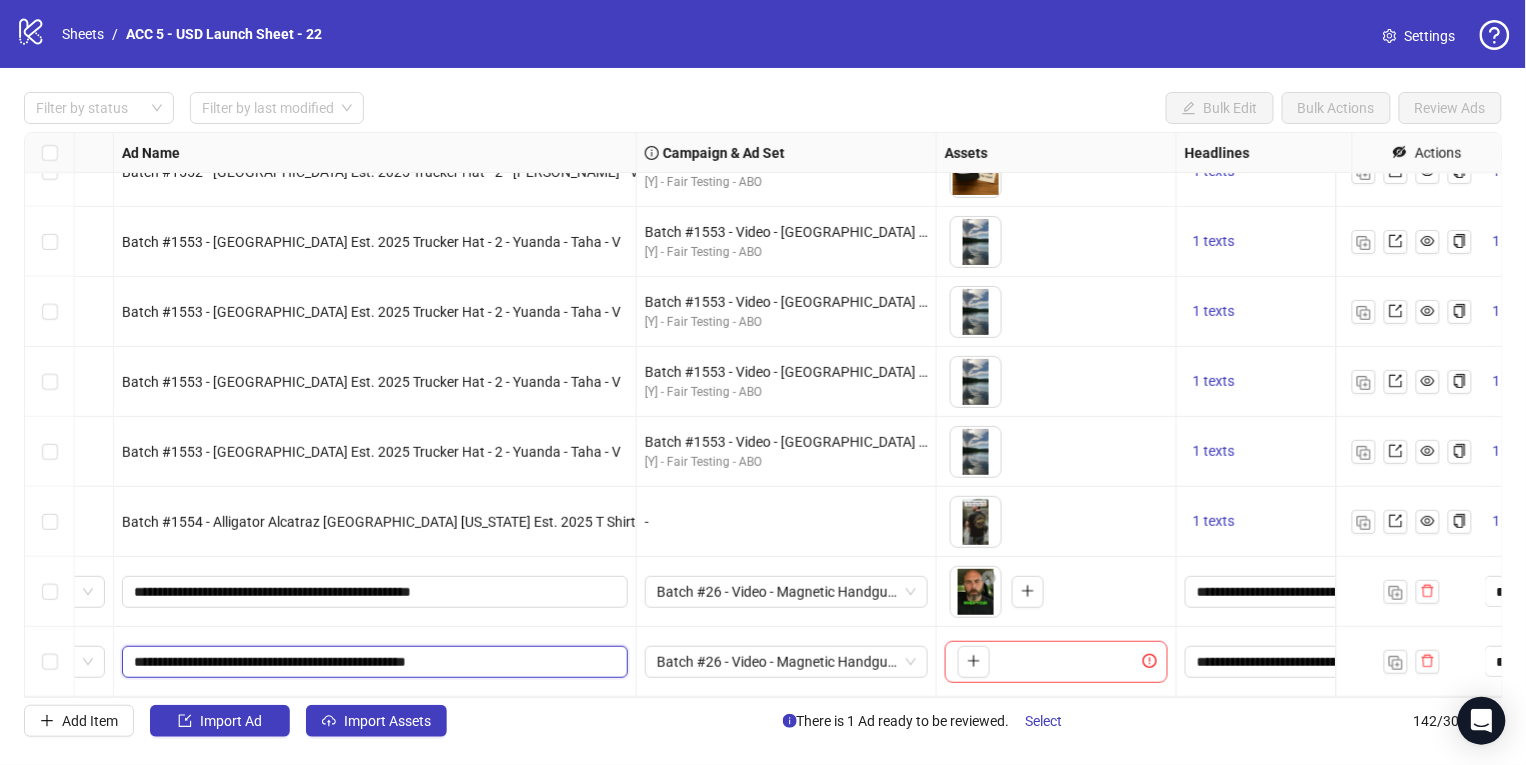 click on "**********" at bounding box center (373, 662) 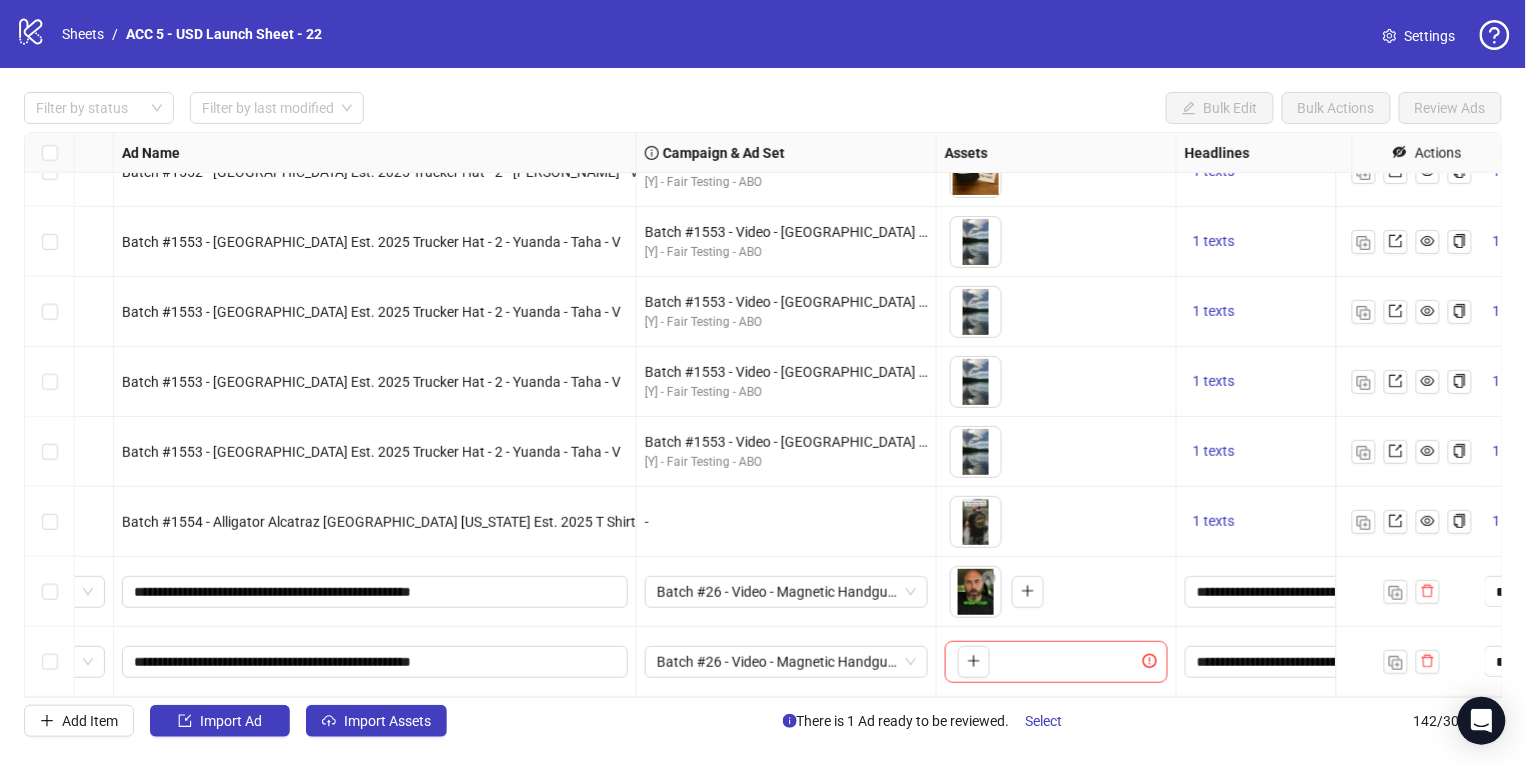 click on "**********" at bounding box center (375, 662) 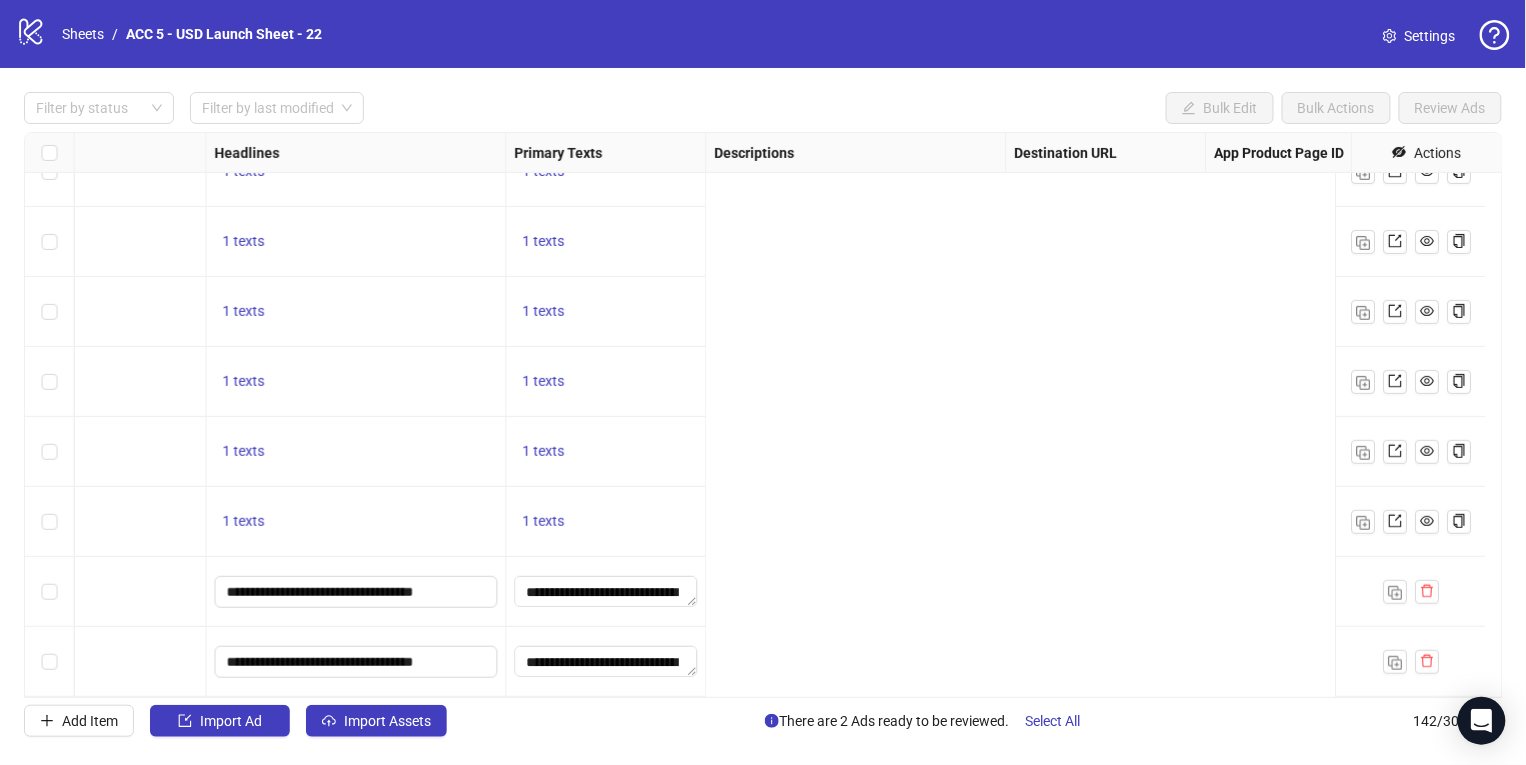 scroll, scrollTop: 9431, scrollLeft: 0, axis: vertical 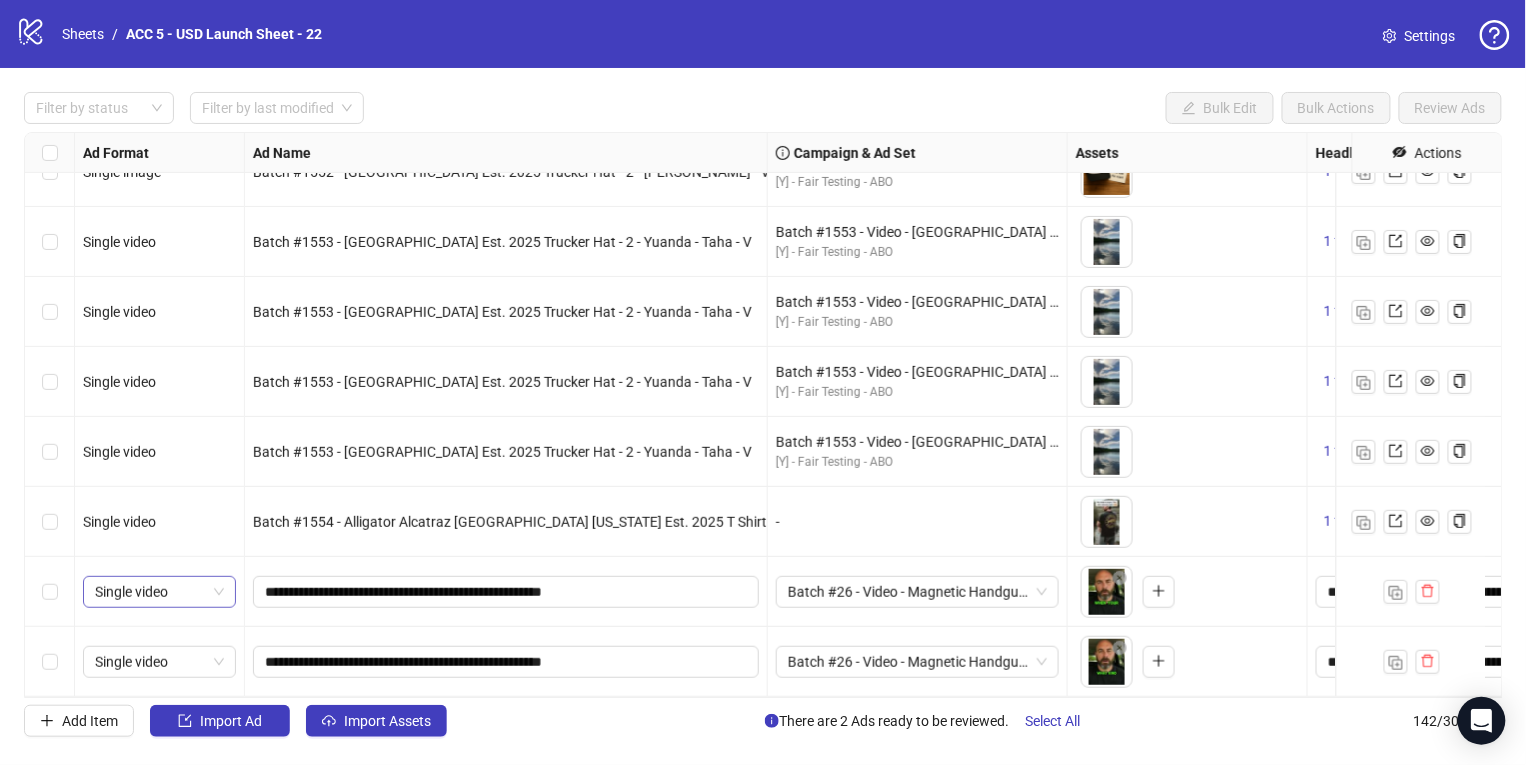click at bounding box center (50, 592) 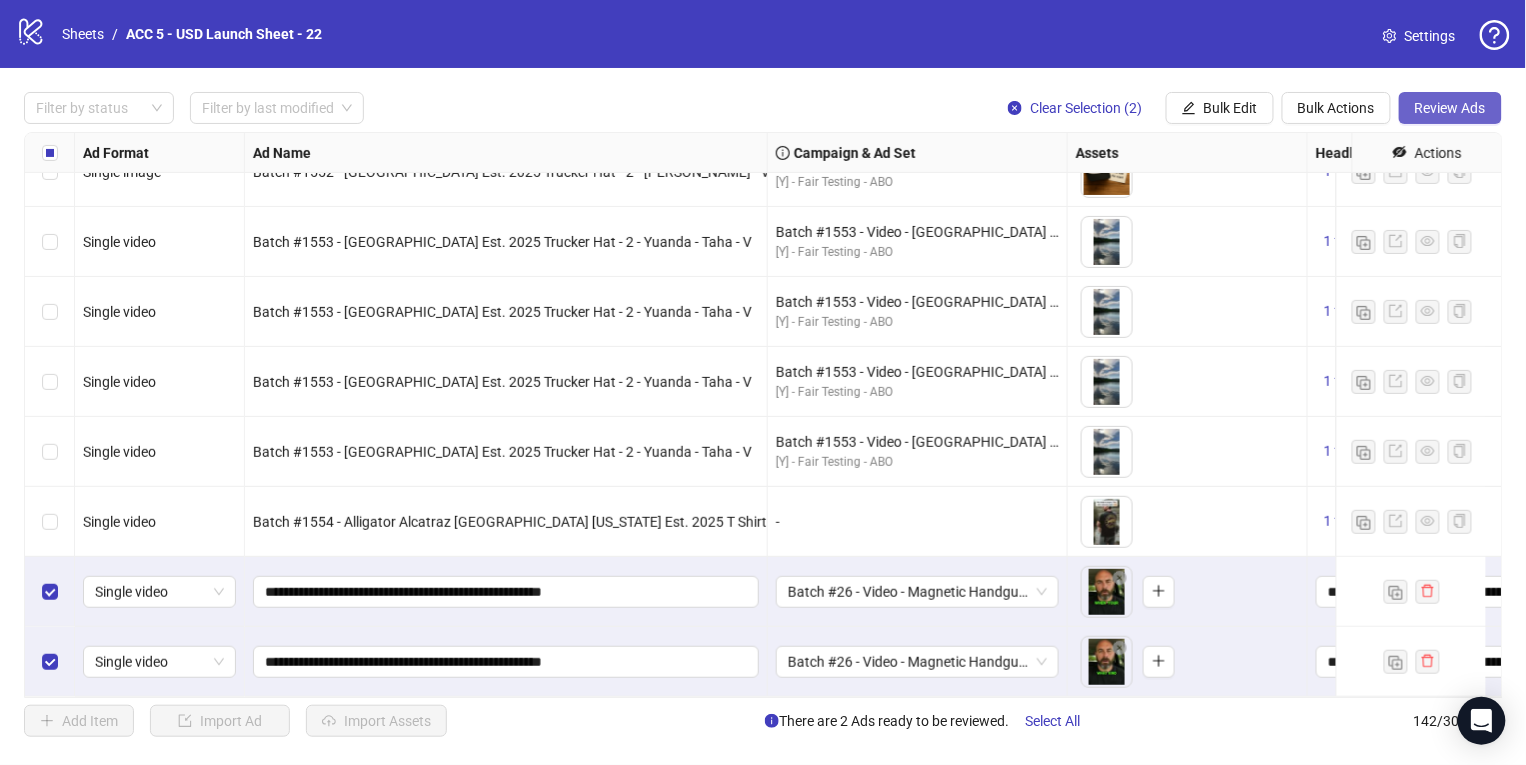 click on "Review Ads" at bounding box center (1450, 108) 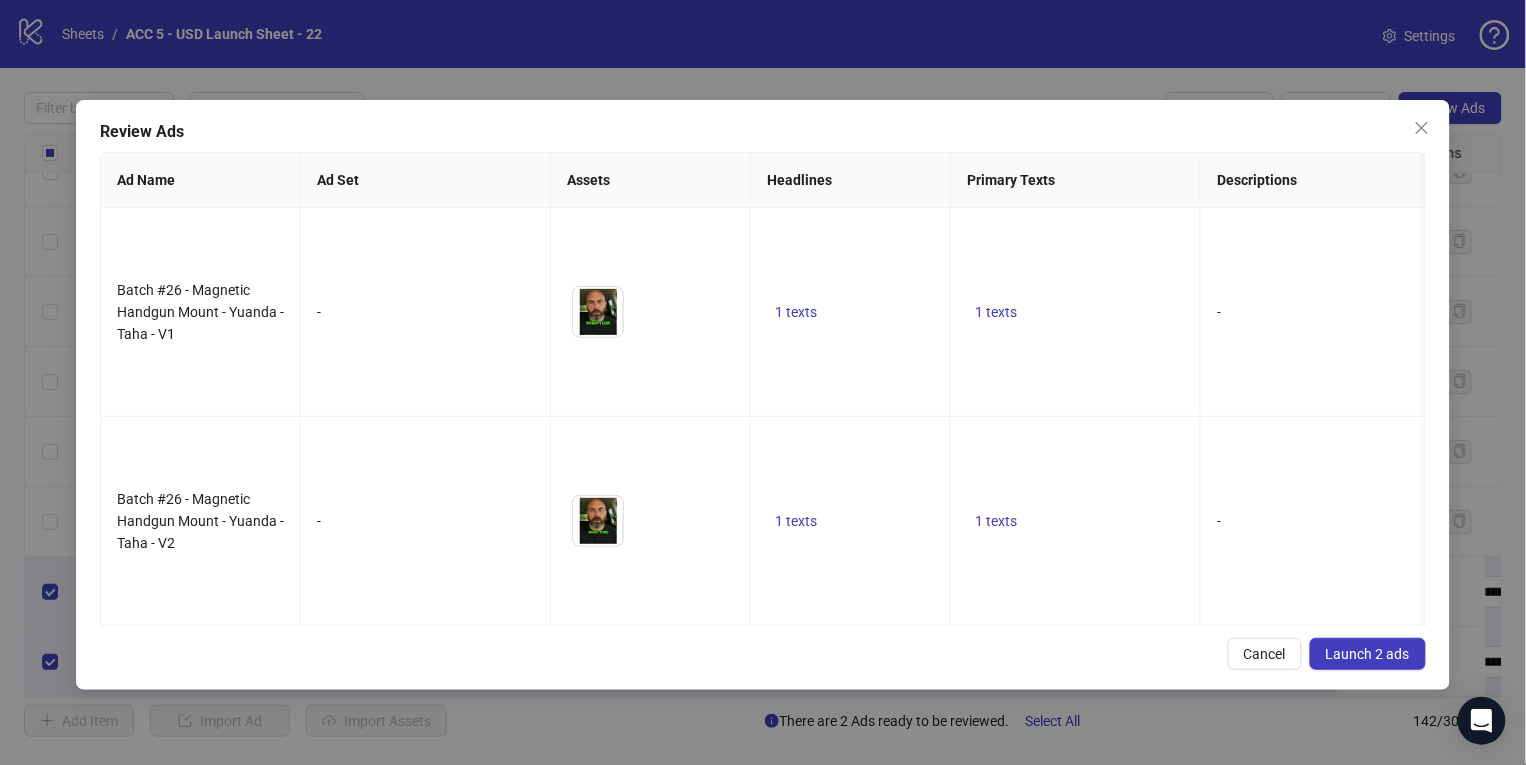 click on "Launch 2 ads" at bounding box center [1368, 654] 